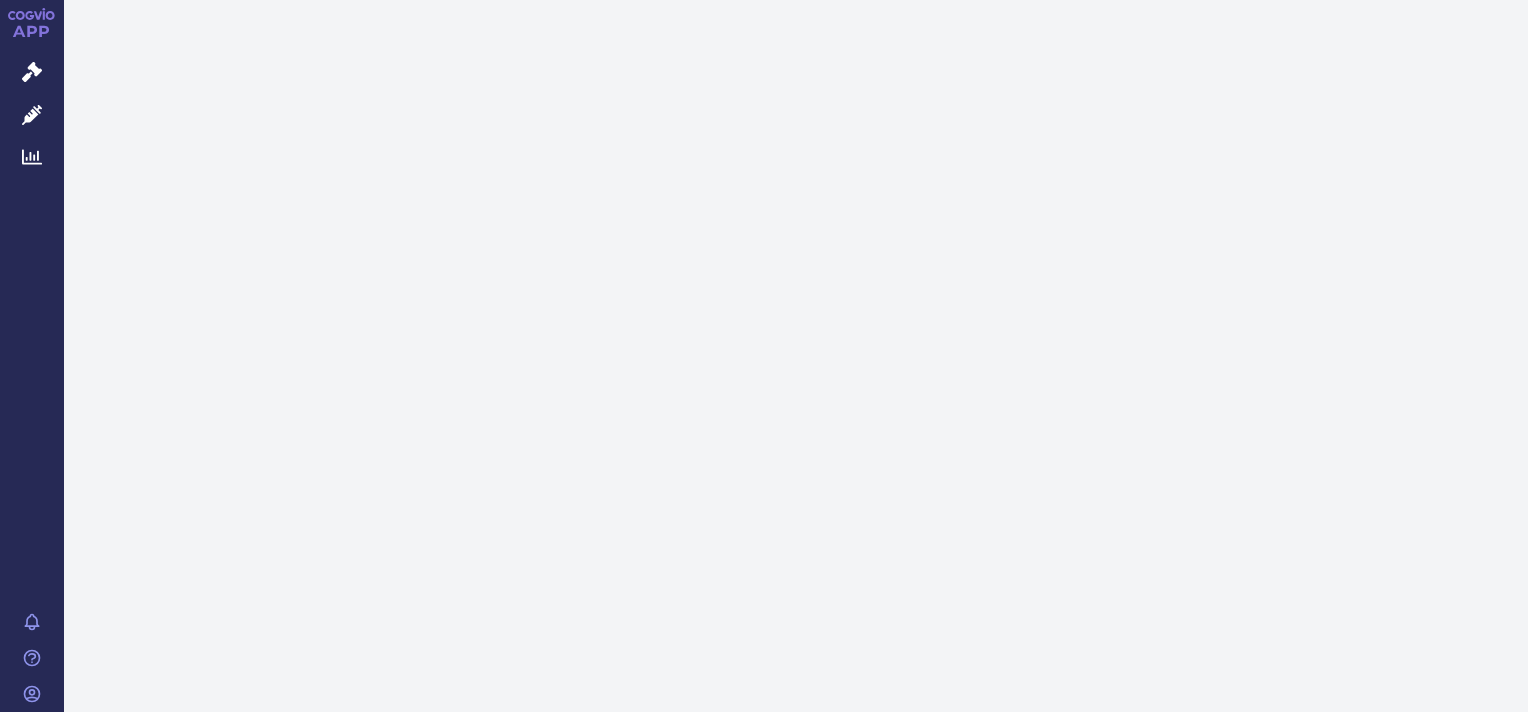 scroll, scrollTop: 0, scrollLeft: 0, axis: both 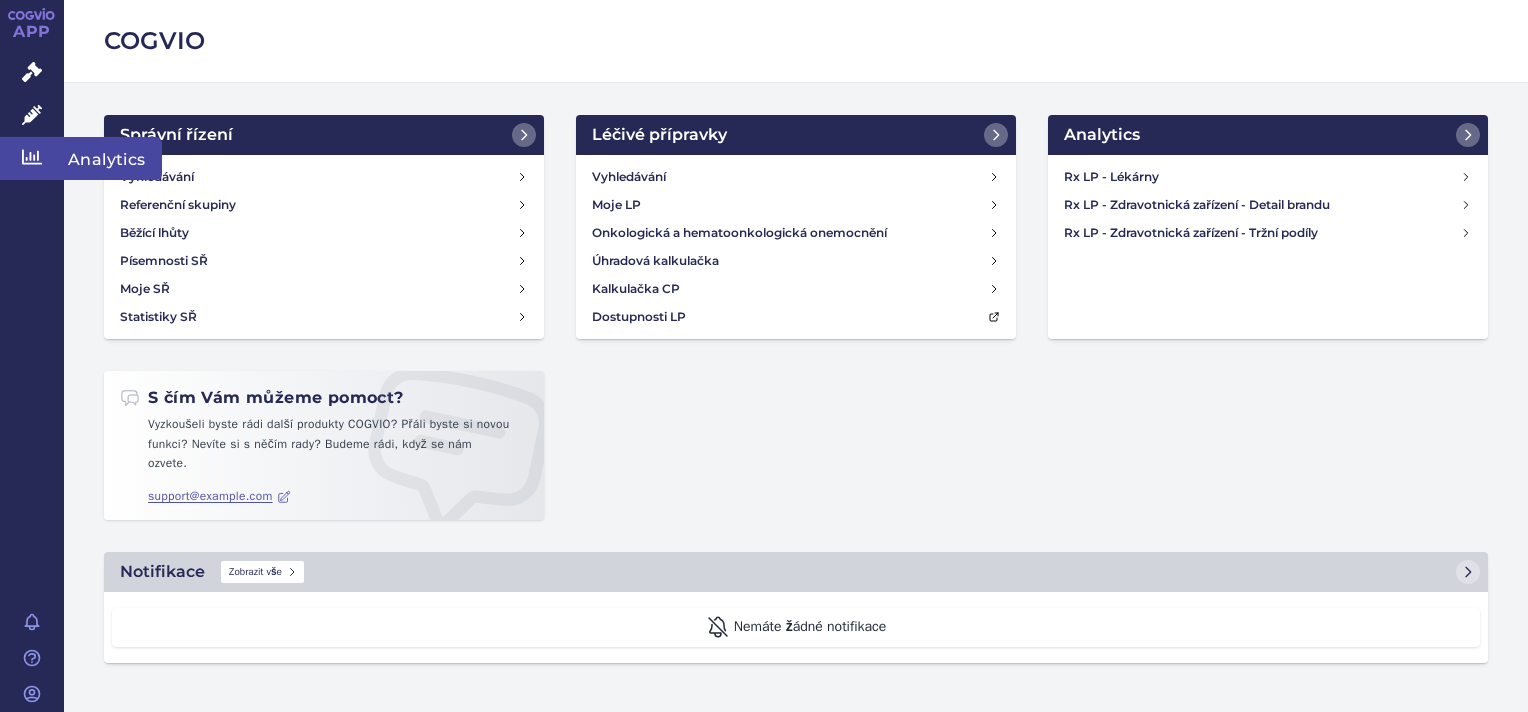 click 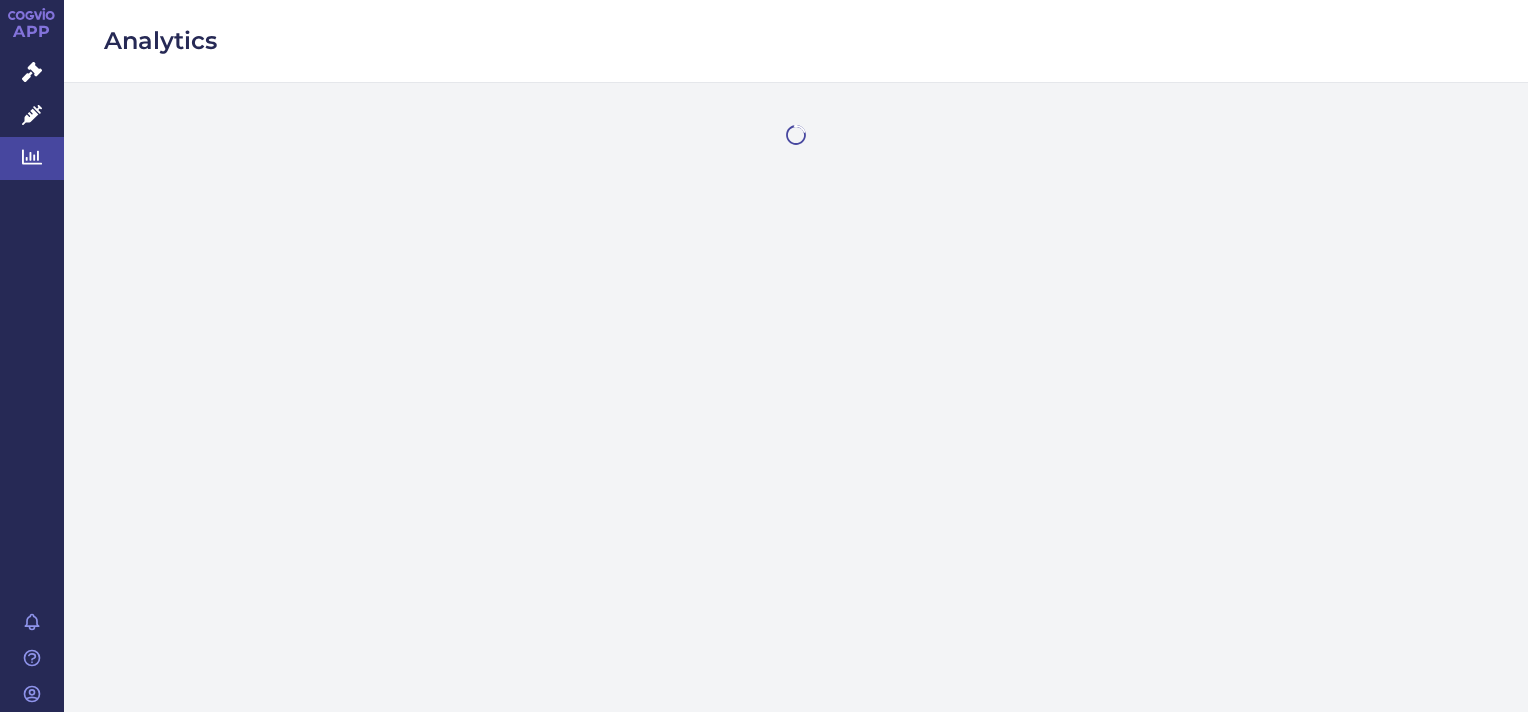 scroll, scrollTop: 0, scrollLeft: 0, axis: both 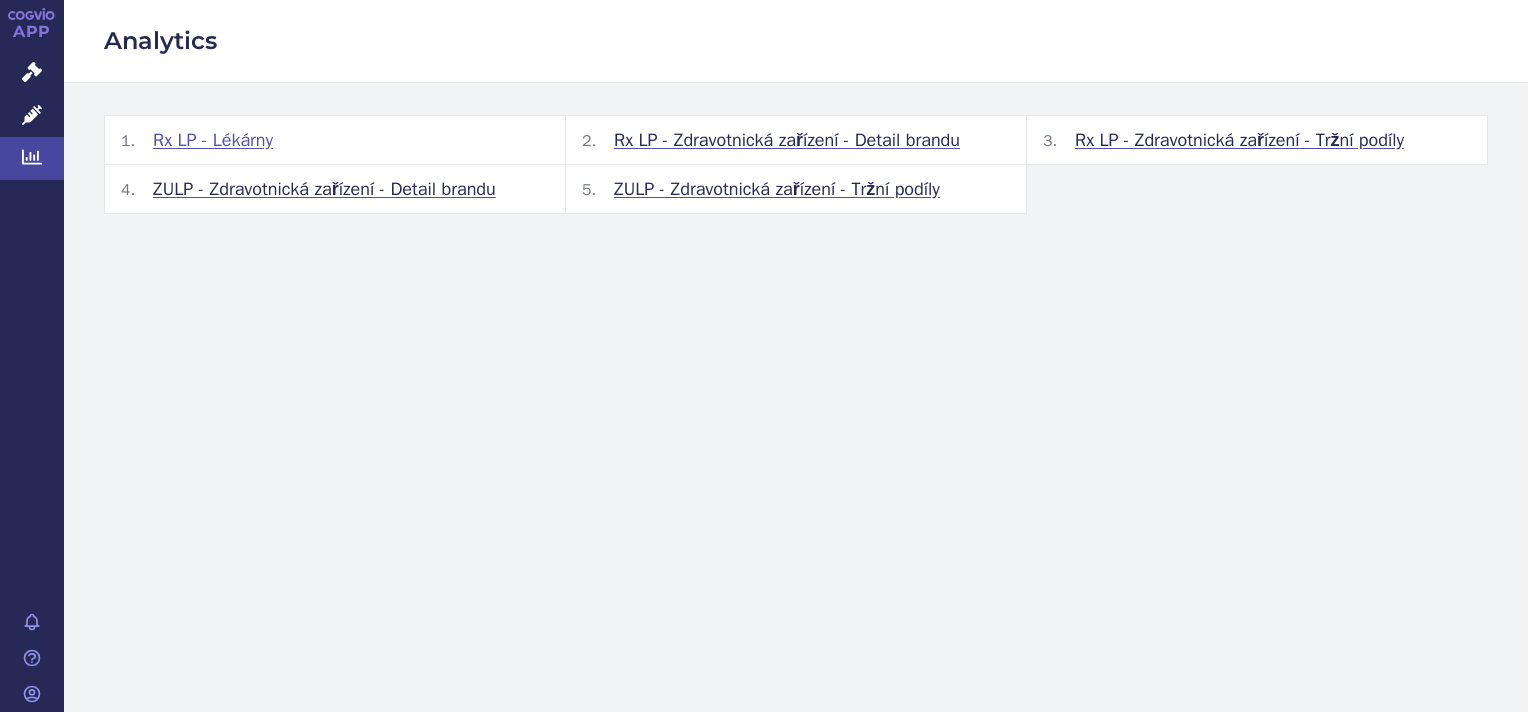 click on "Rx LP - Lékárny" at bounding box center (213, 140) 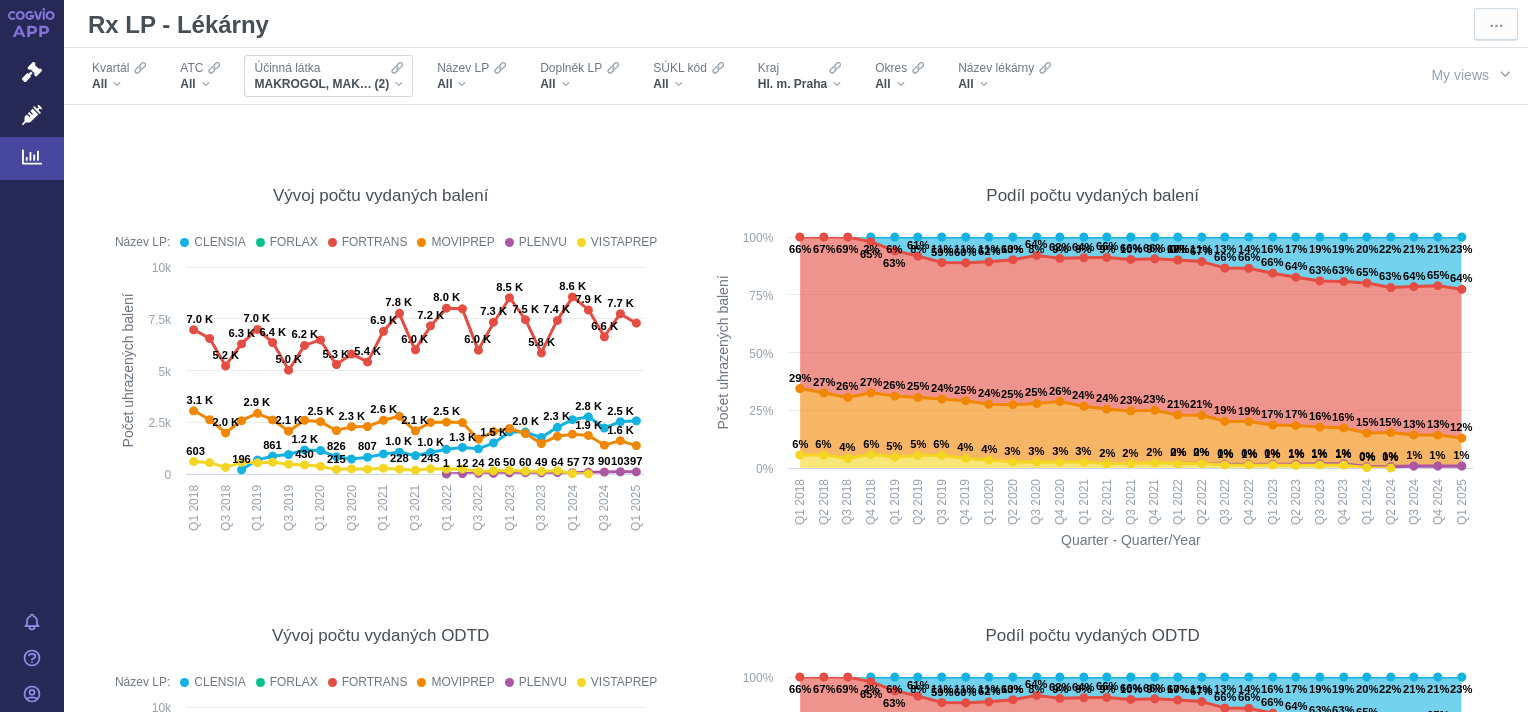 click on "Účinná látka MAKROGOL, MAKROGOL, KOMBINACE (2)" at bounding box center [328, 76] 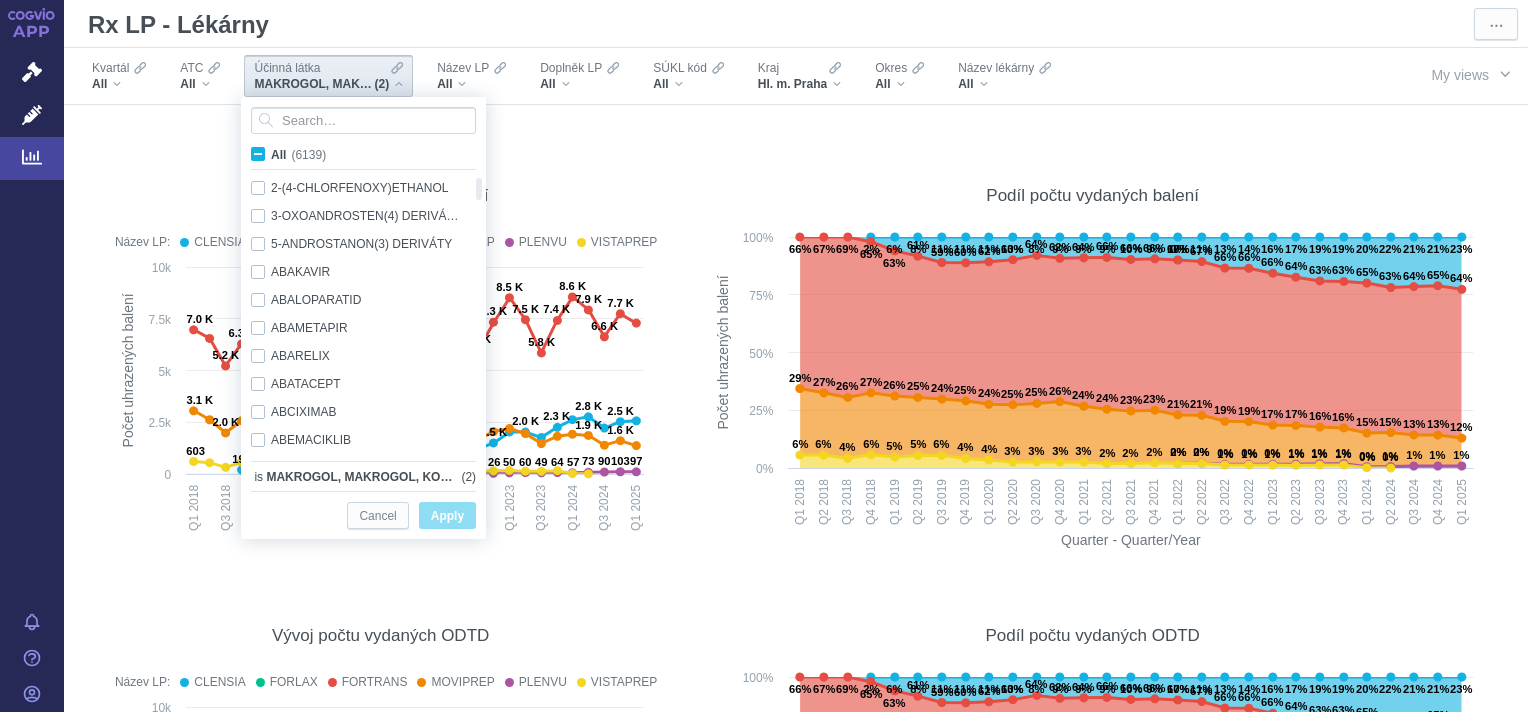 click on "All (6139)" at bounding box center [292, 154] 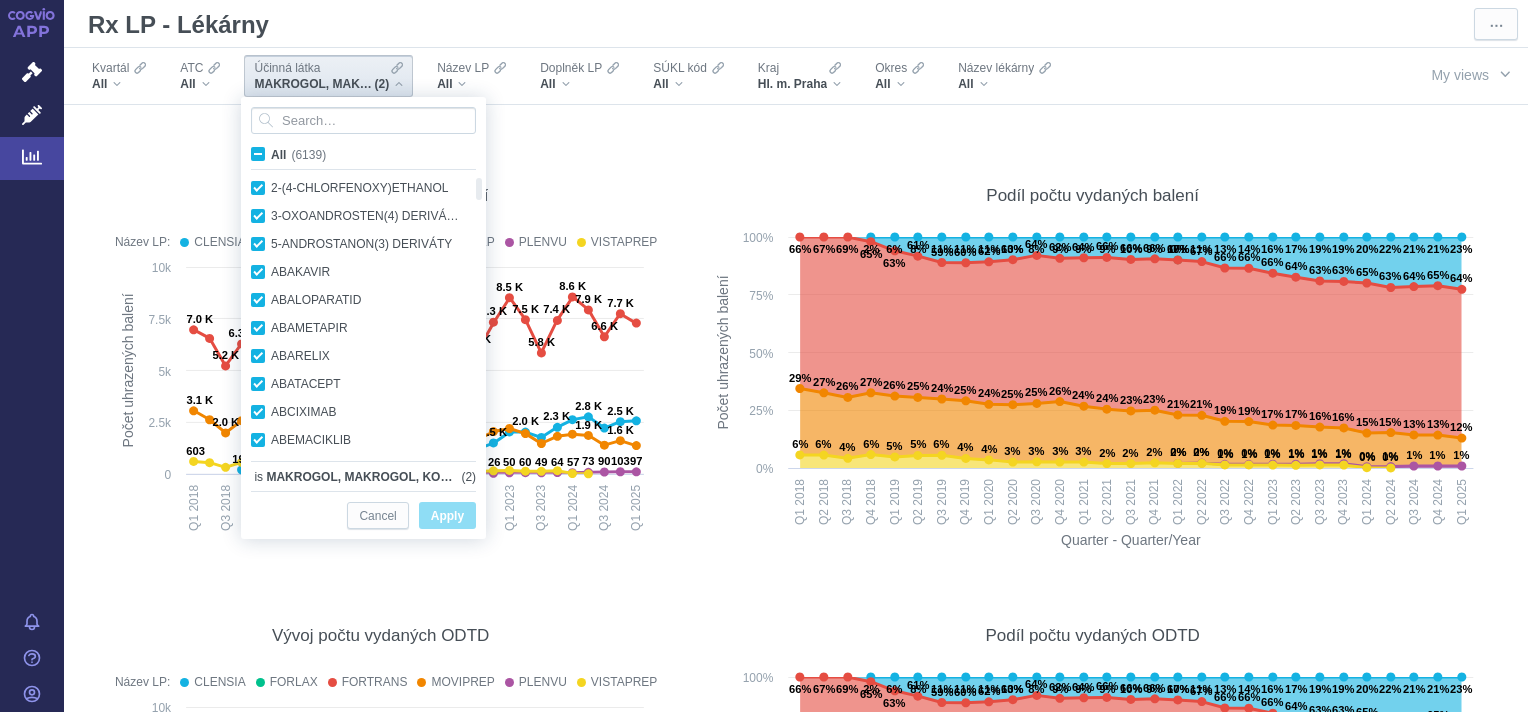 checkbox on "true" 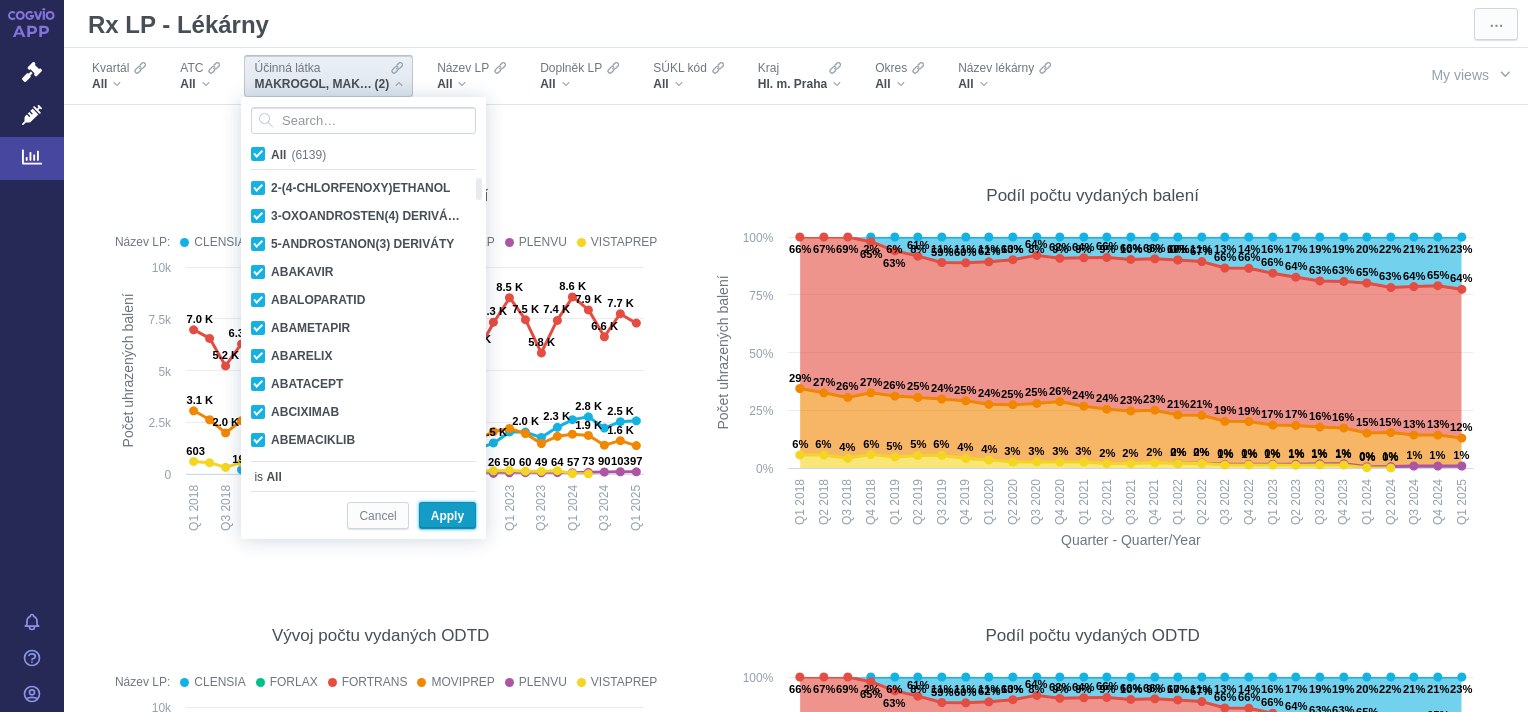 click on "Apply" at bounding box center (447, 516) 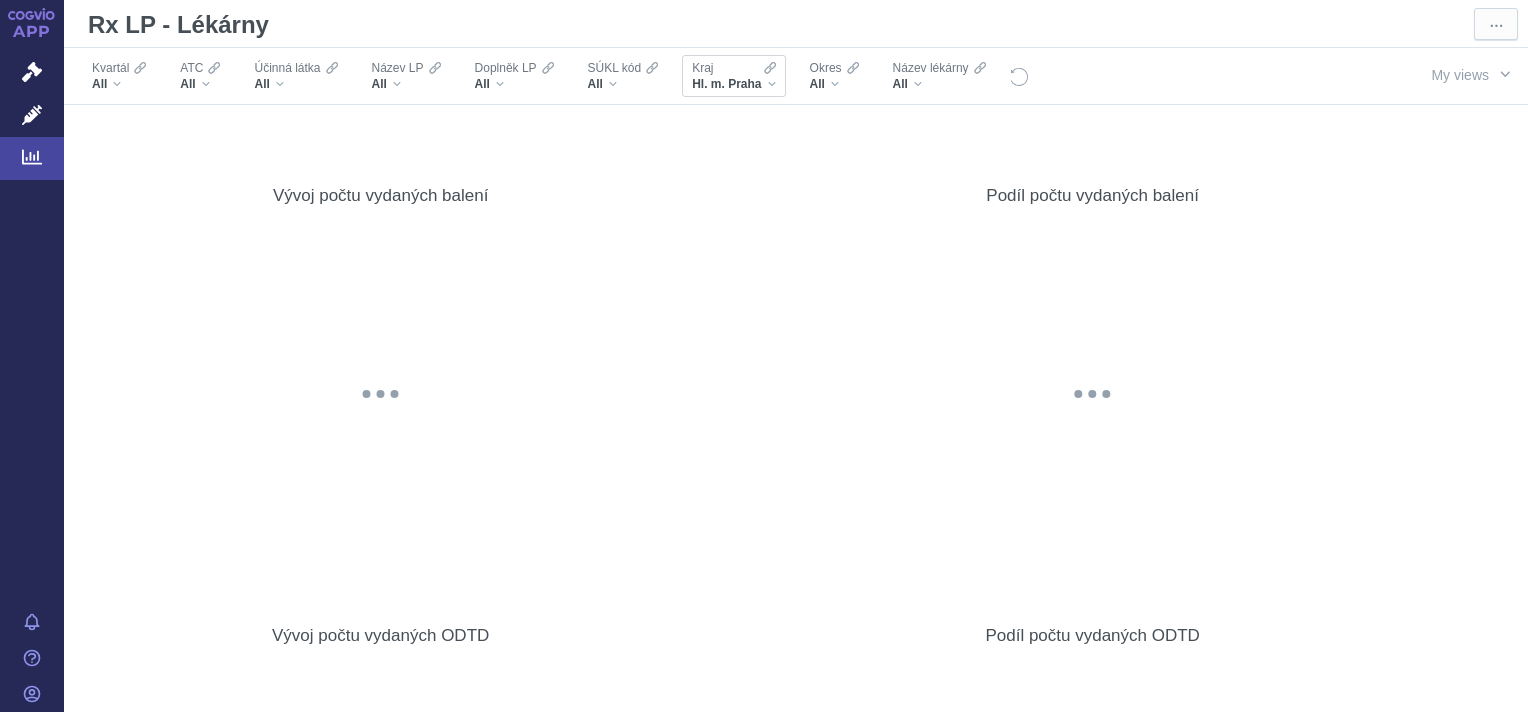 click on "Hl. m. Praha" at bounding box center [733, 84] 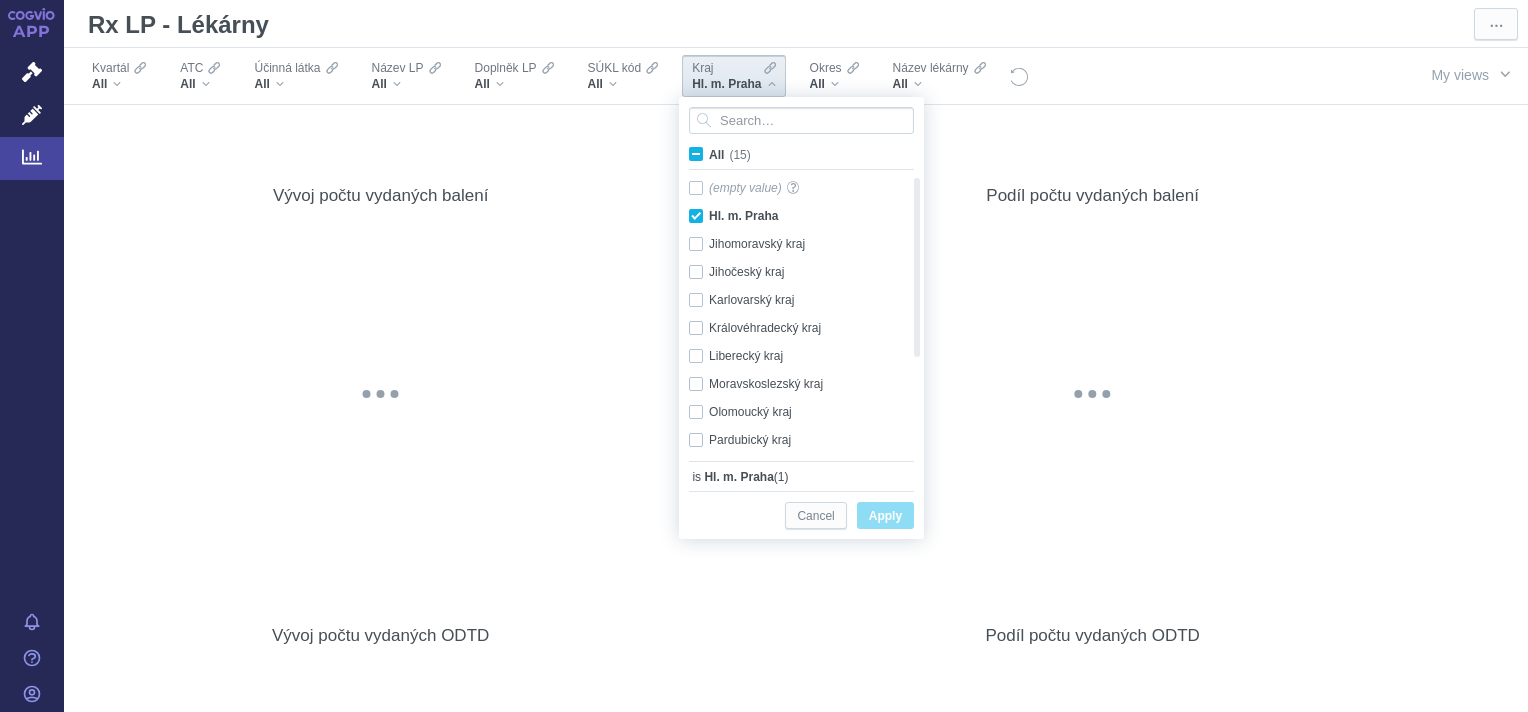 click on "All (15)" at bounding box center (730, 155) 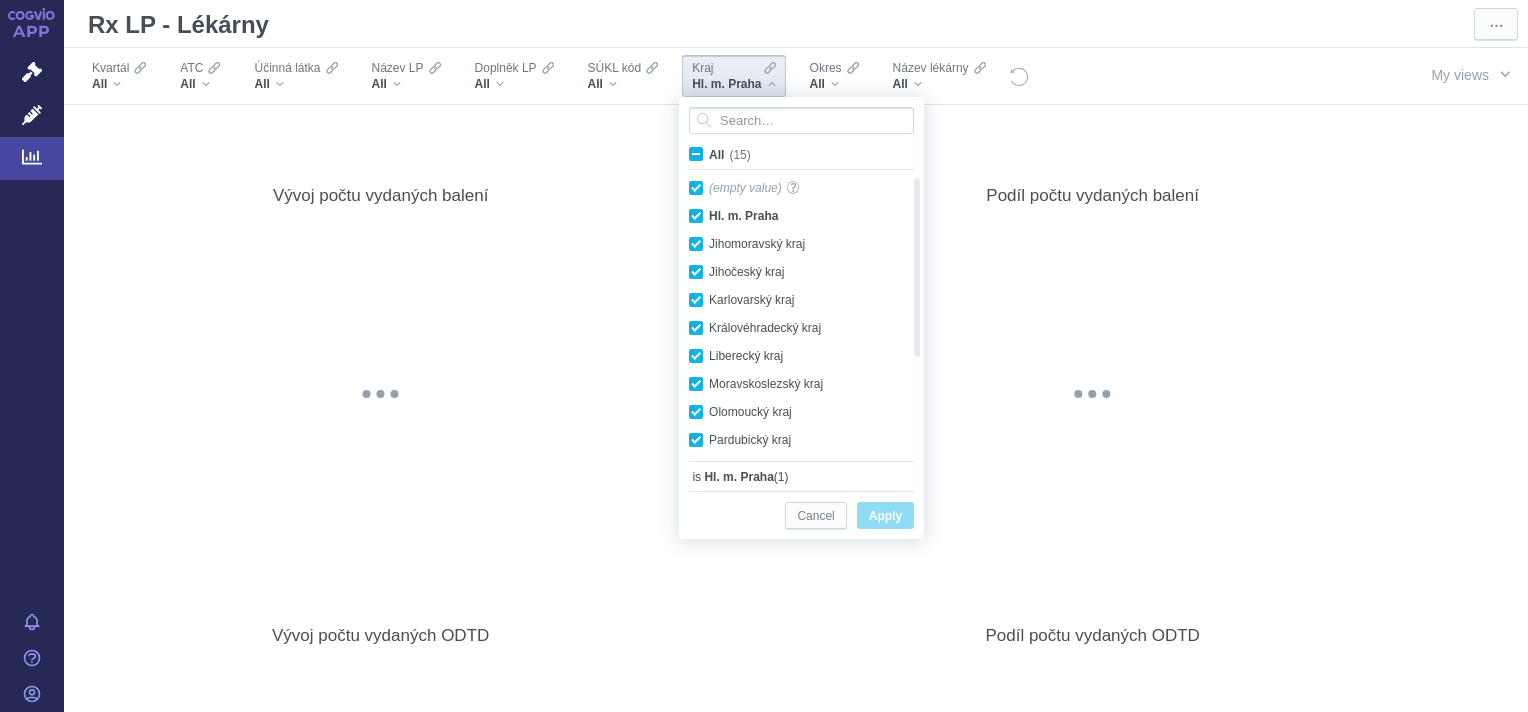 checkbox on "true" 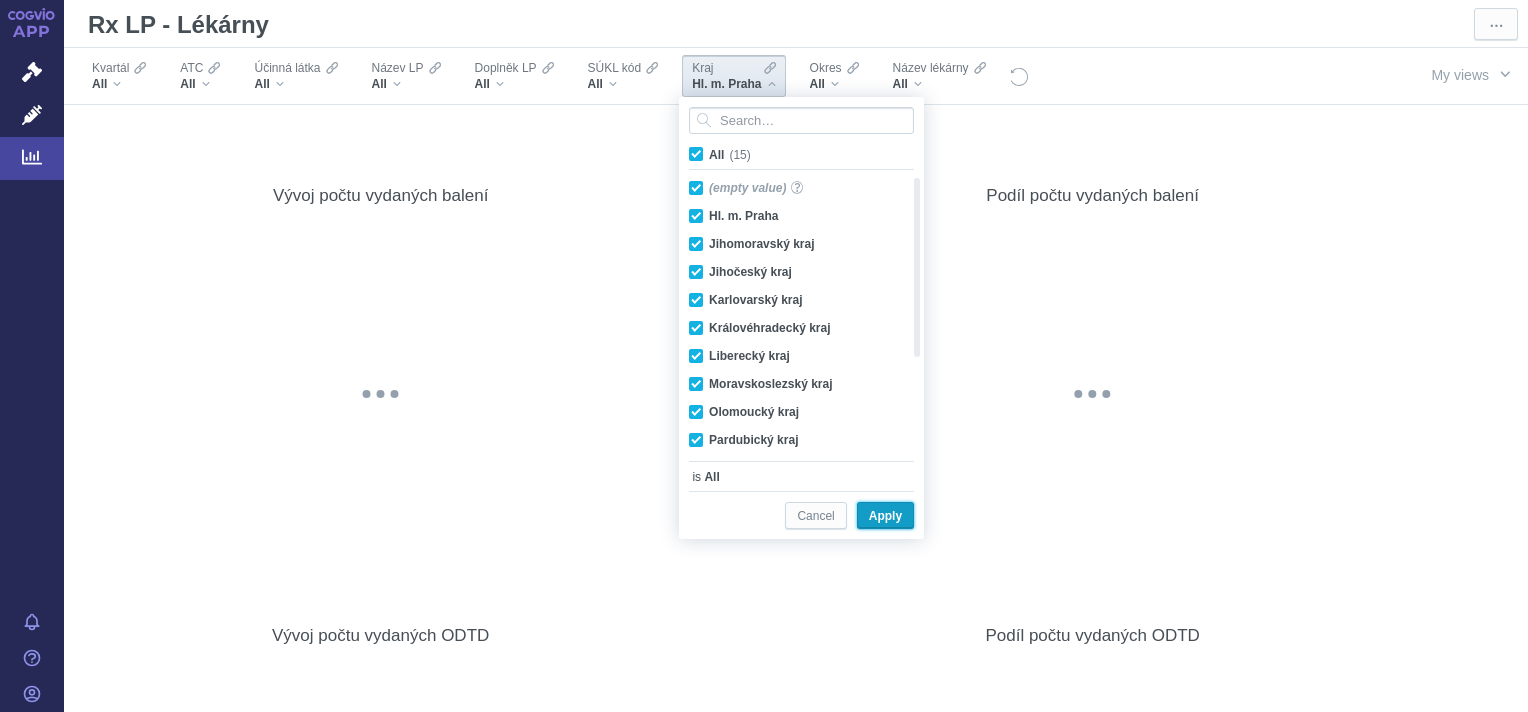 click on "Apply" at bounding box center [885, 516] 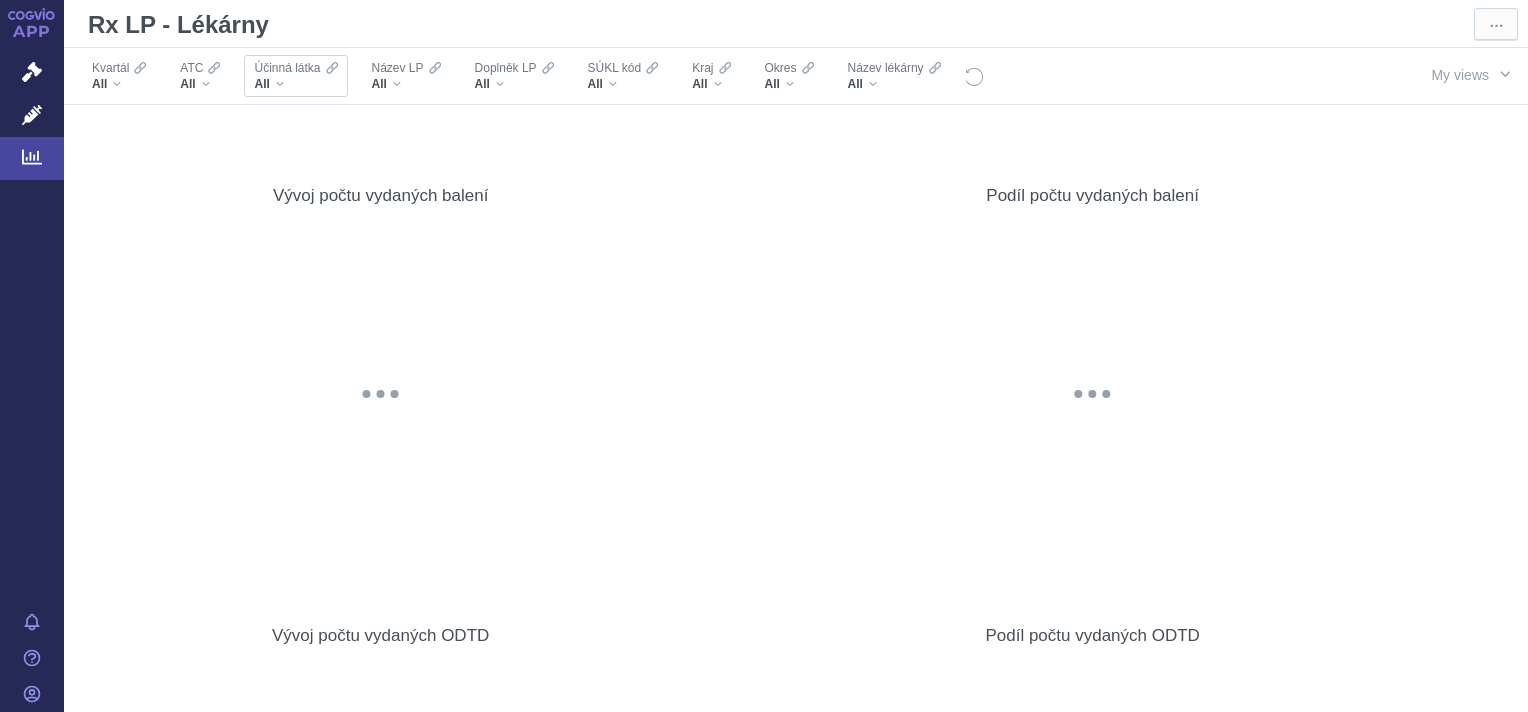 click on "All" at bounding box center [295, 84] 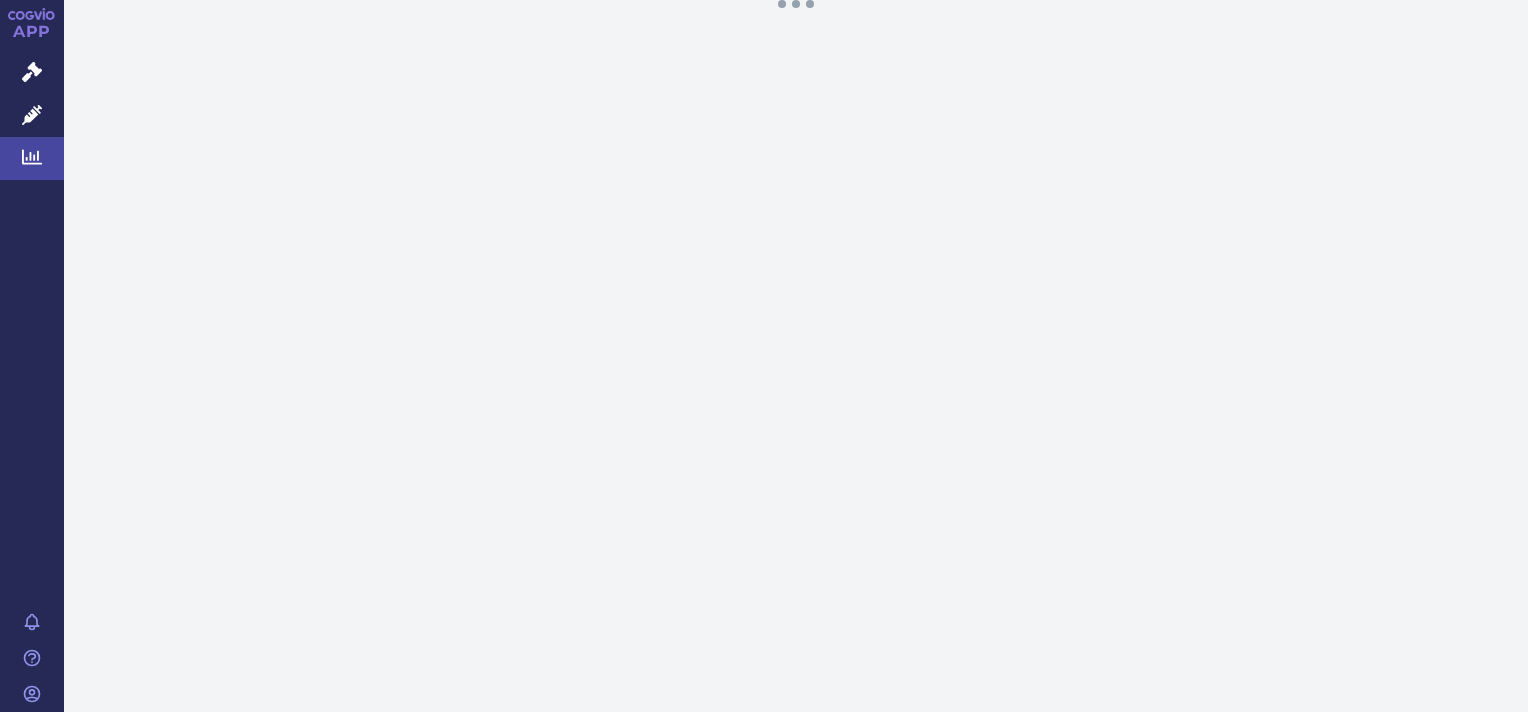 scroll, scrollTop: 0, scrollLeft: 0, axis: both 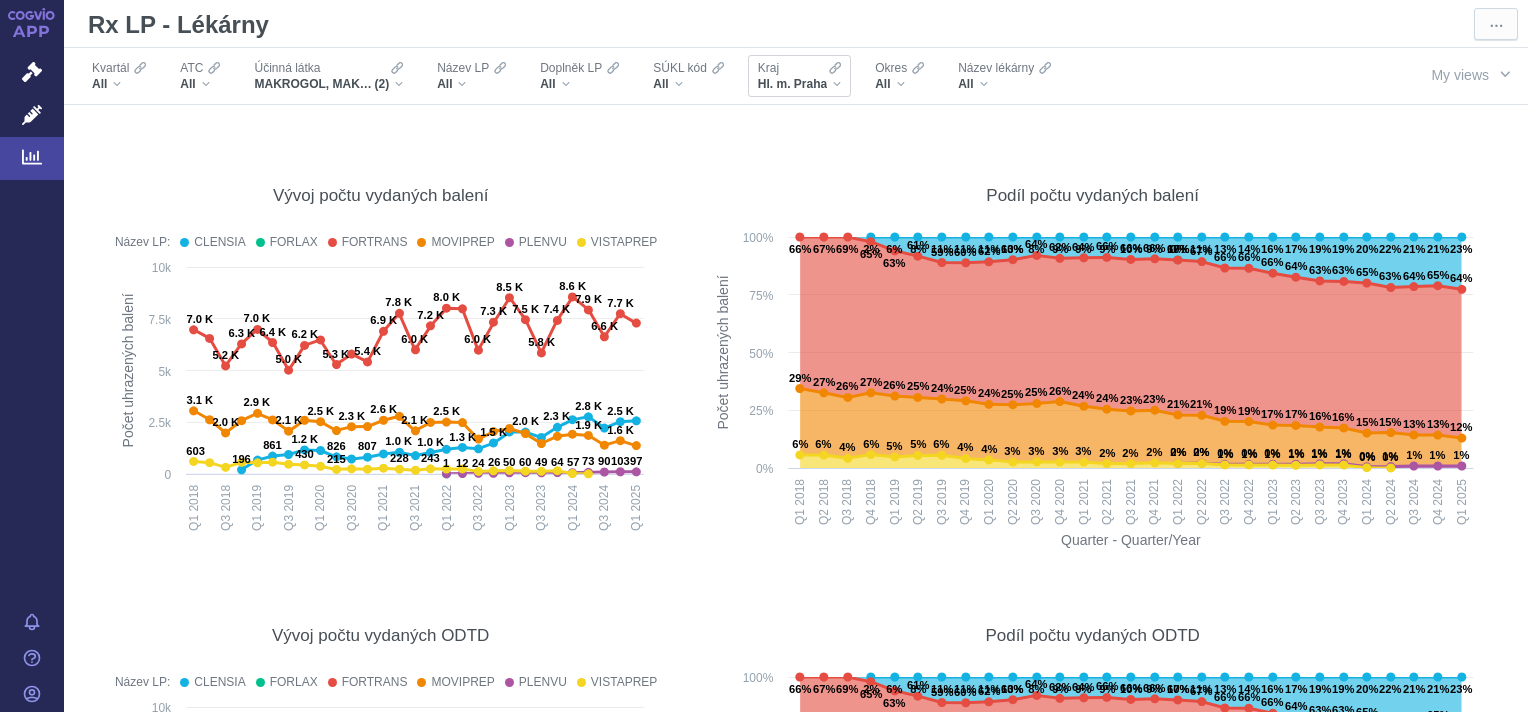 click on "Kraj Hl. m. Praha" at bounding box center (799, 76) 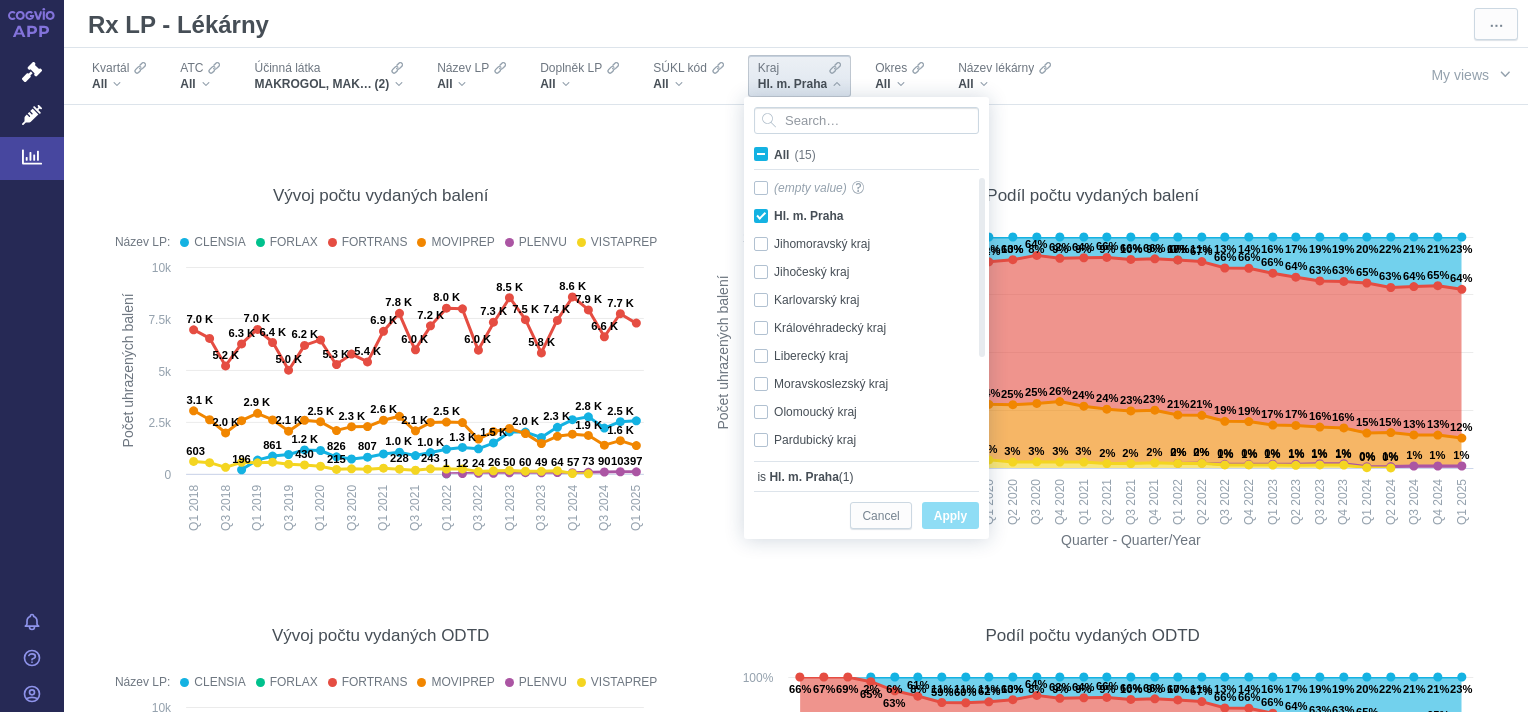 click on "All (15)" at bounding box center (795, 155) 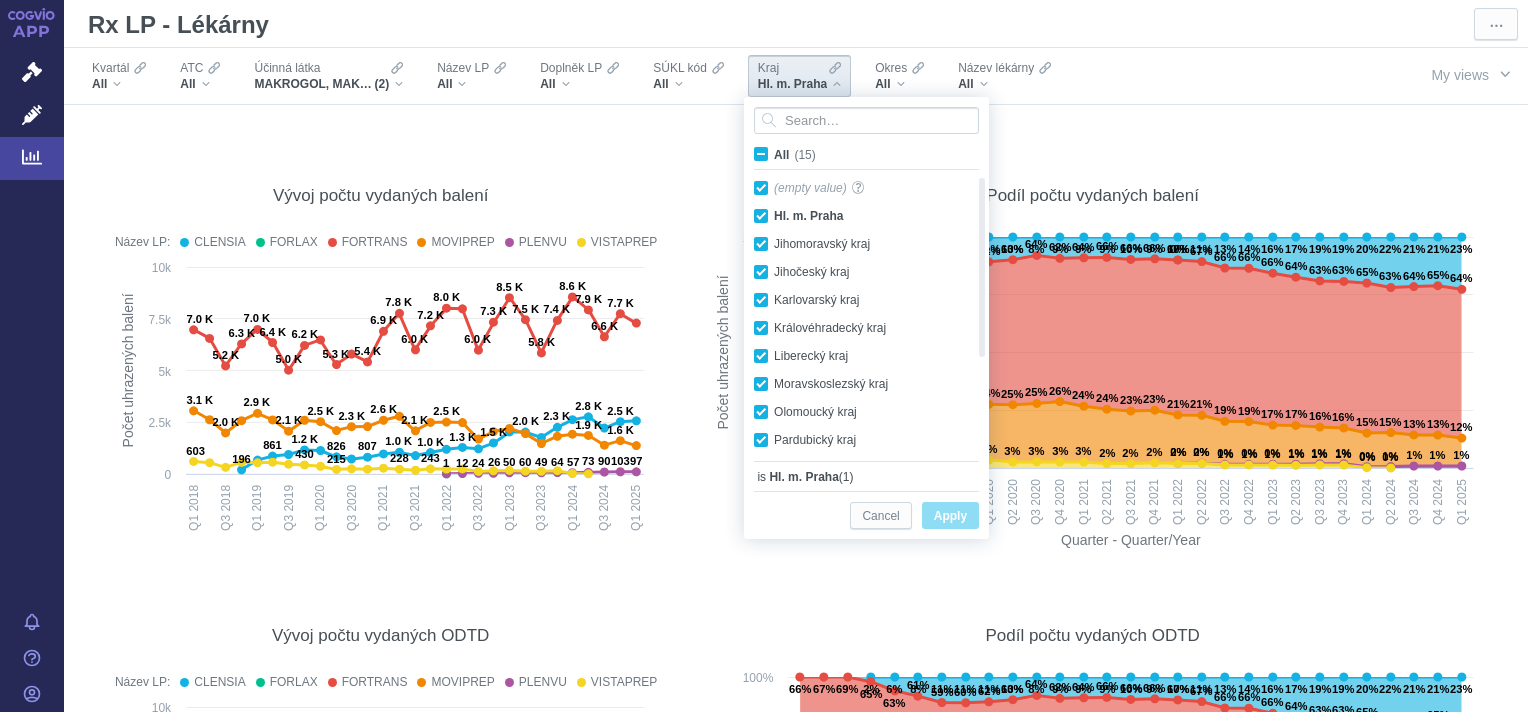 checkbox on "true" 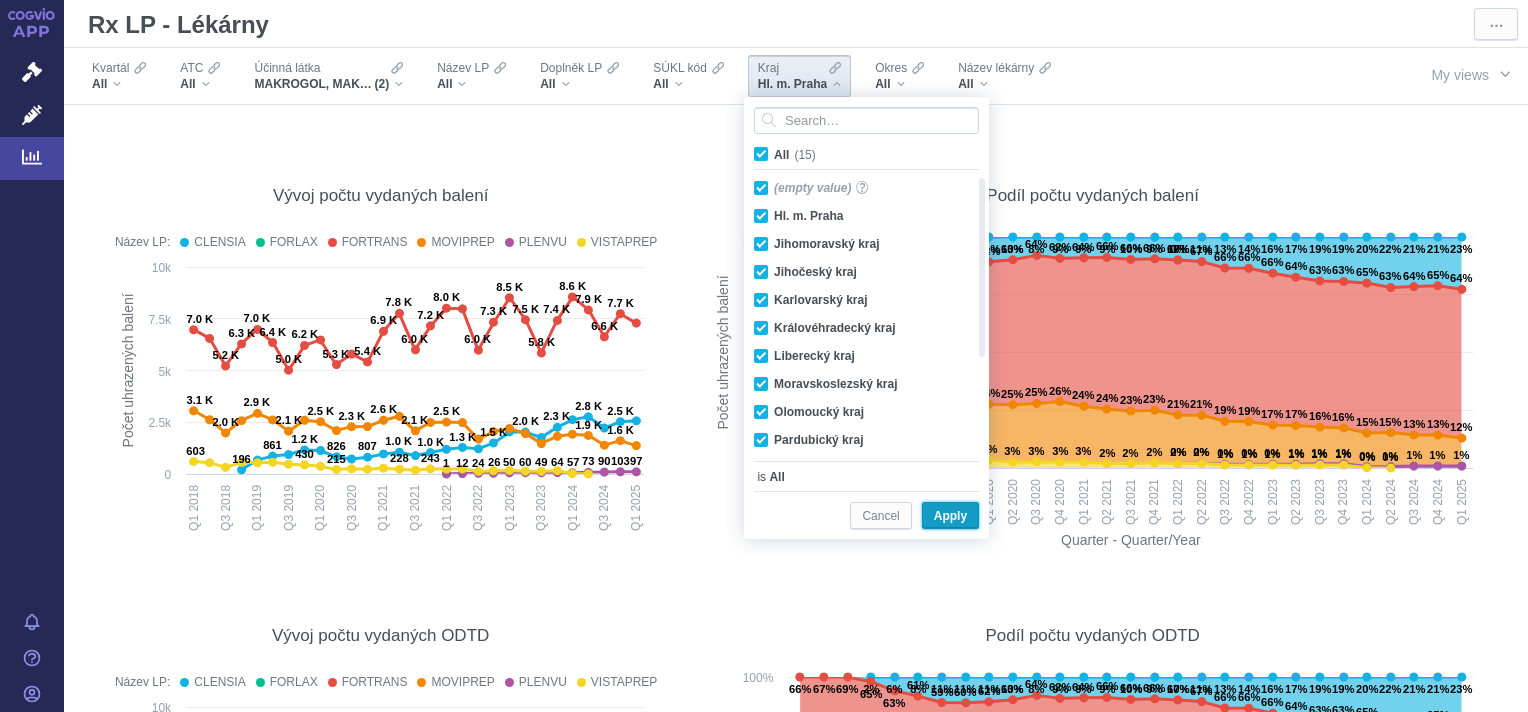 click on "Apply" at bounding box center (950, 516) 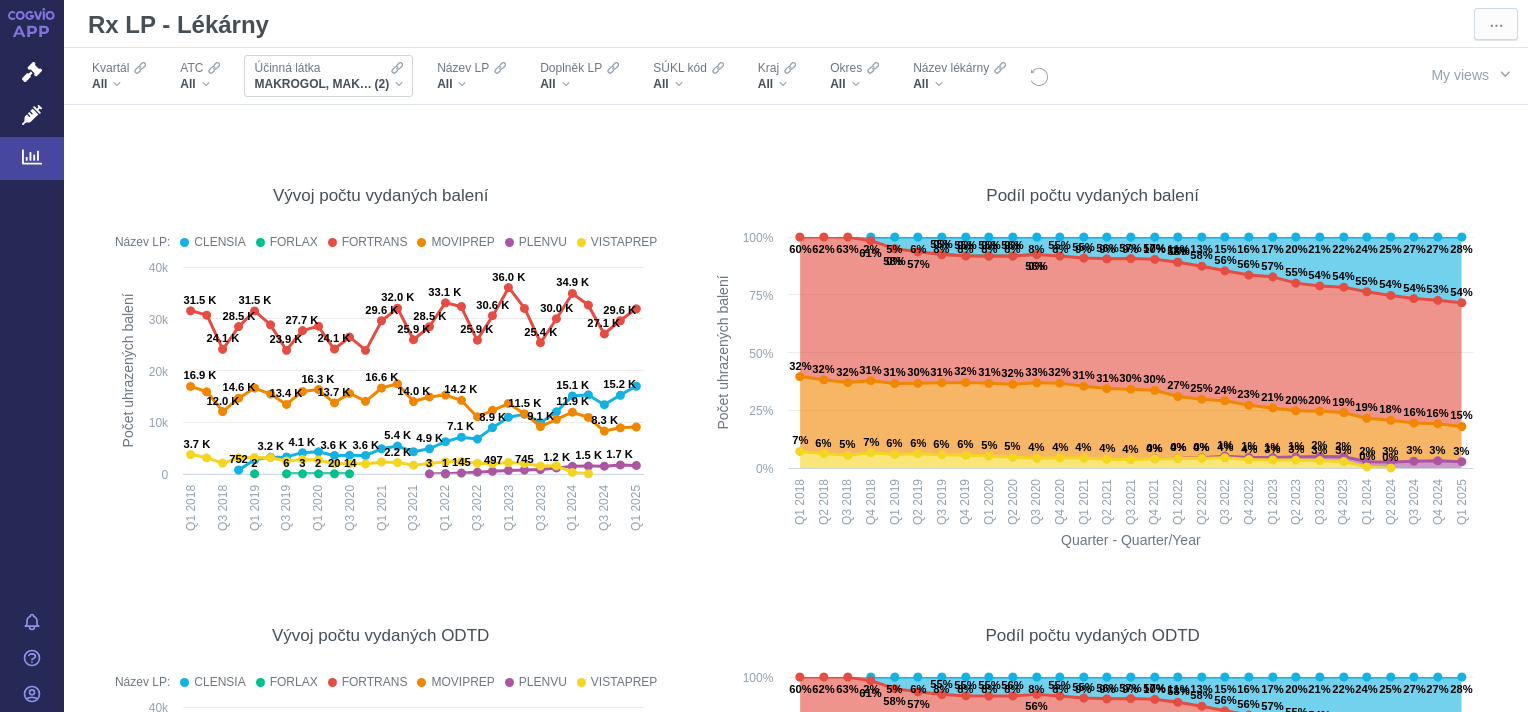 click on "MAKROGOL, MAKROGOL, KOMBINACE (2)" at bounding box center [328, 84] 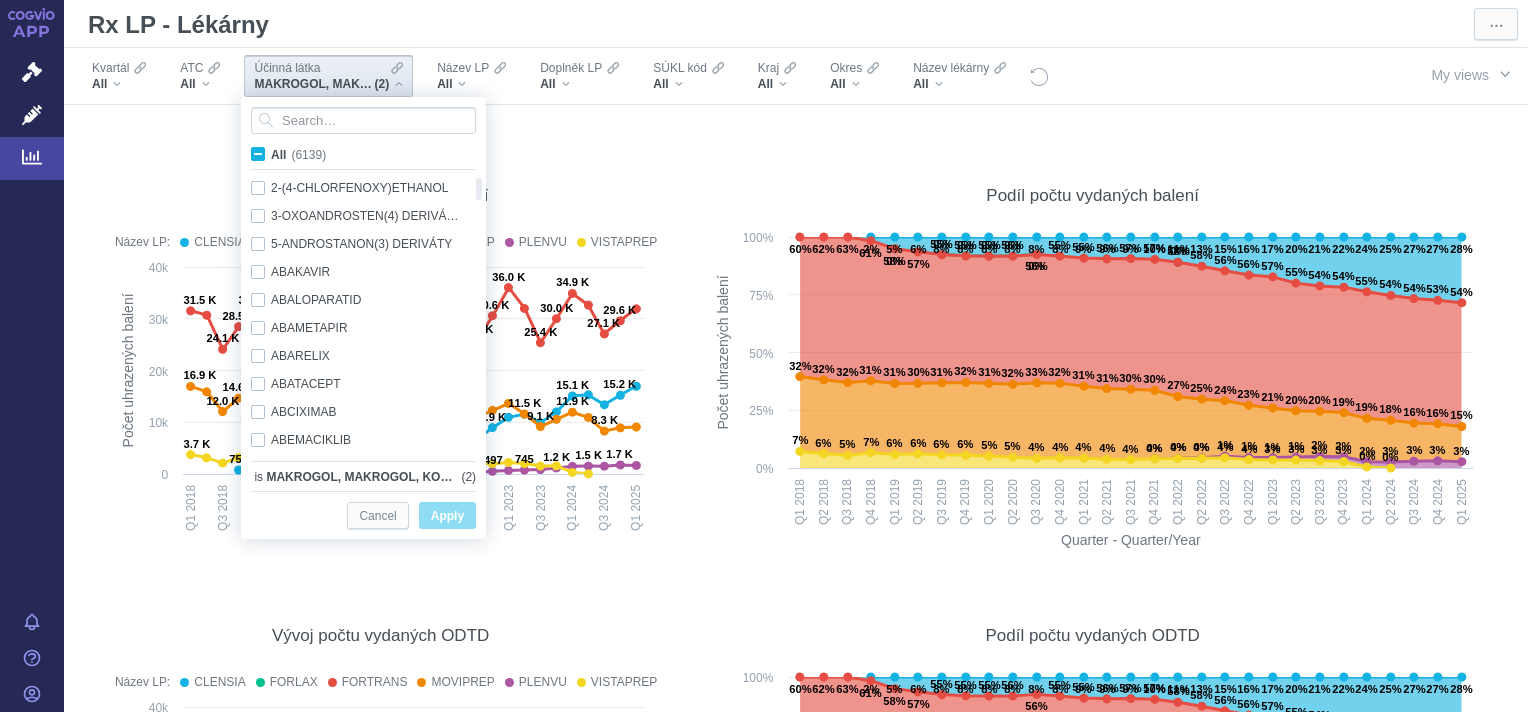 click on "All (6139)" at bounding box center (298, 155) 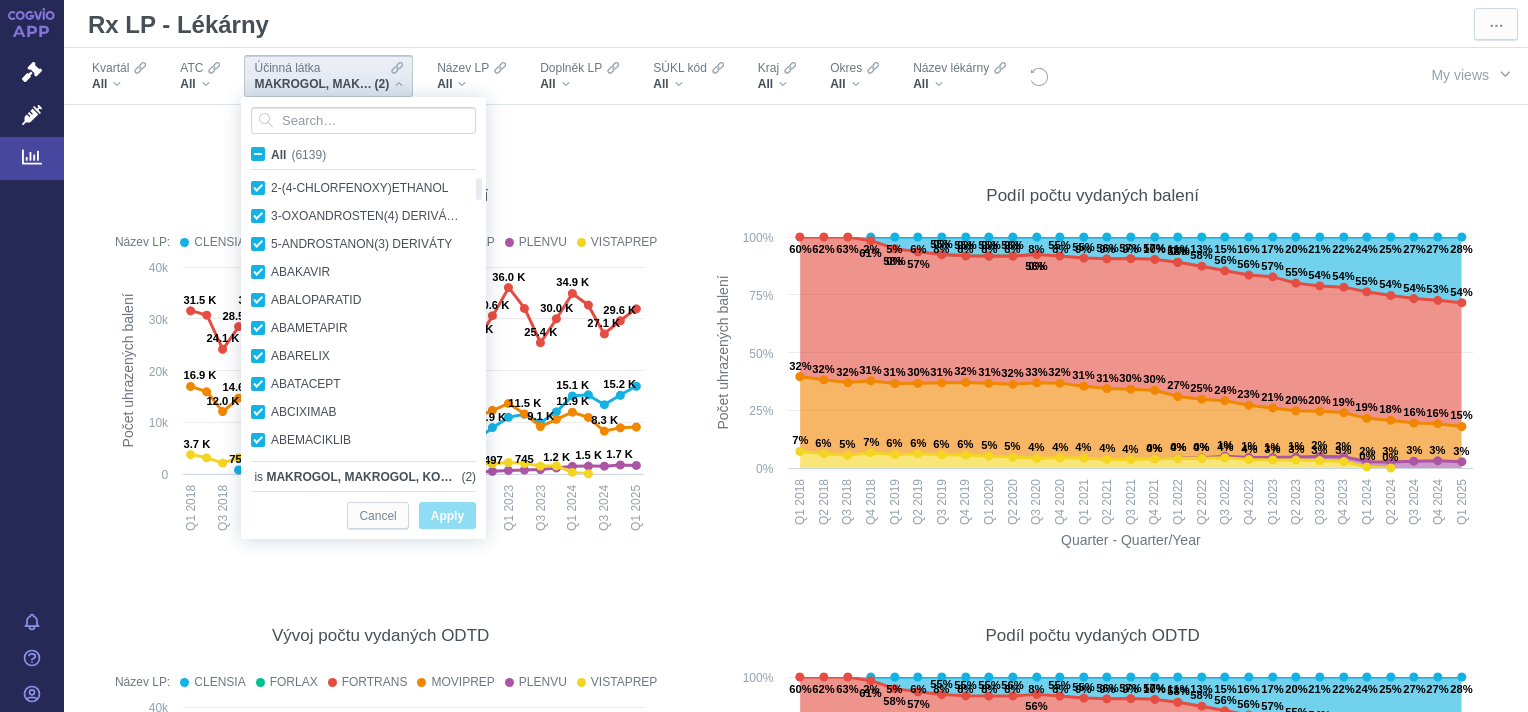 checkbox on "true" 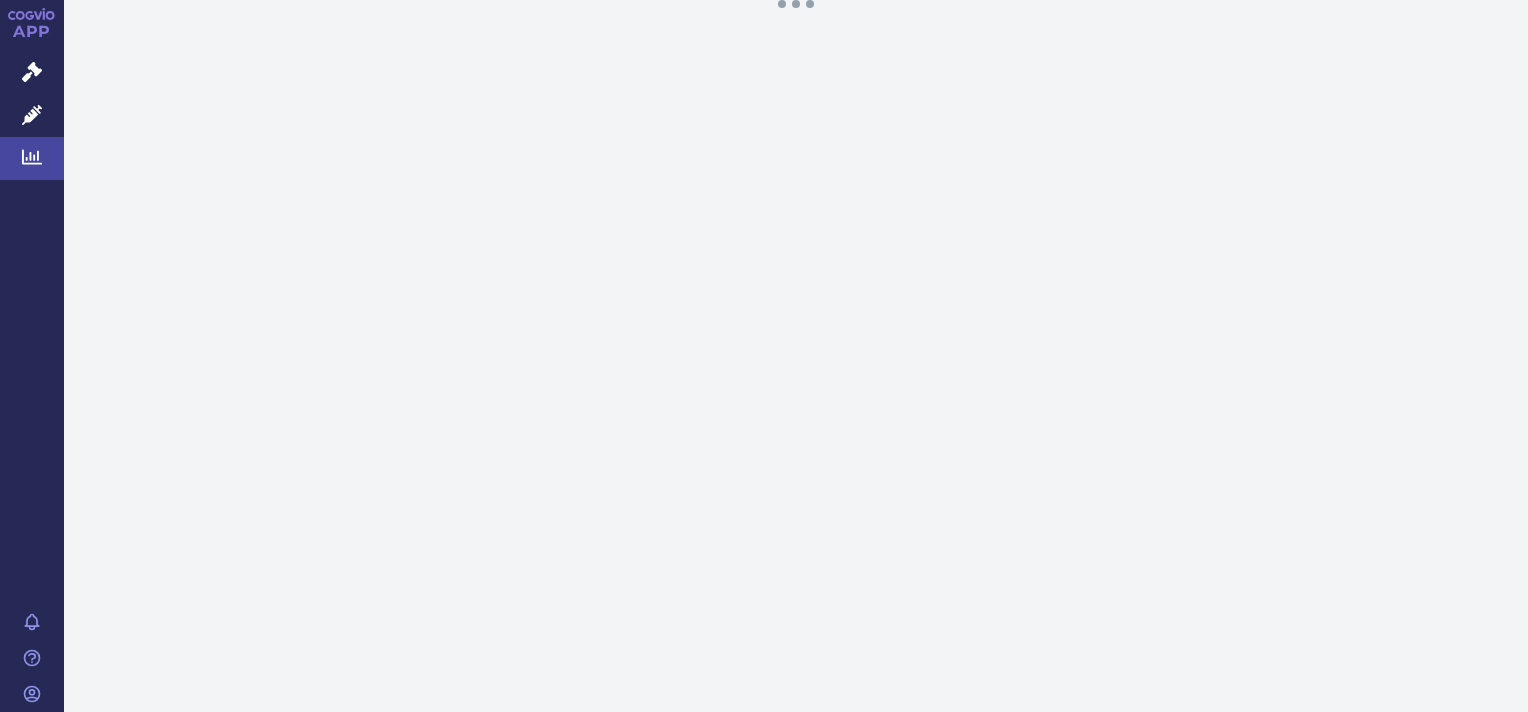 scroll, scrollTop: 0, scrollLeft: 0, axis: both 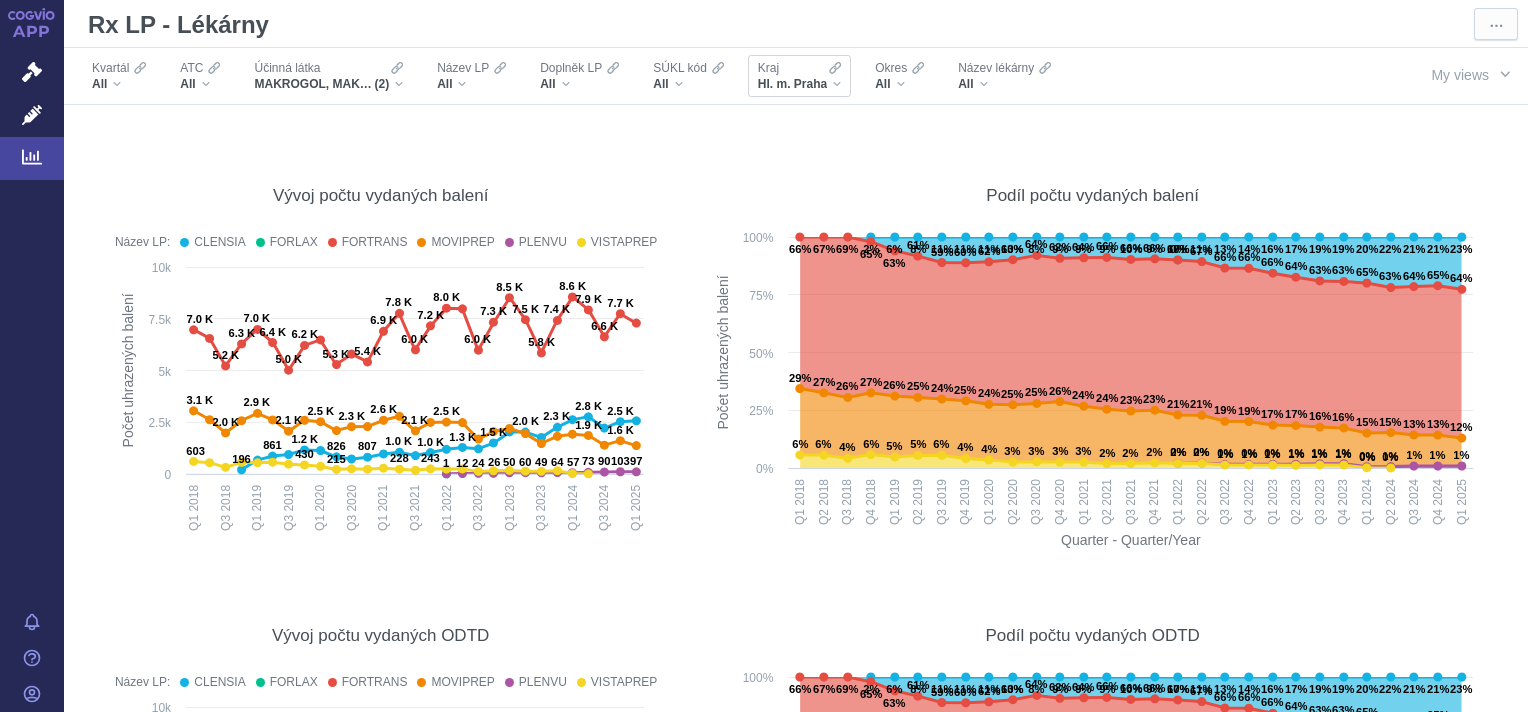 click on "Hl. m. Praha" at bounding box center (799, 84) 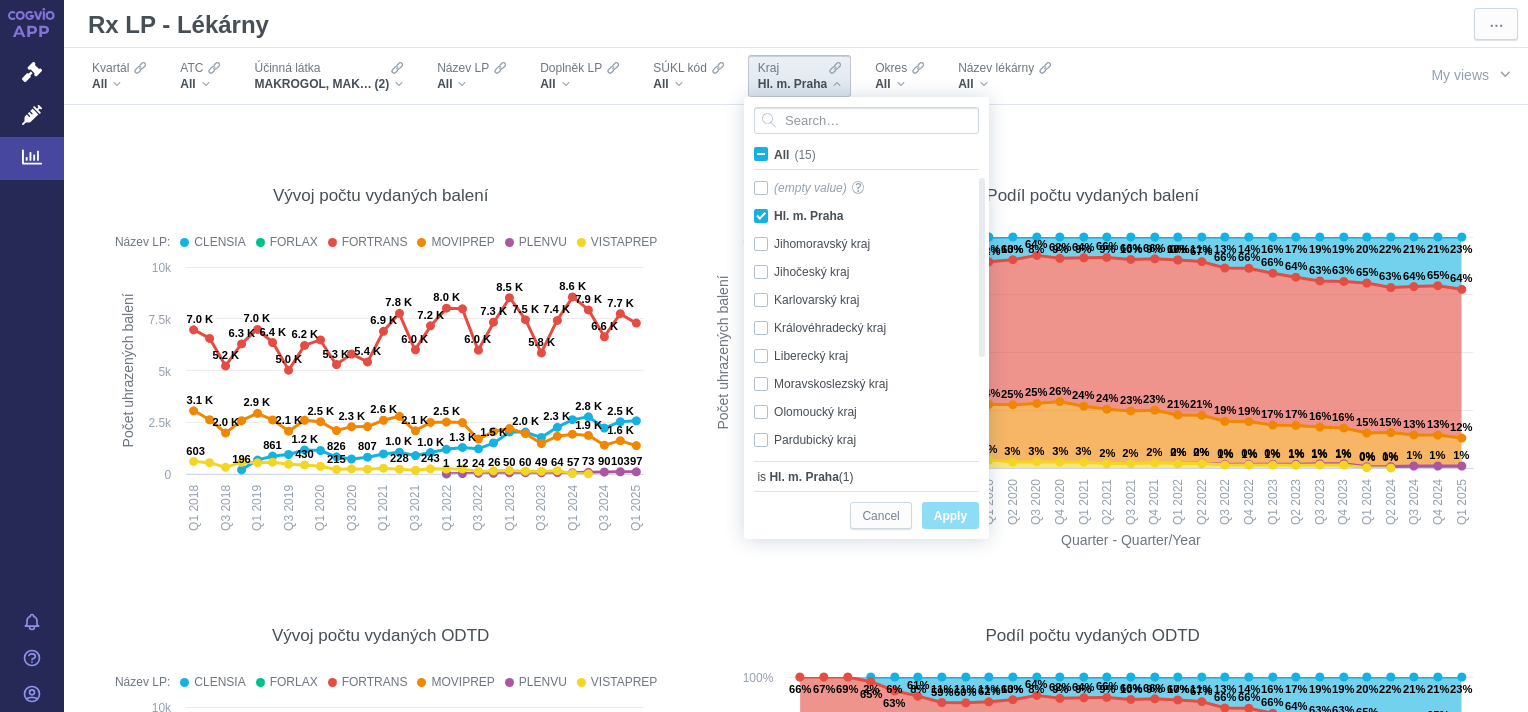 click on "All (15)" at bounding box center [795, 155] 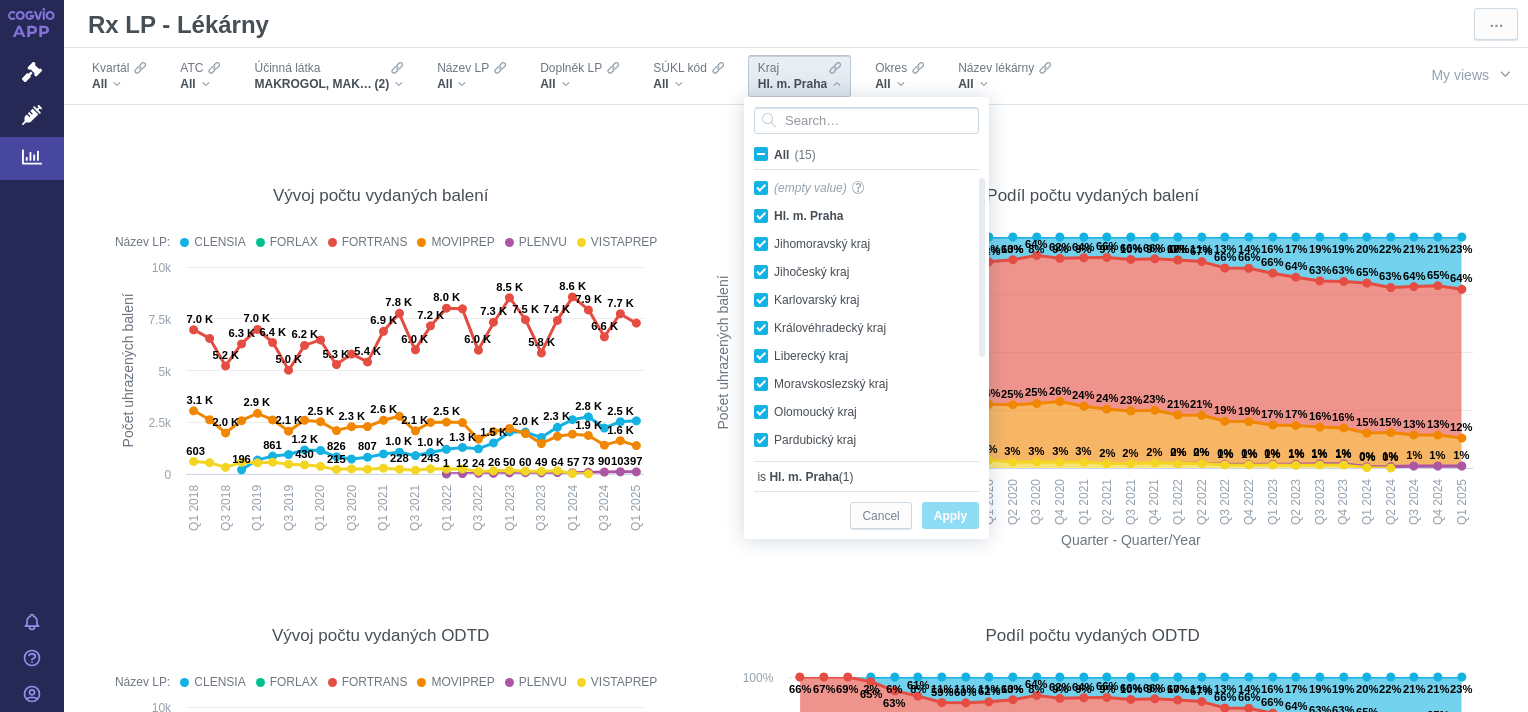 checkbox on "true" 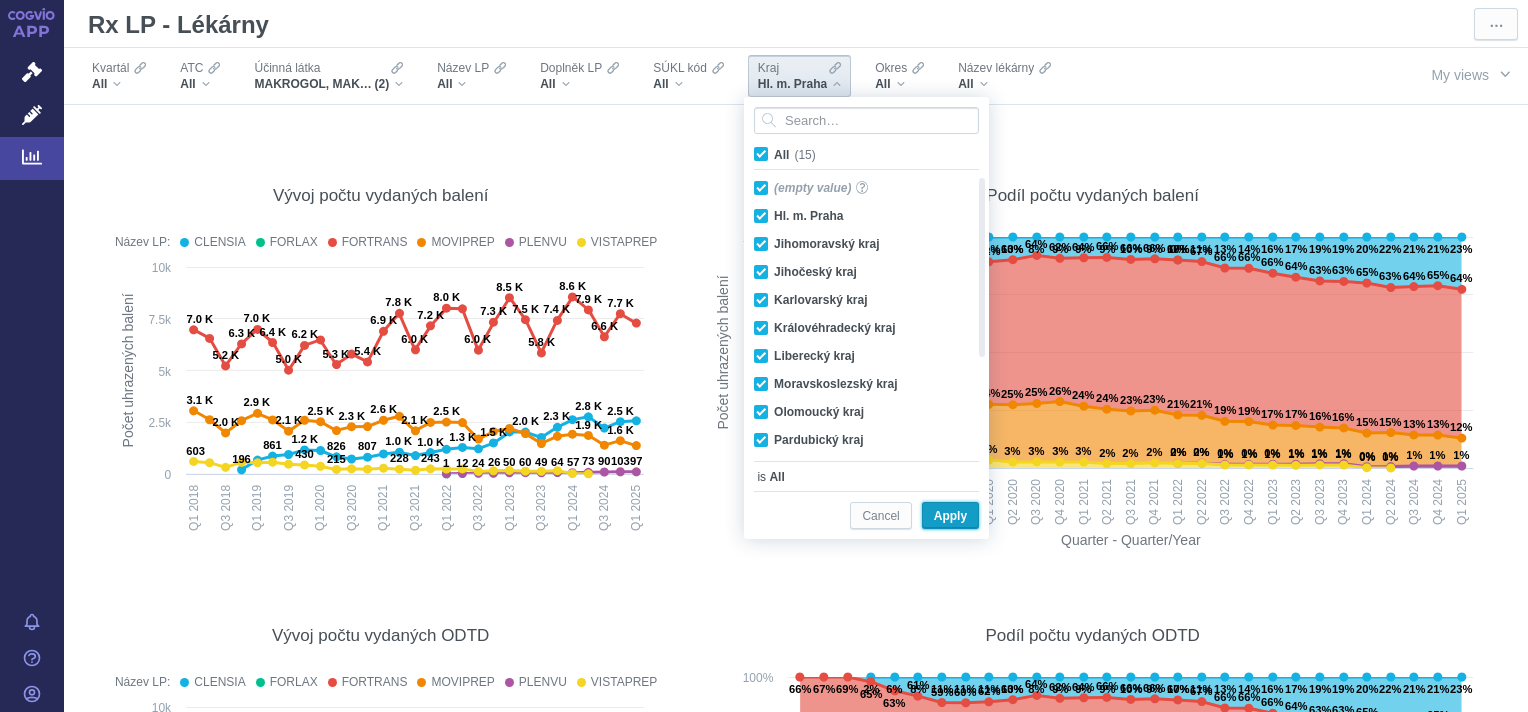 click on "Apply" at bounding box center (950, 516) 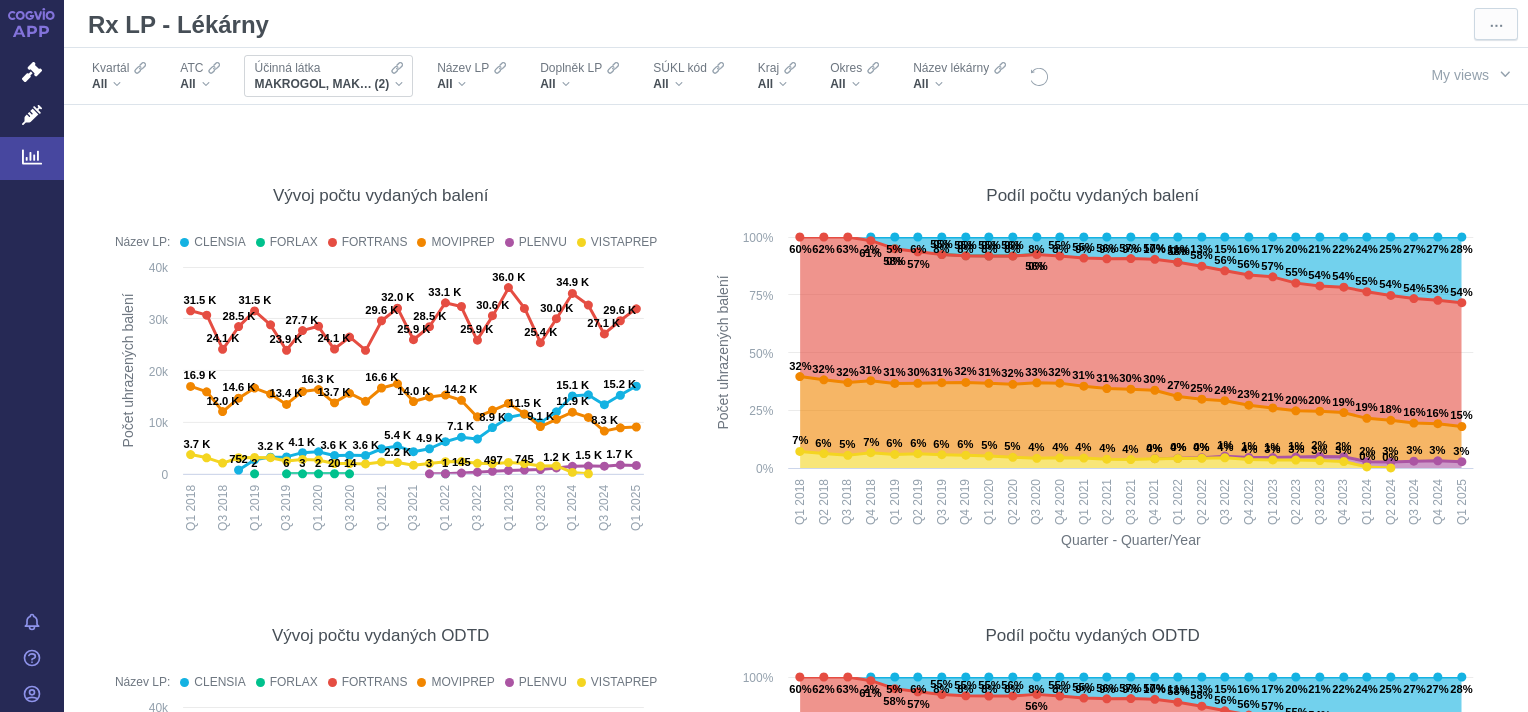 click on "Účinná látka MAKROGOL, MAKROGOL, KOMBINACE (2)" at bounding box center [328, 76] 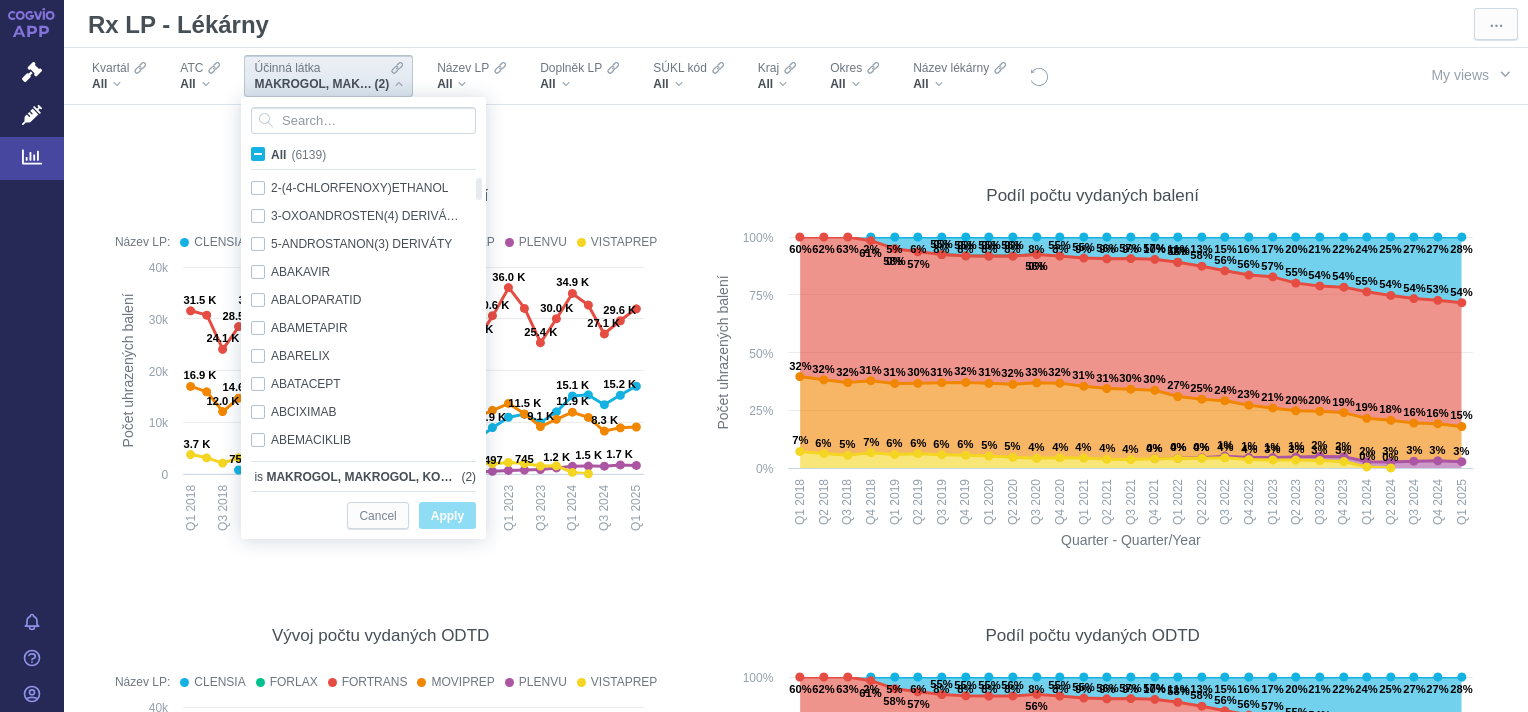 click on "All (6139)" at bounding box center [298, 155] 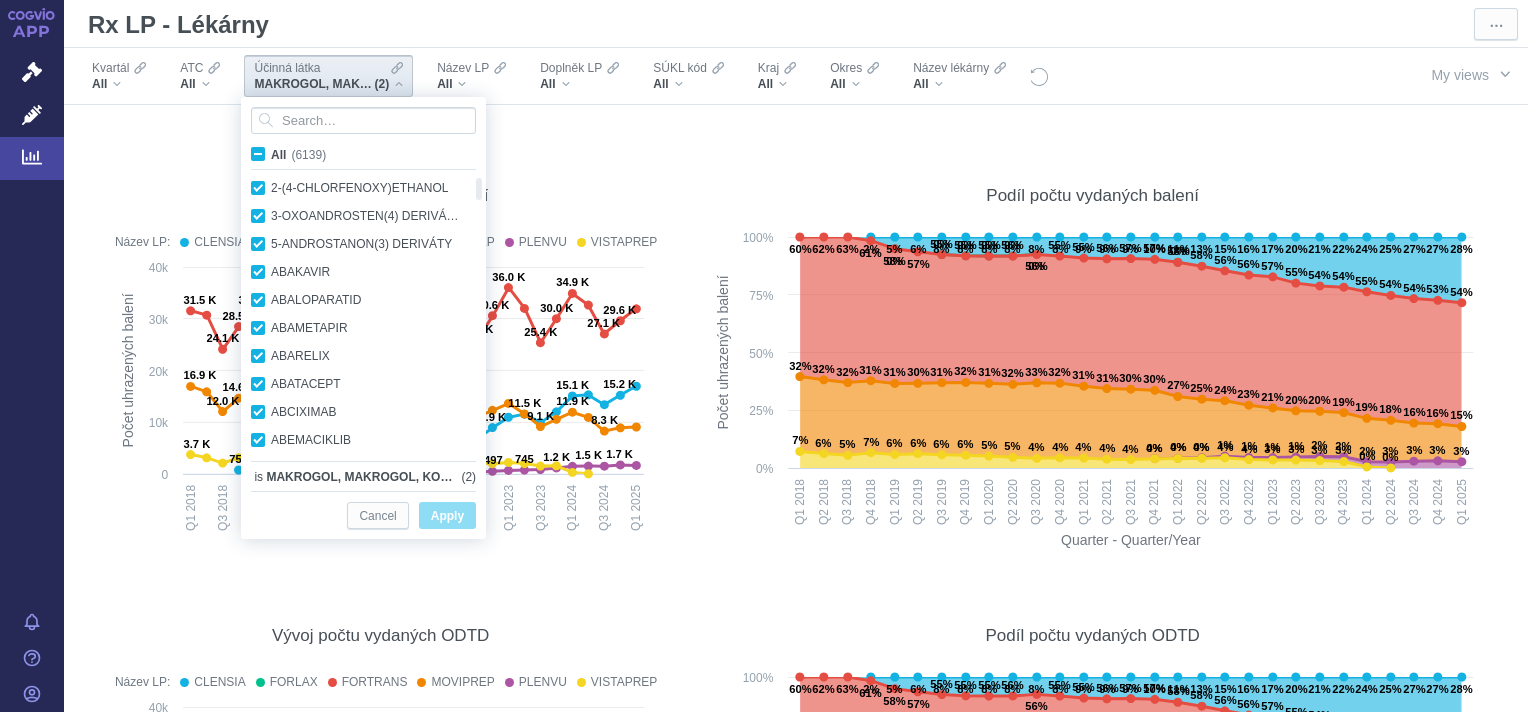 checkbox on "true" 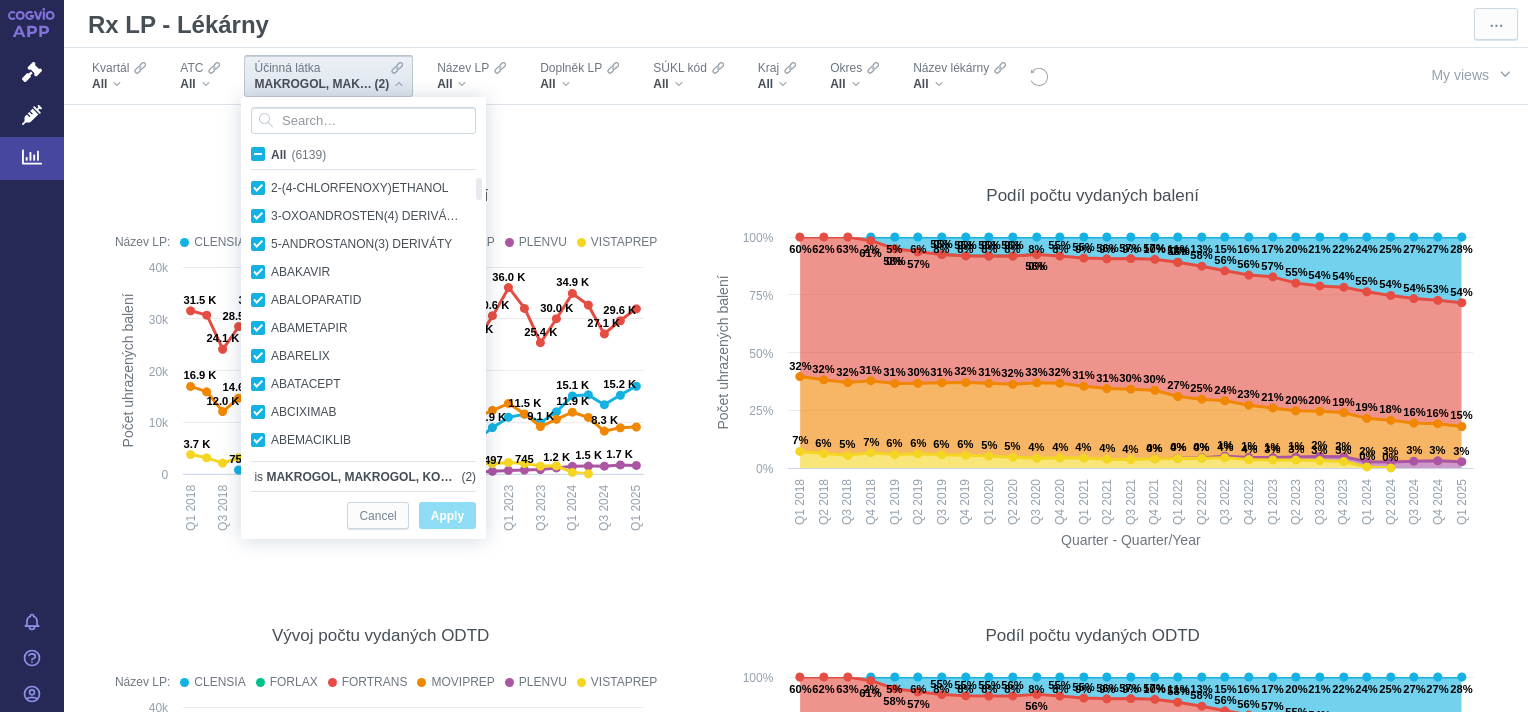 checkbox on "true" 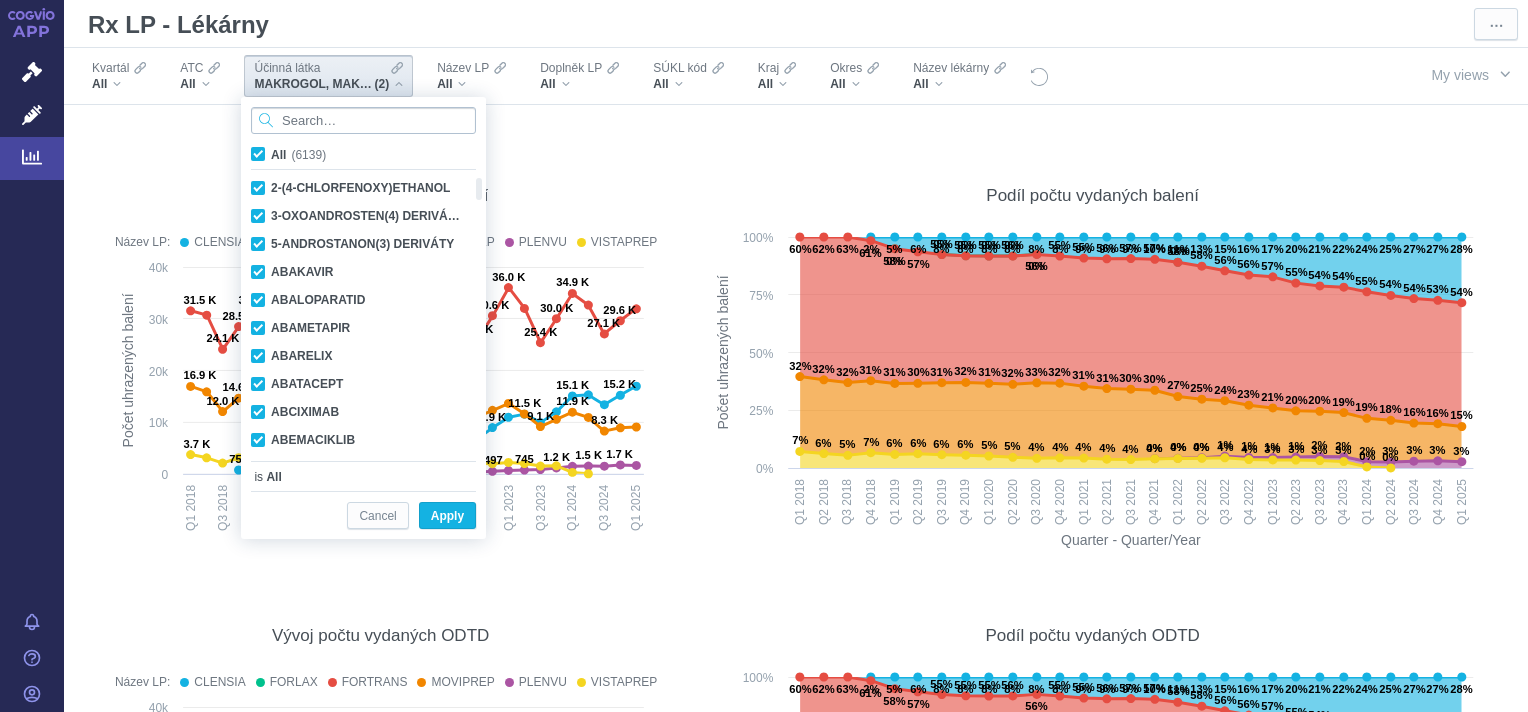 click at bounding box center [363, 120] 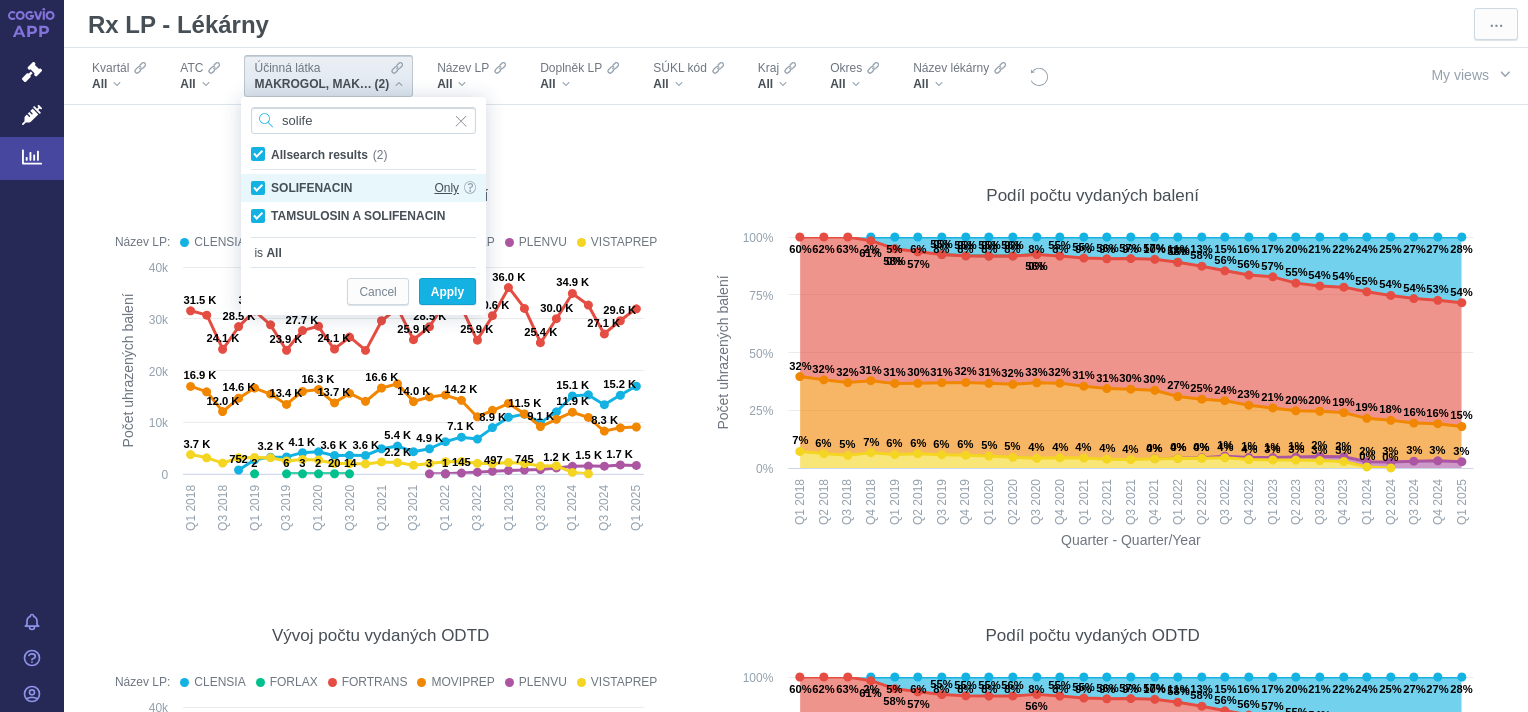 type on "solife" 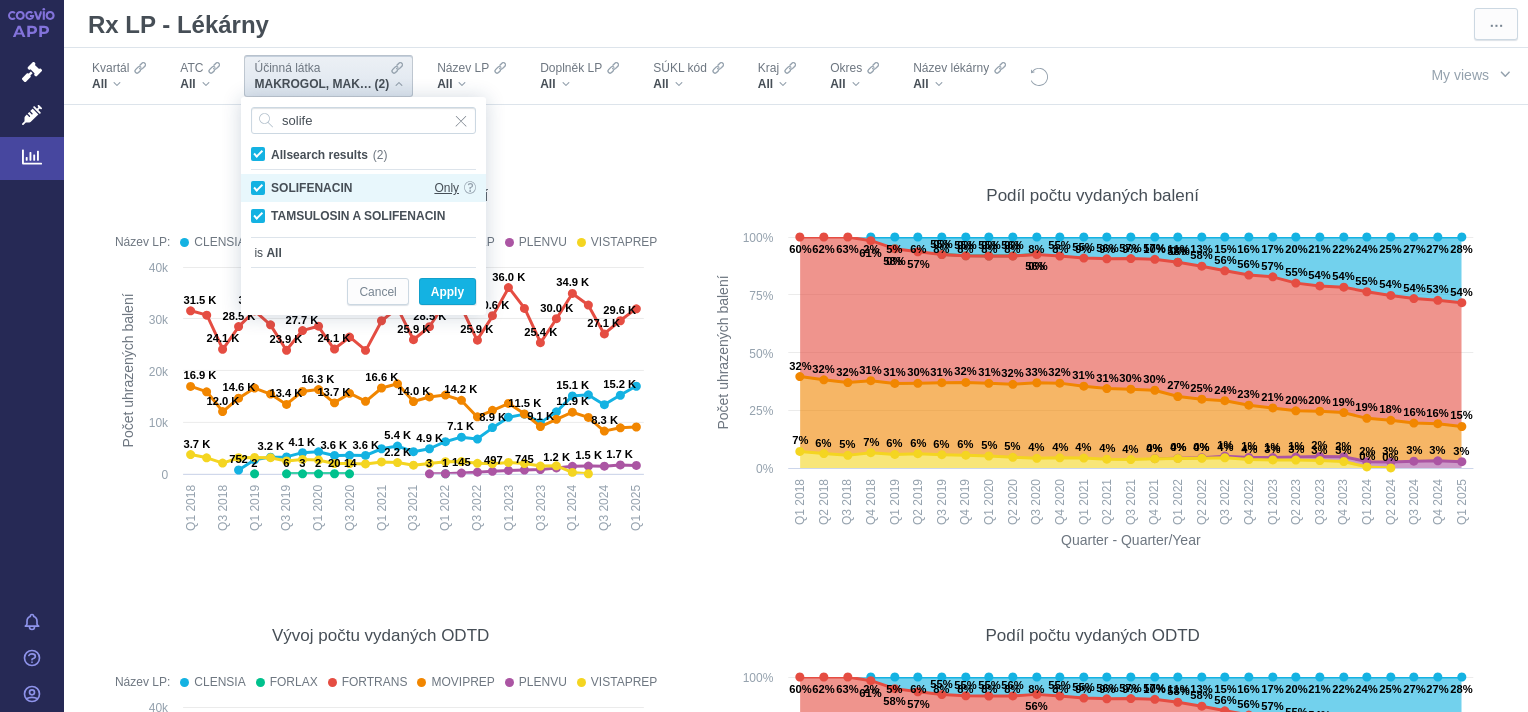 click on "Only" at bounding box center (446, 188) 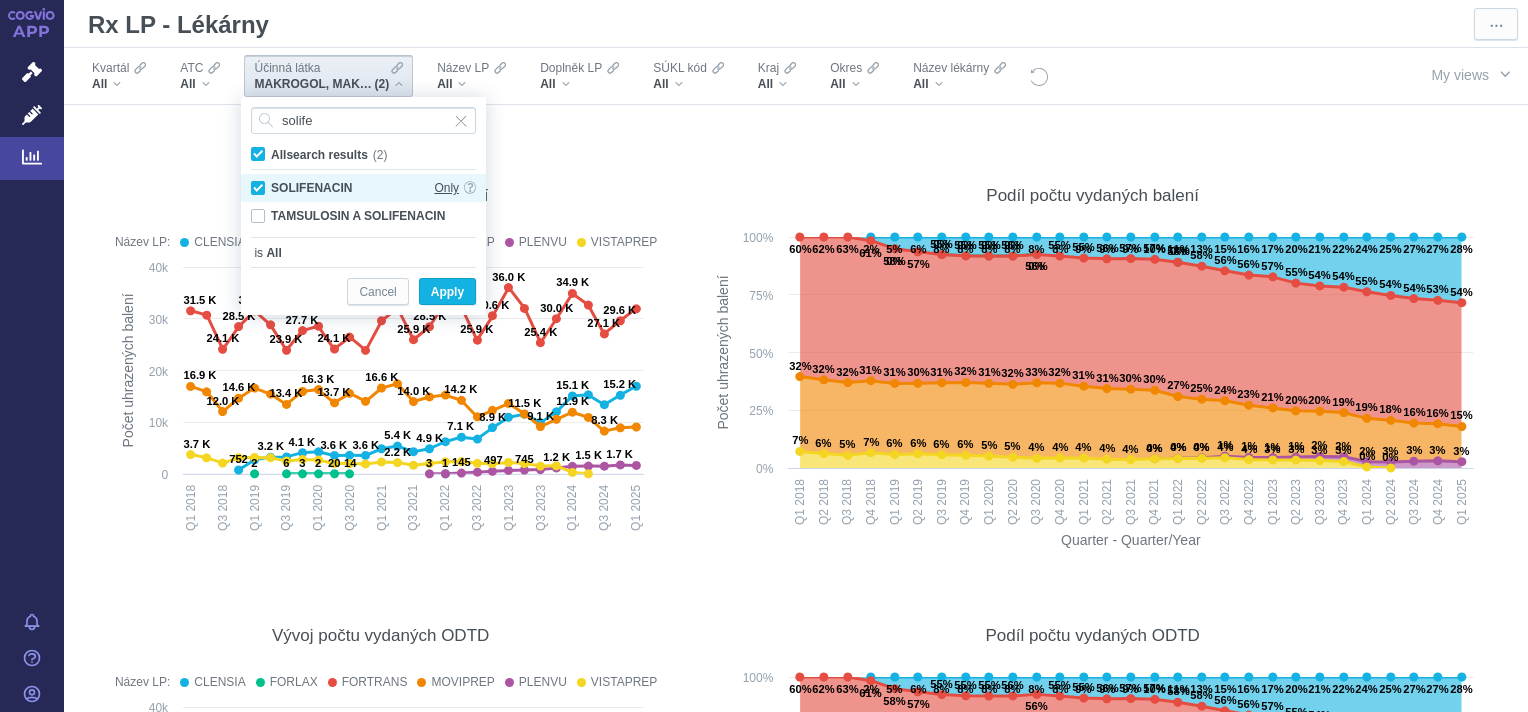 checkbox on "false" 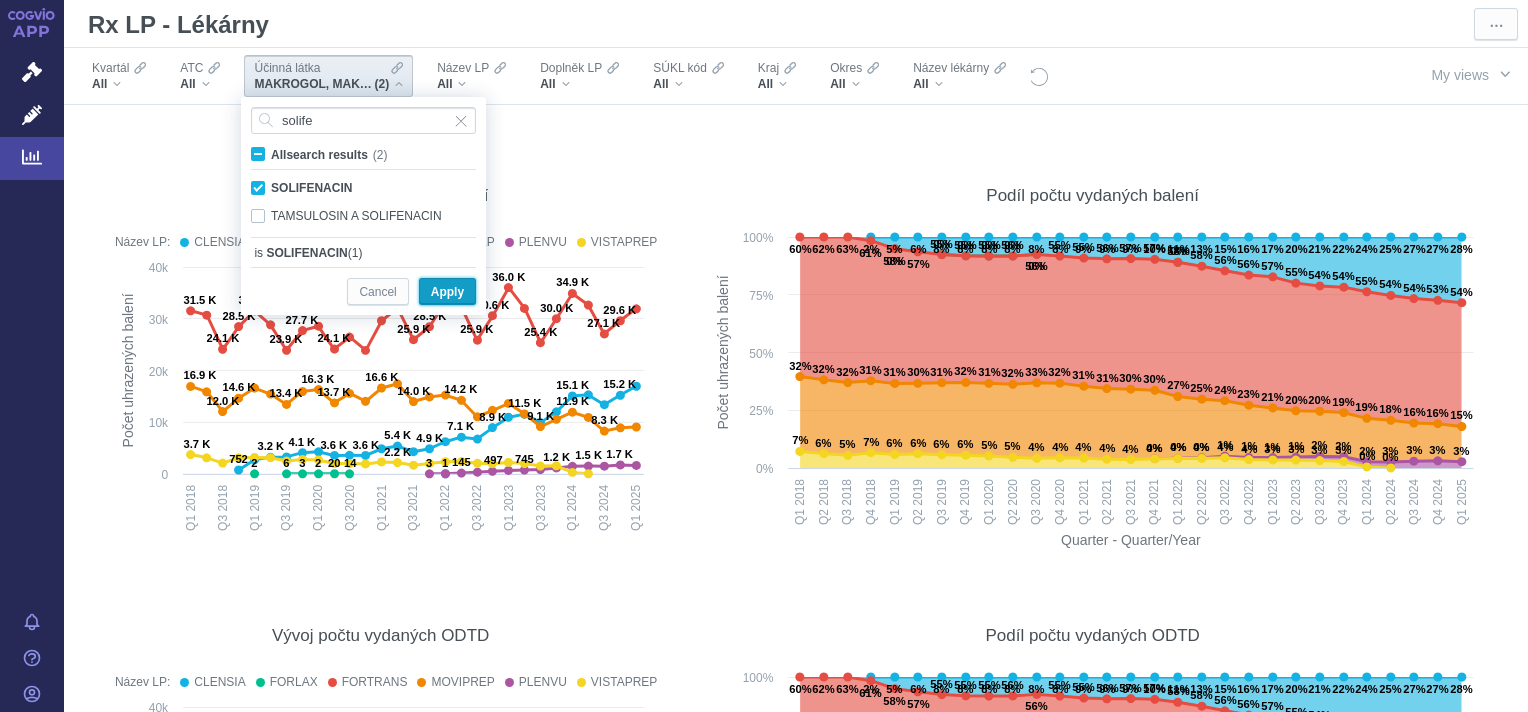 click on "Apply" at bounding box center [447, 292] 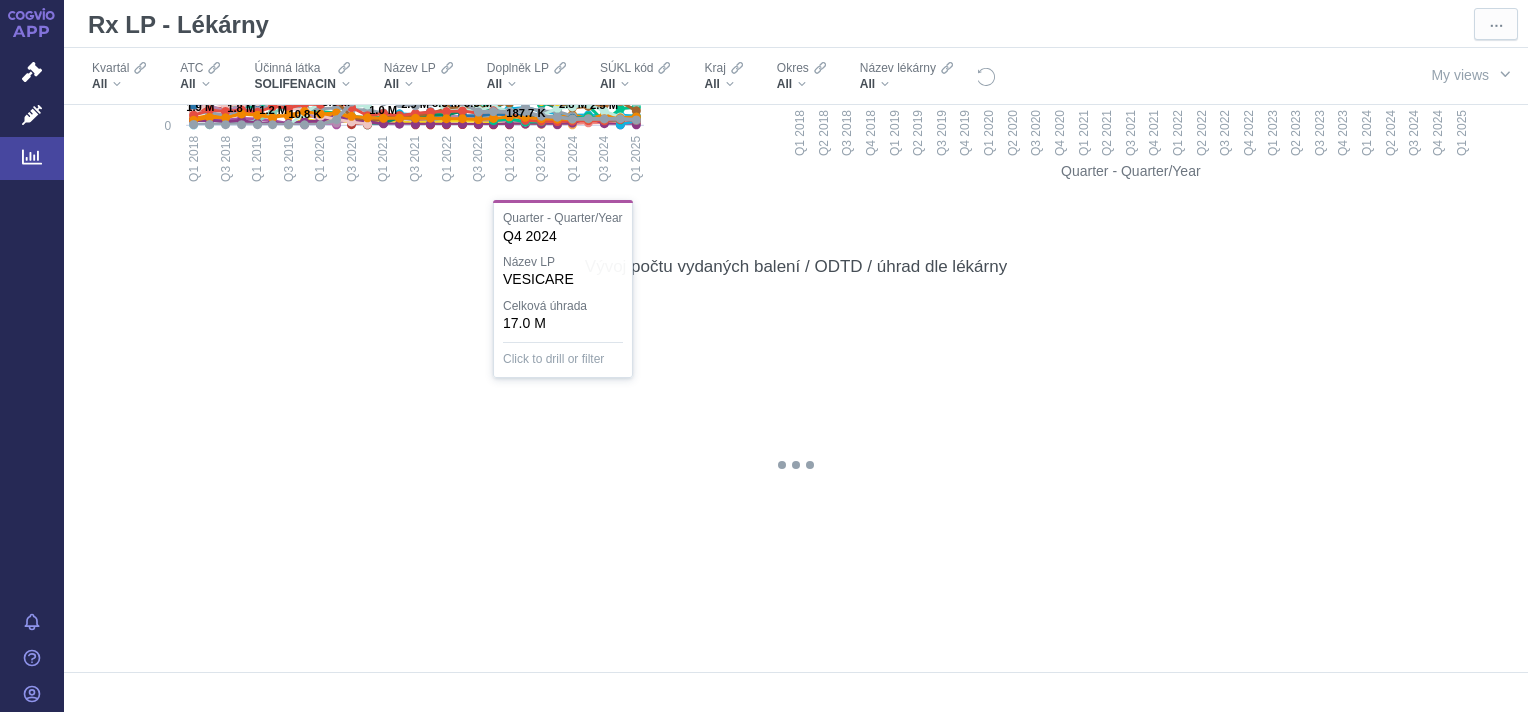 scroll, scrollTop: 1251, scrollLeft: 0, axis: vertical 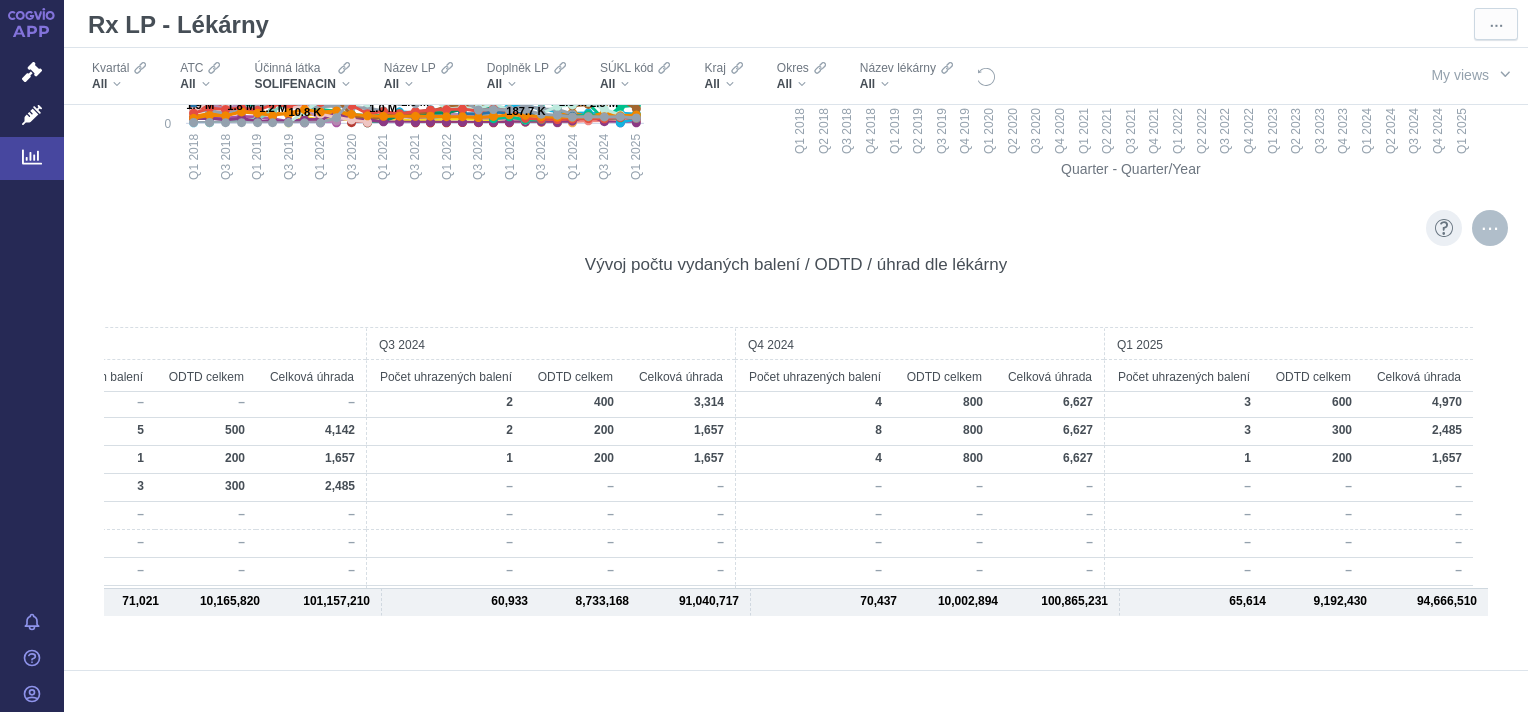 click at bounding box center (1490, 228) 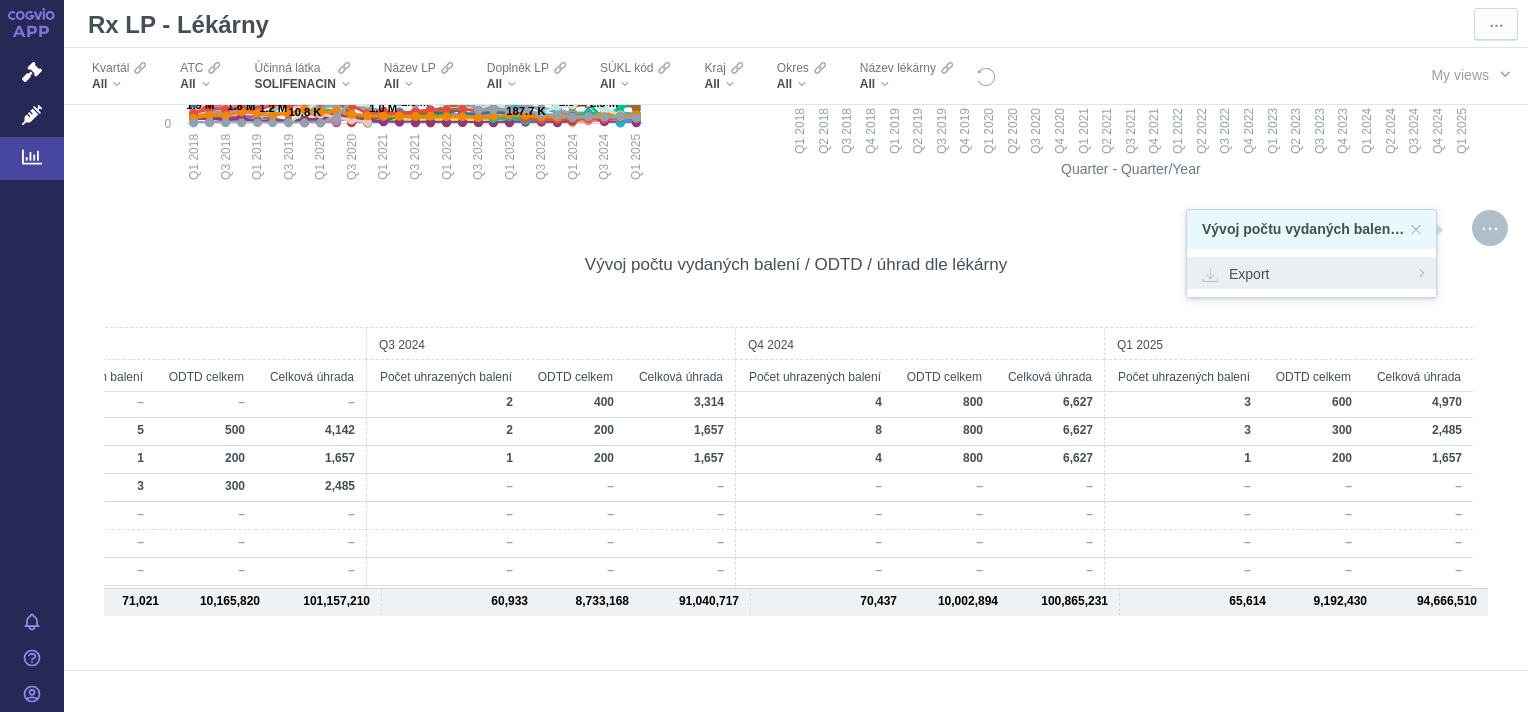 click on "Export" at bounding box center [1311, 273] 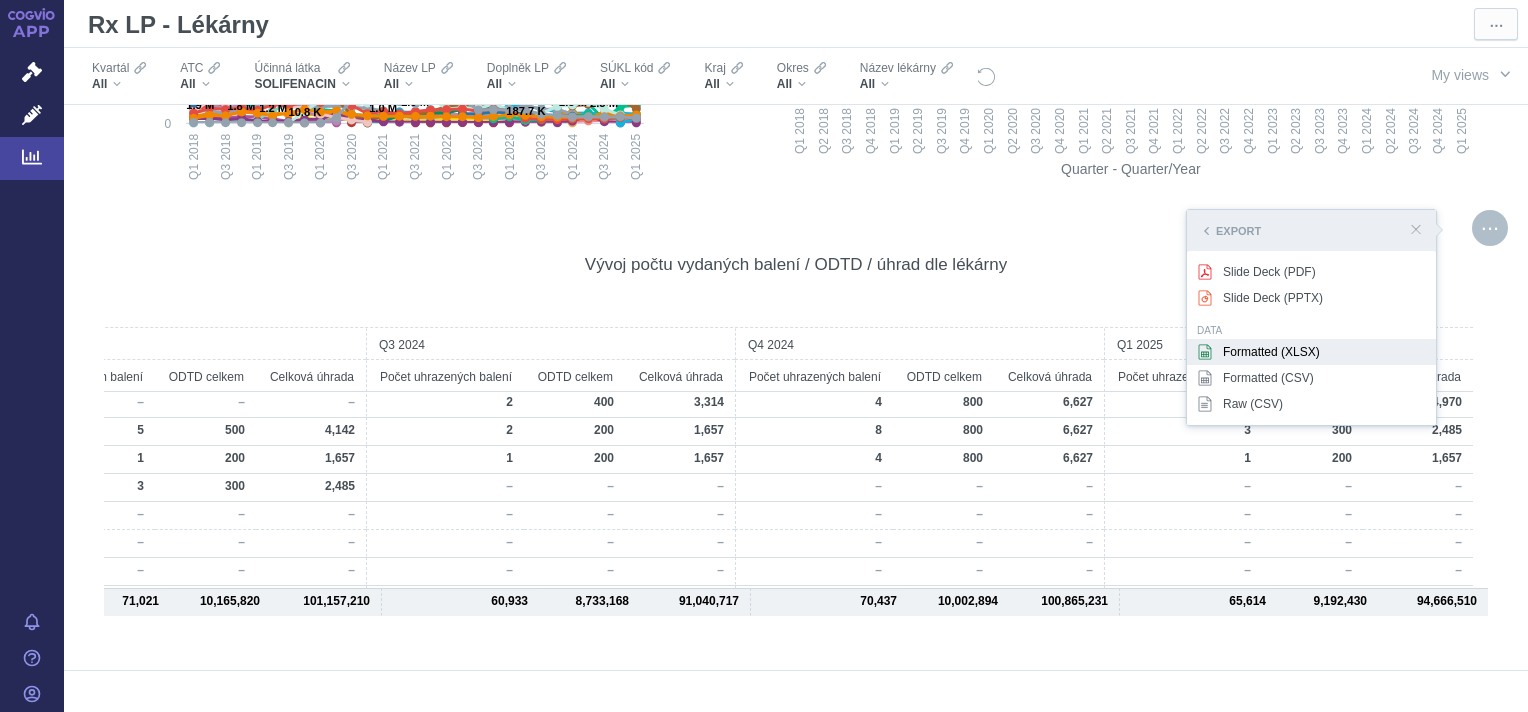 click on "Formatted (XLSX)" at bounding box center [1311, 352] 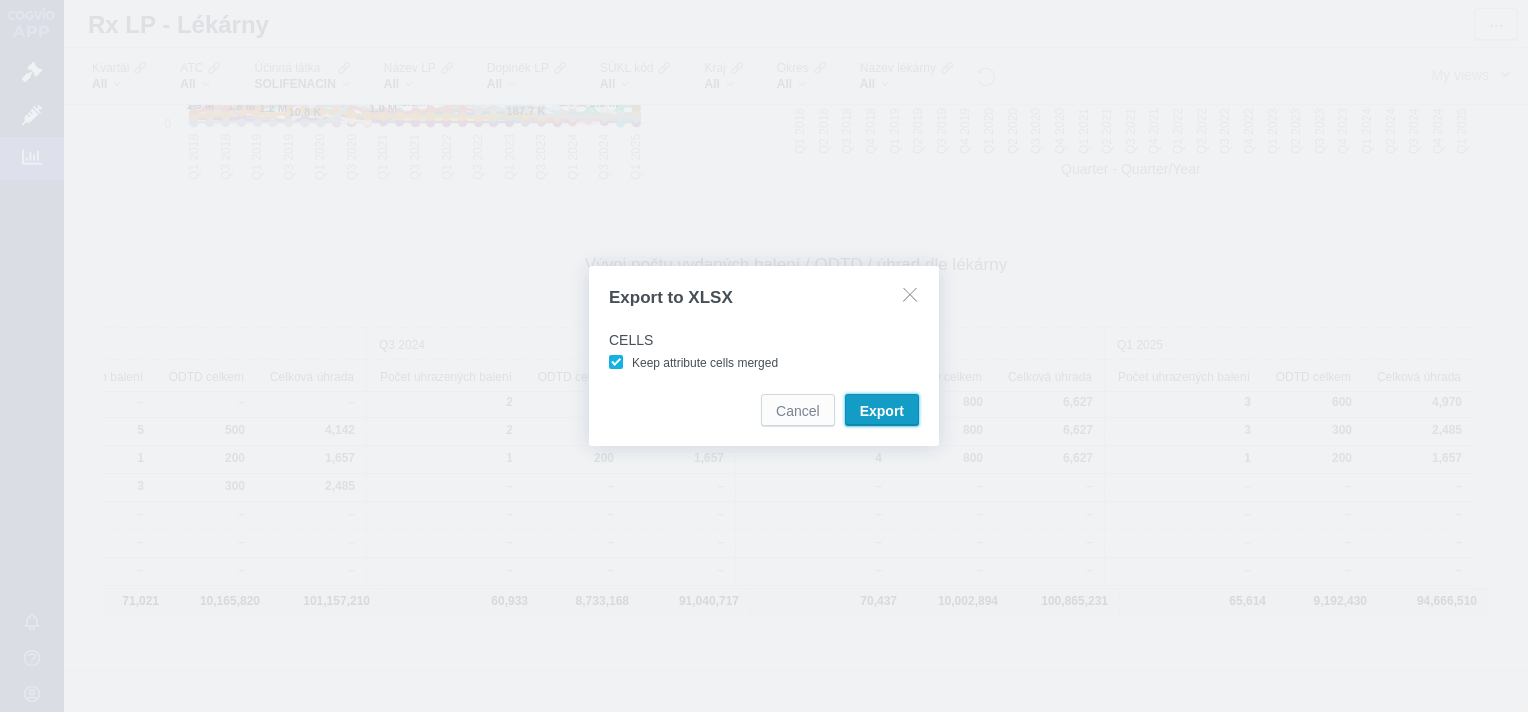 click on "Export" at bounding box center (882, 411) 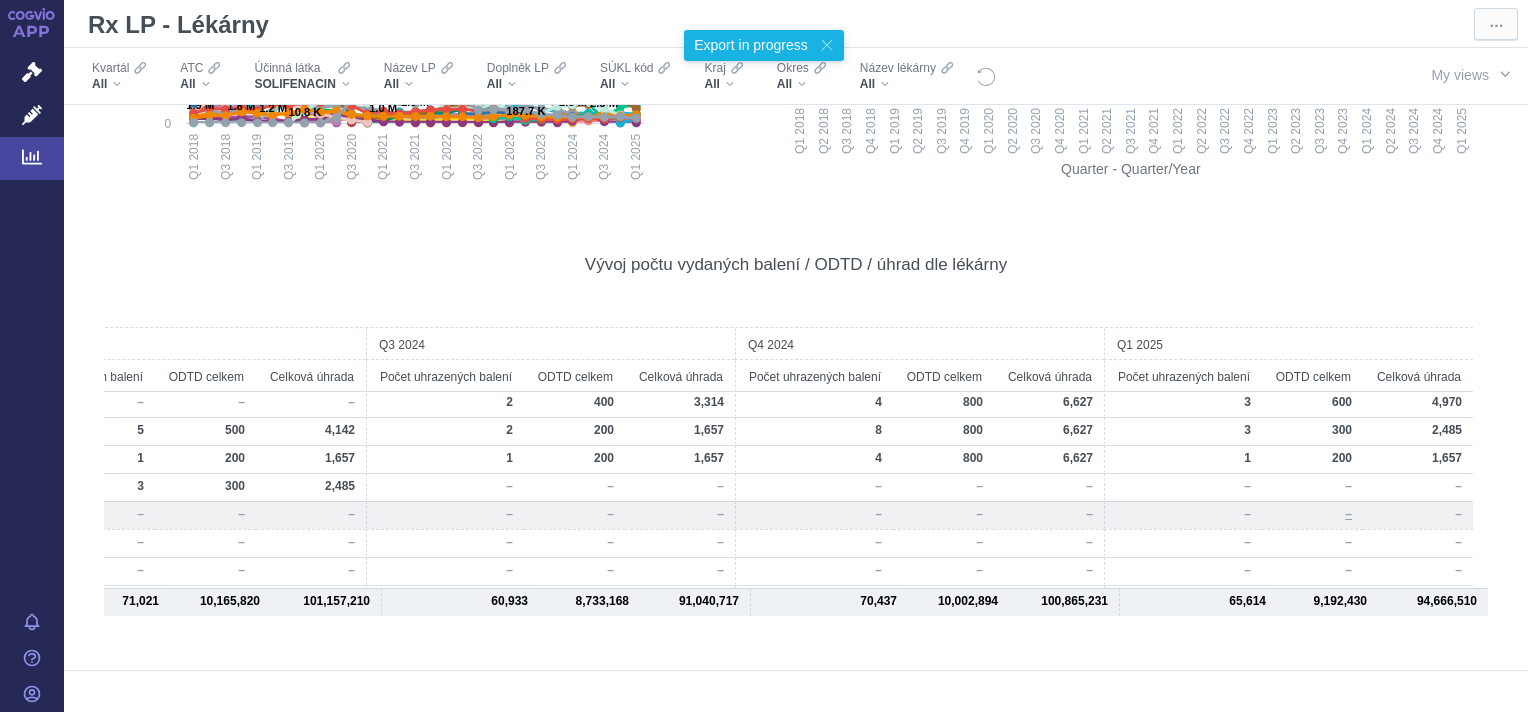 scroll, scrollTop: 2400, scrollLeft: 0, axis: vertical 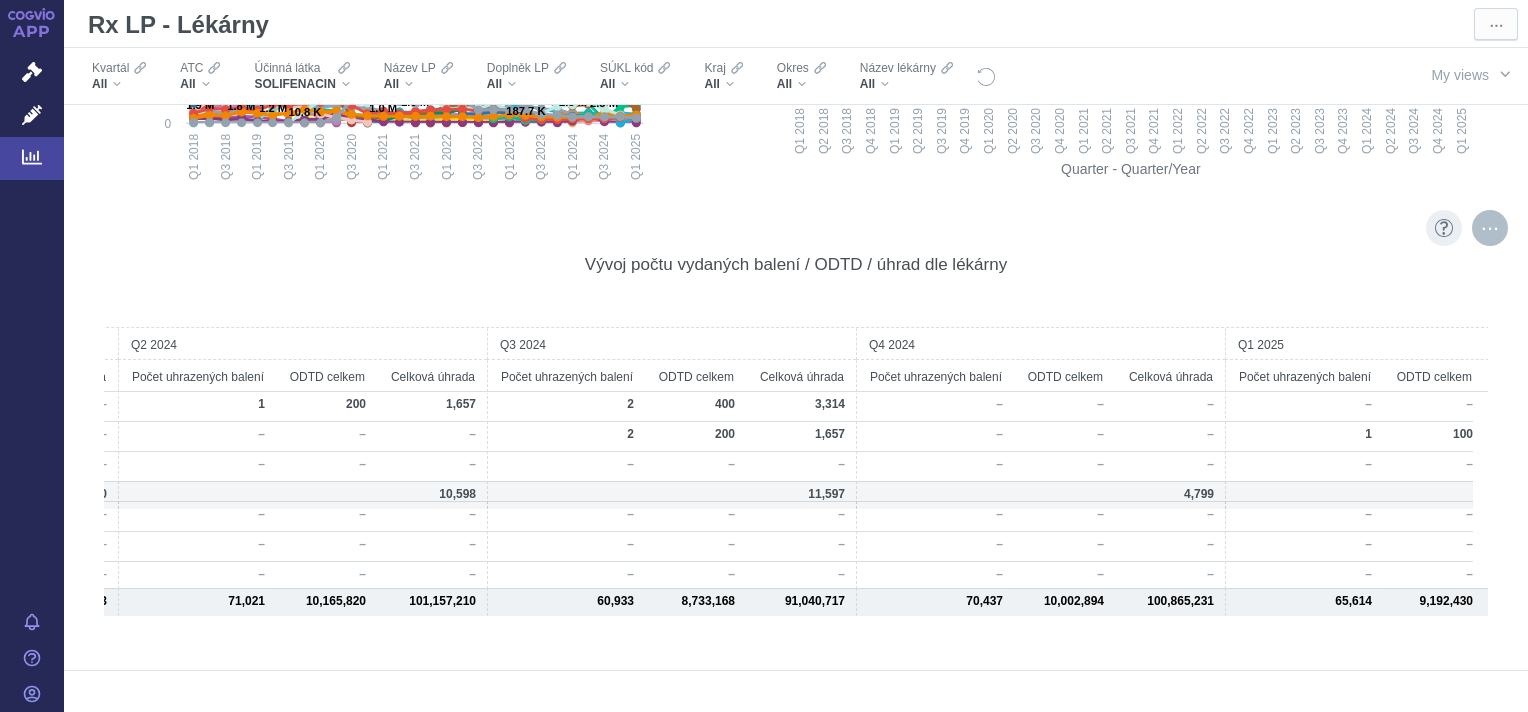 click at bounding box center [1490, 228] 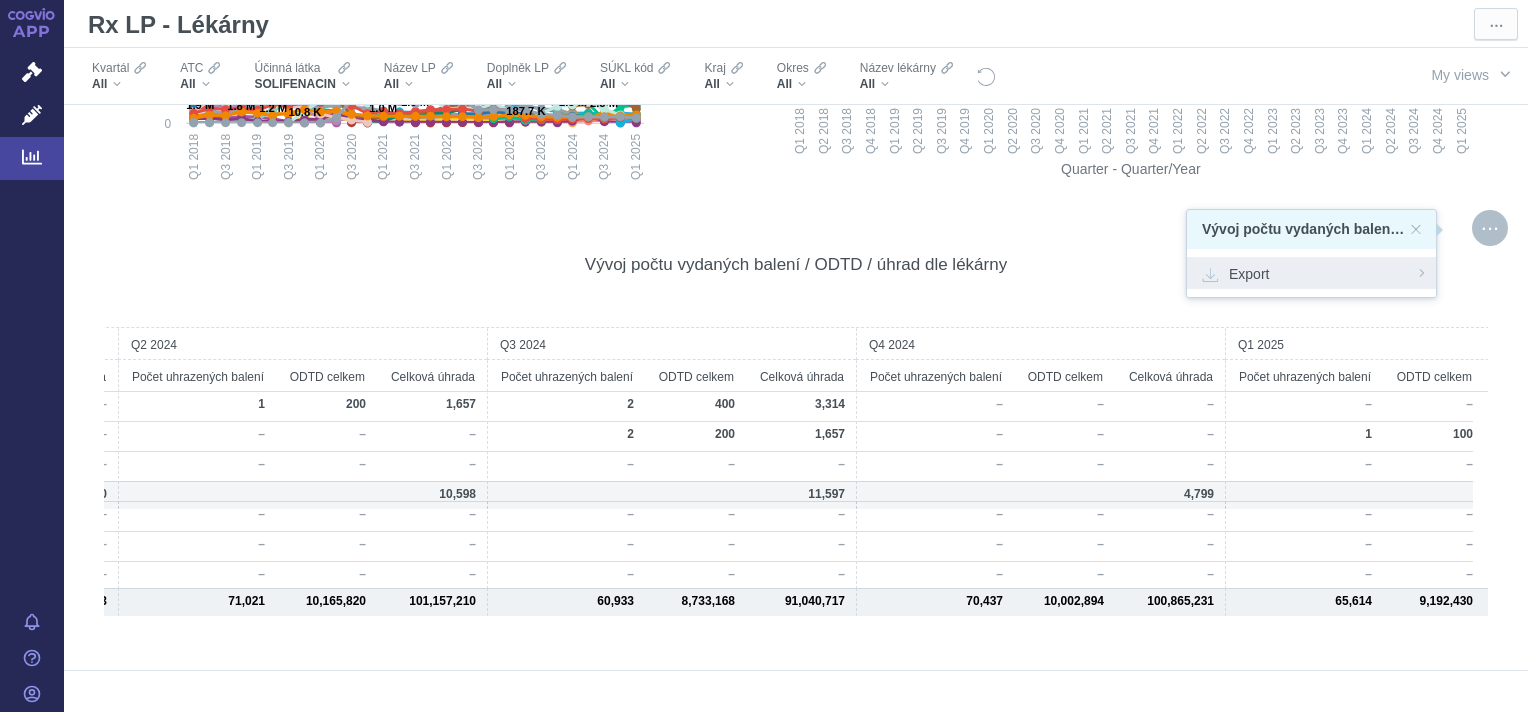 click on "Export" at bounding box center [1311, 273] 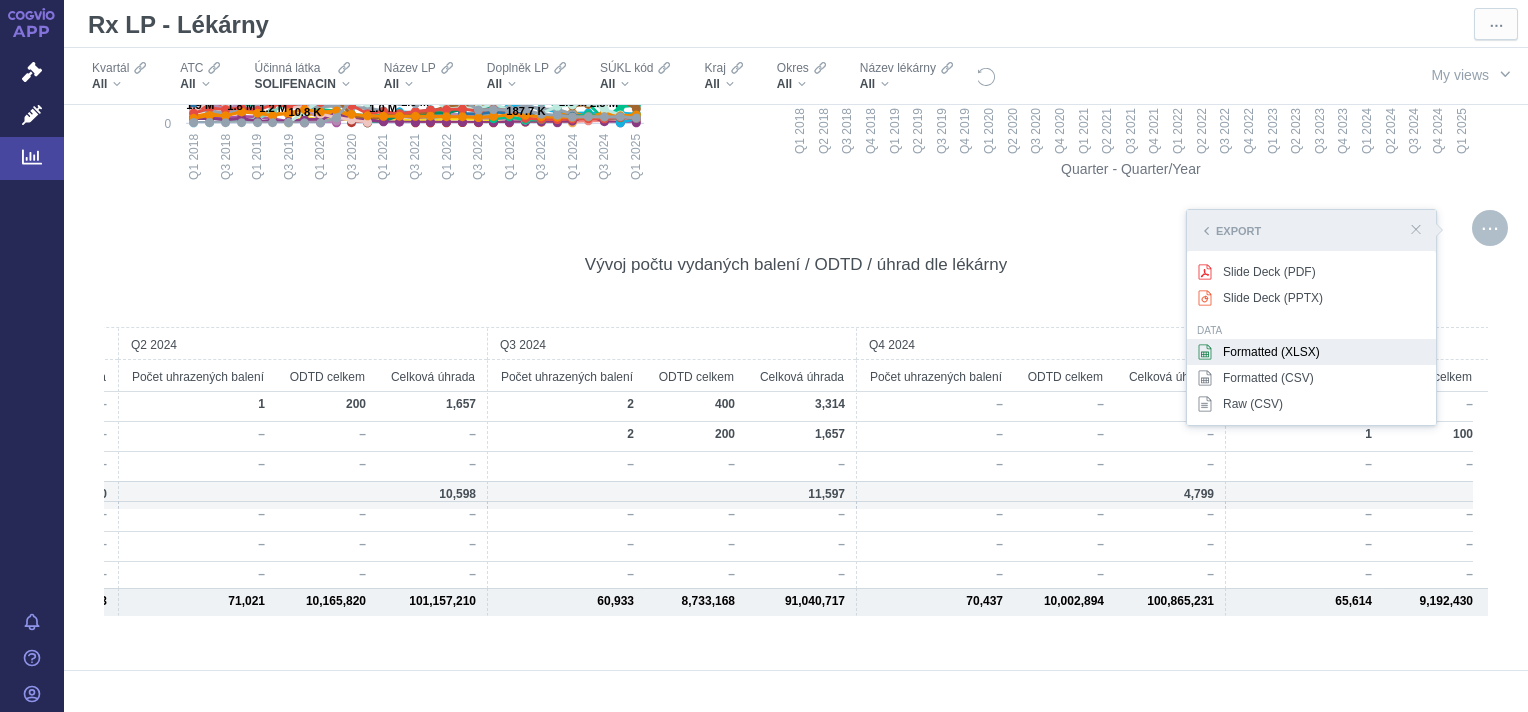 click on "Formatted (XLSX)" at bounding box center [1311, 352] 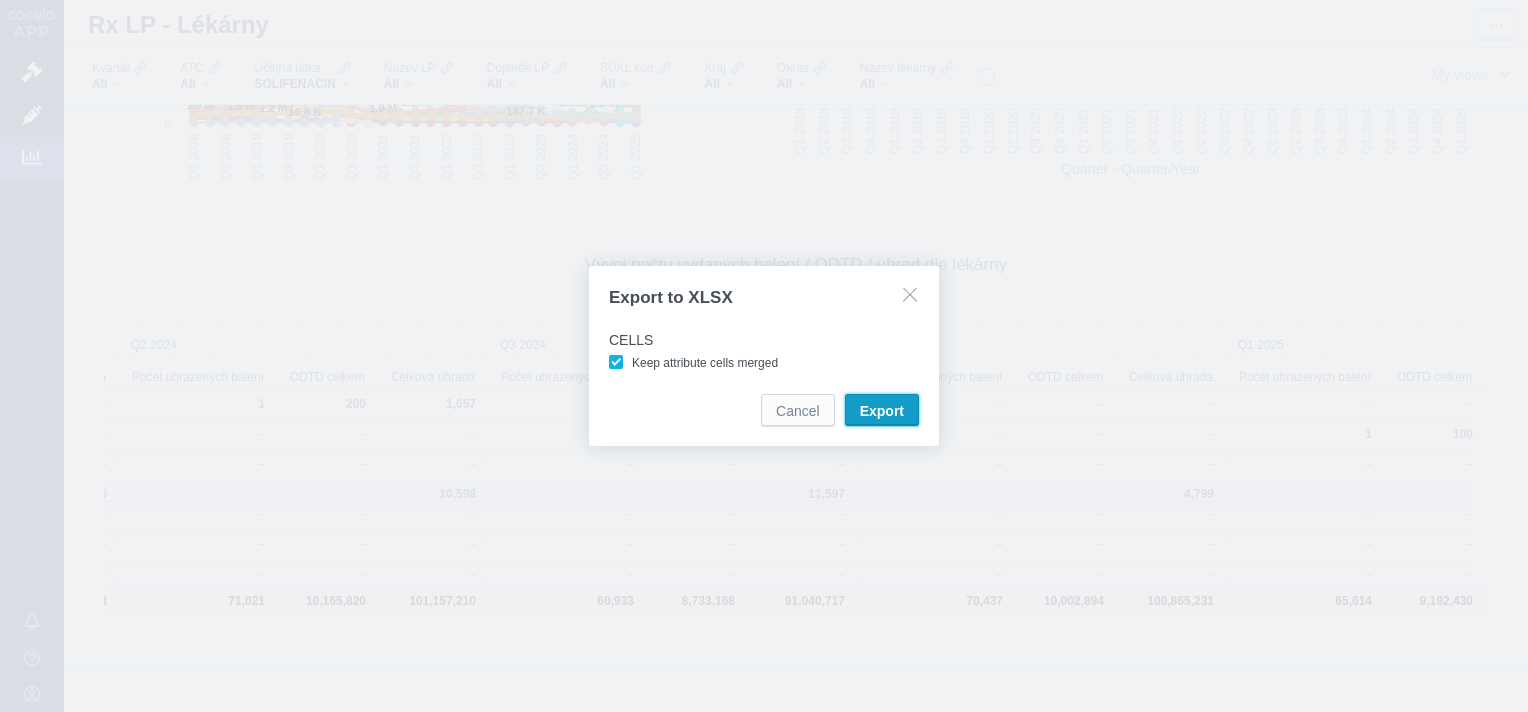 click on "Export" at bounding box center (882, 411) 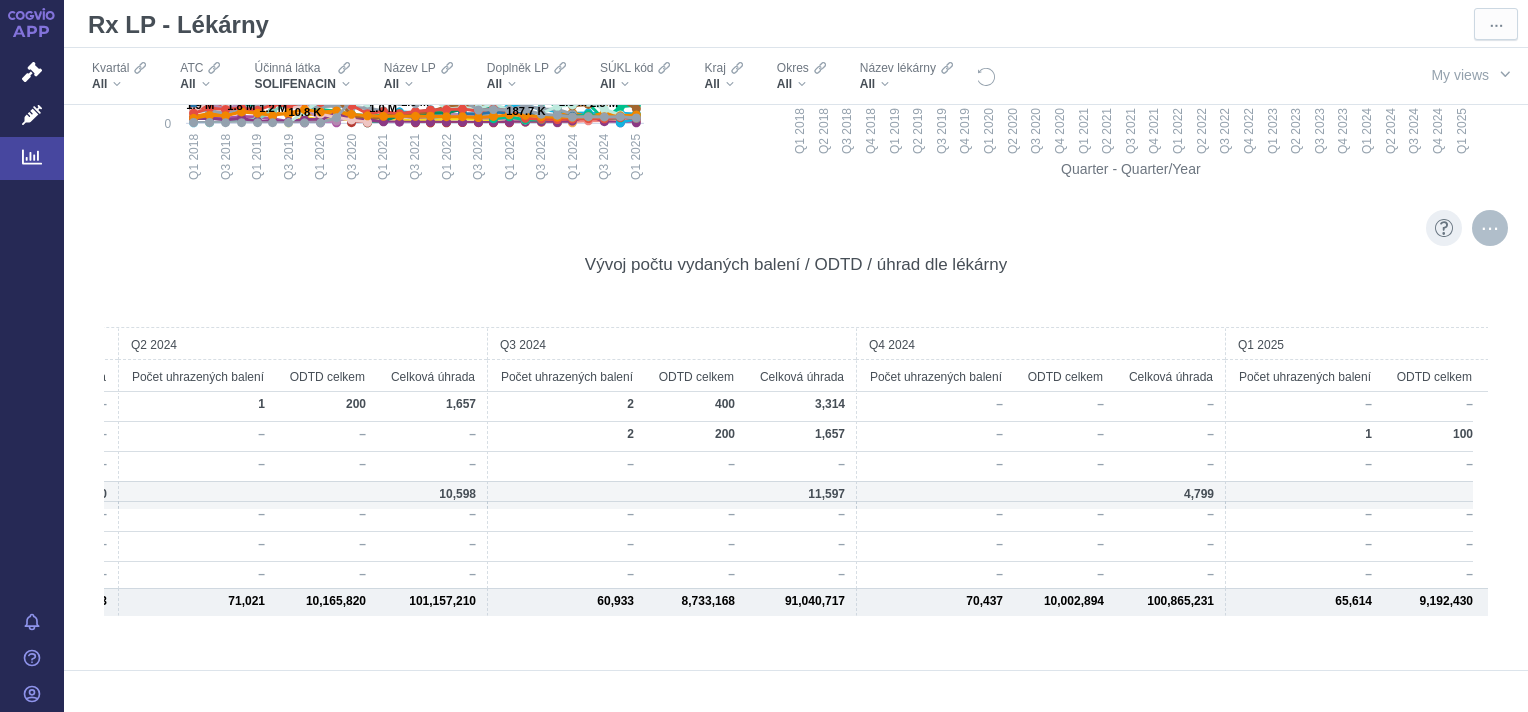 click at bounding box center (1490, 228) 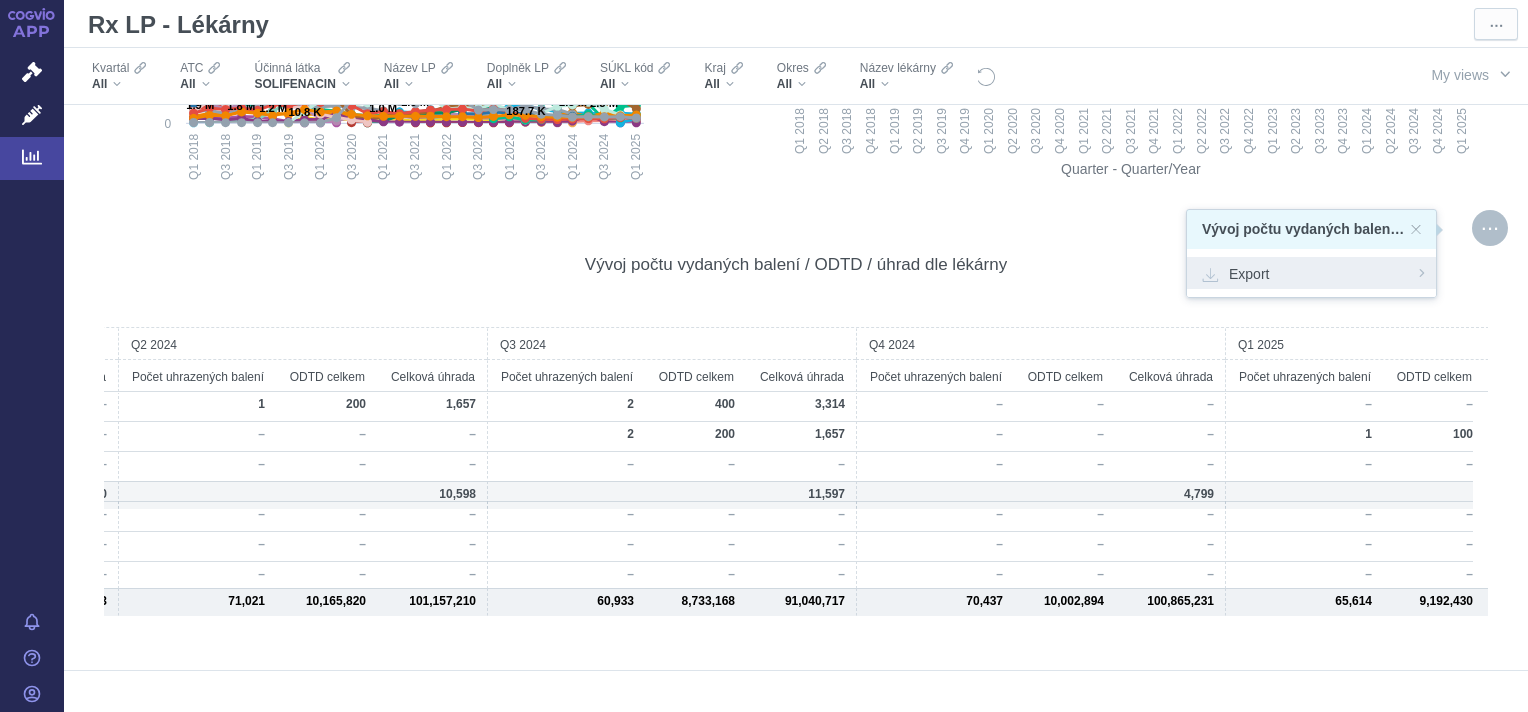 click on "Export" at bounding box center [1311, 273] 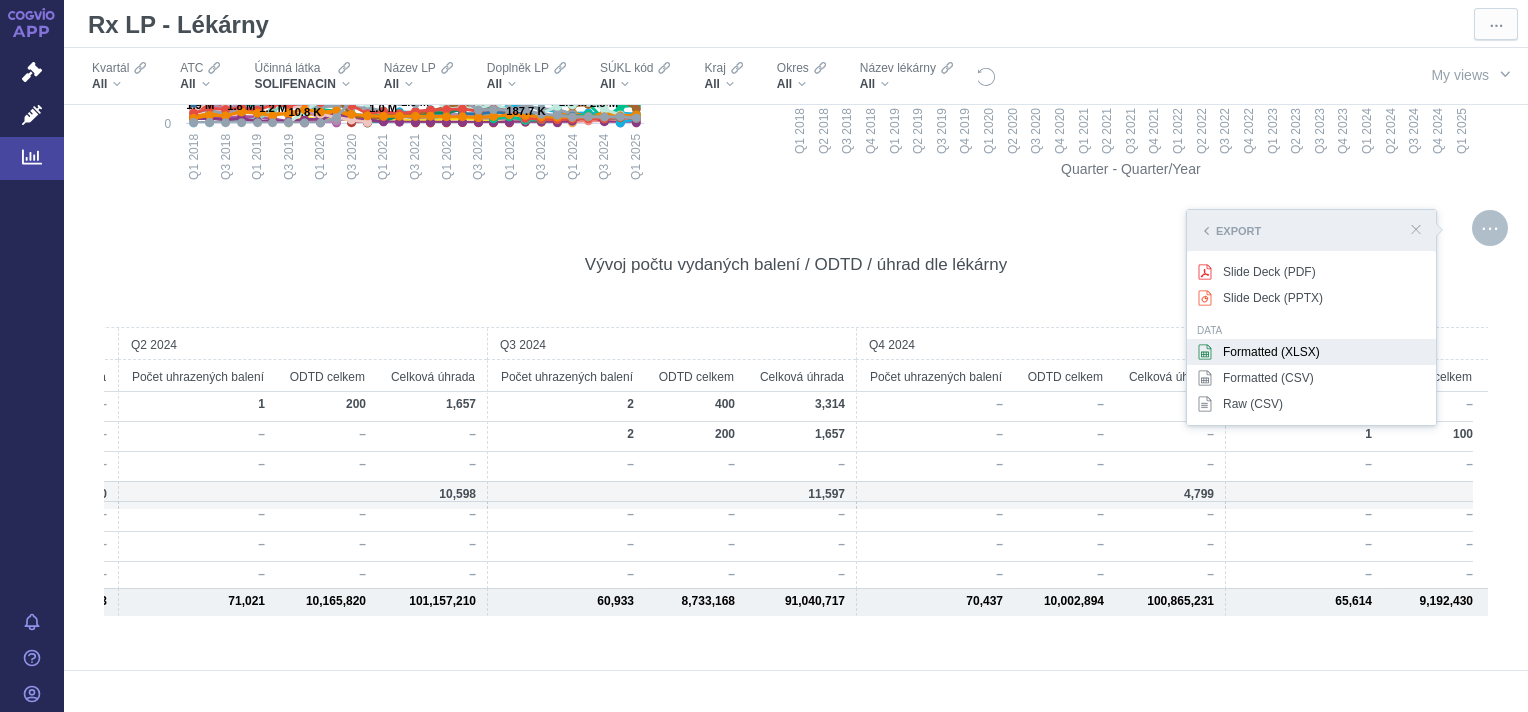 click on "Formatted (XLSX)" at bounding box center [1311, 352] 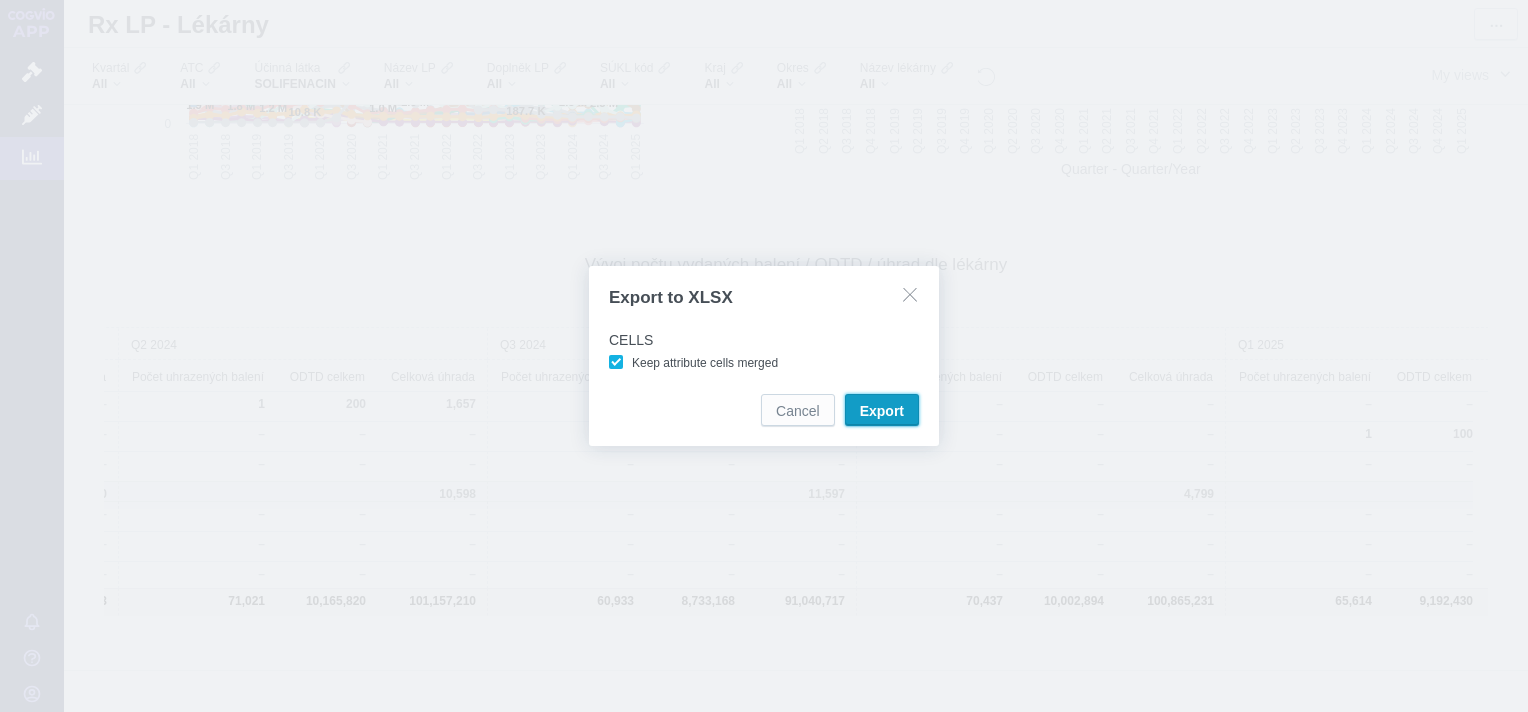 click on "Export" at bounding box center [882, 411] 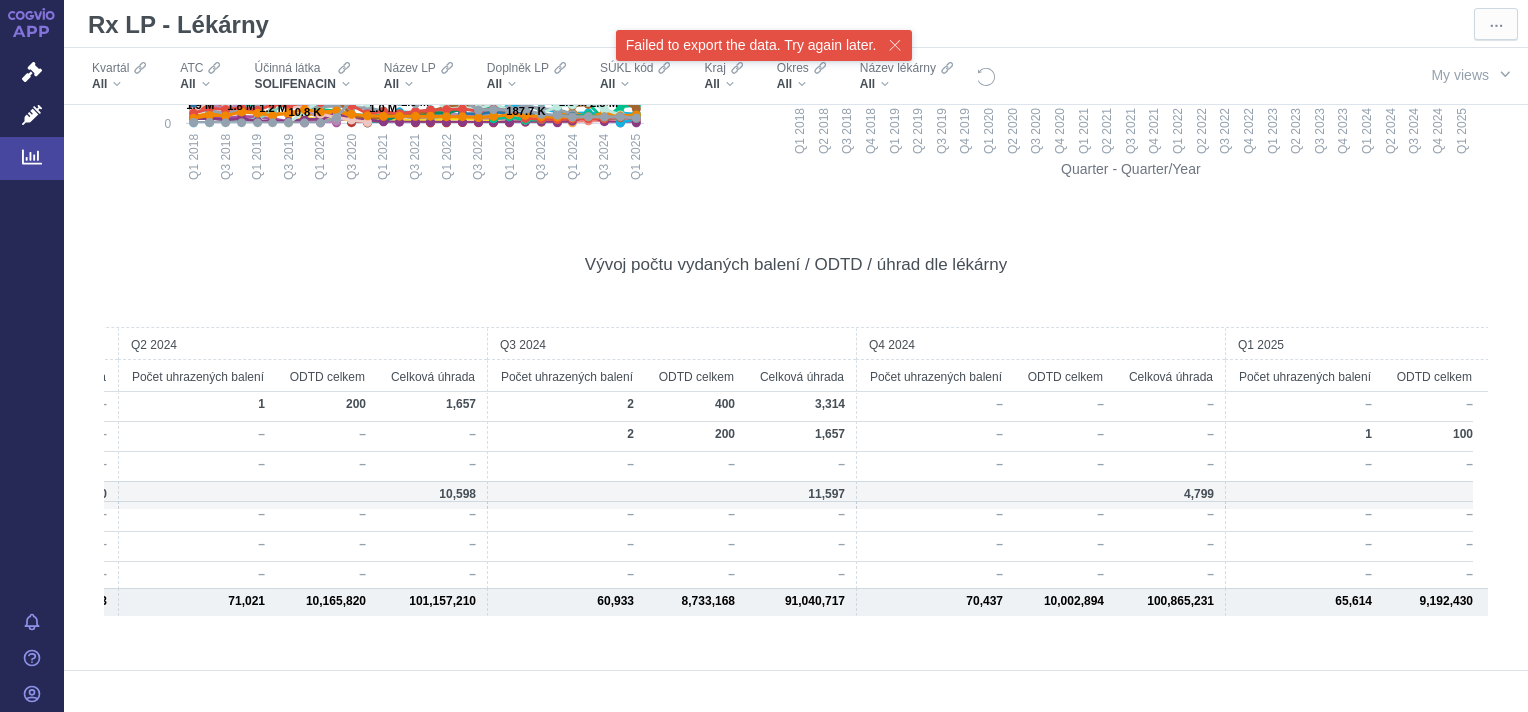 click at bounding box center [895, 44] 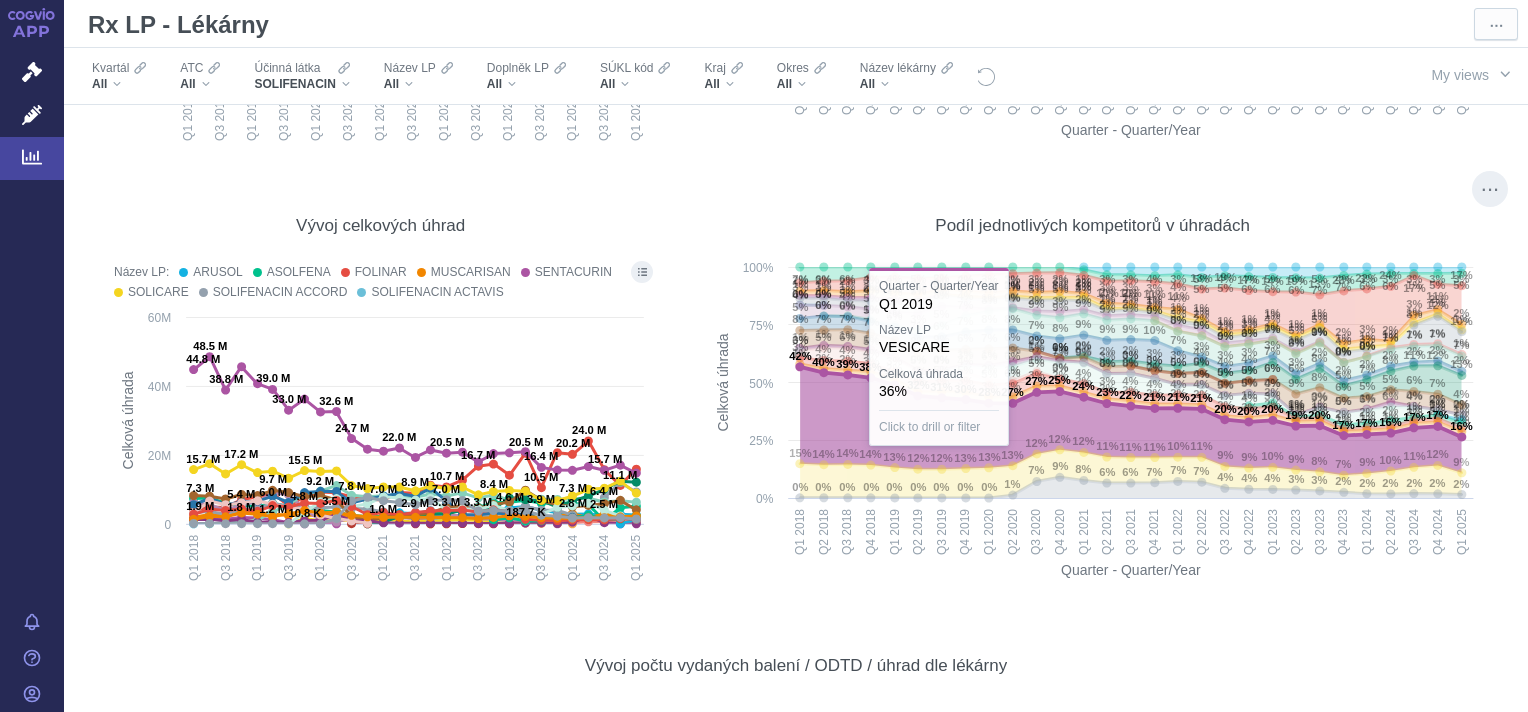 scroll, scrollTop: 1251, scrollLeft: 0, axis: vertical 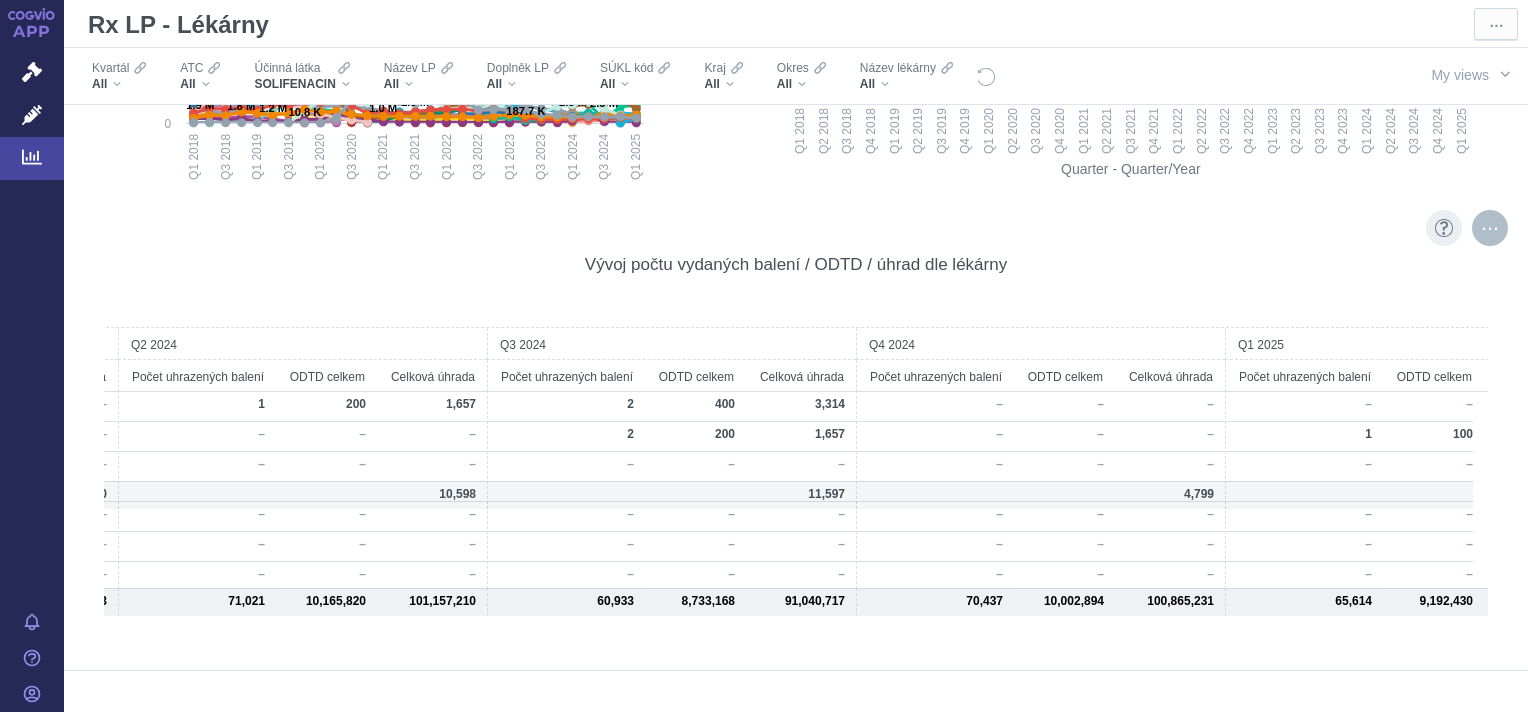 click at bounding box center (1490, 228) 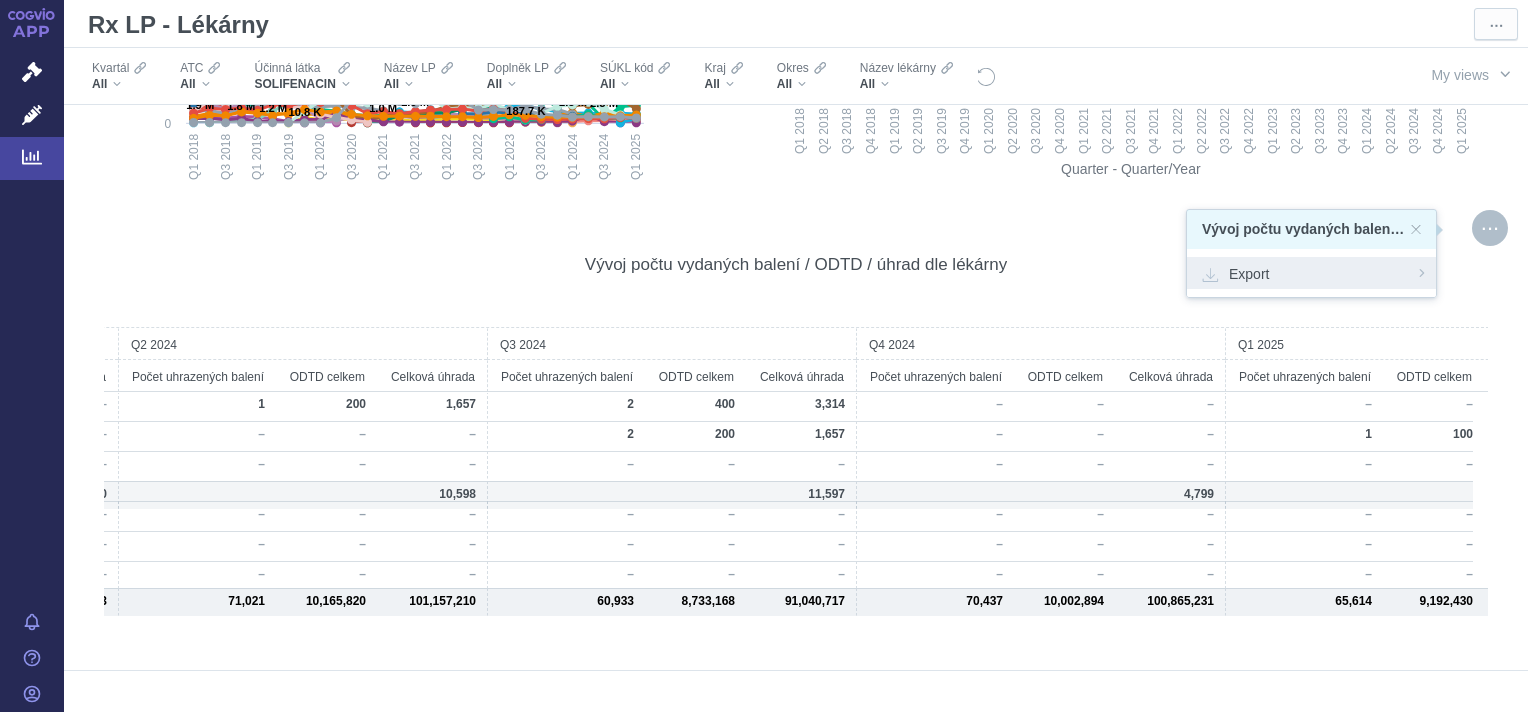 click on "Export" at bounding box center [1311, 273] 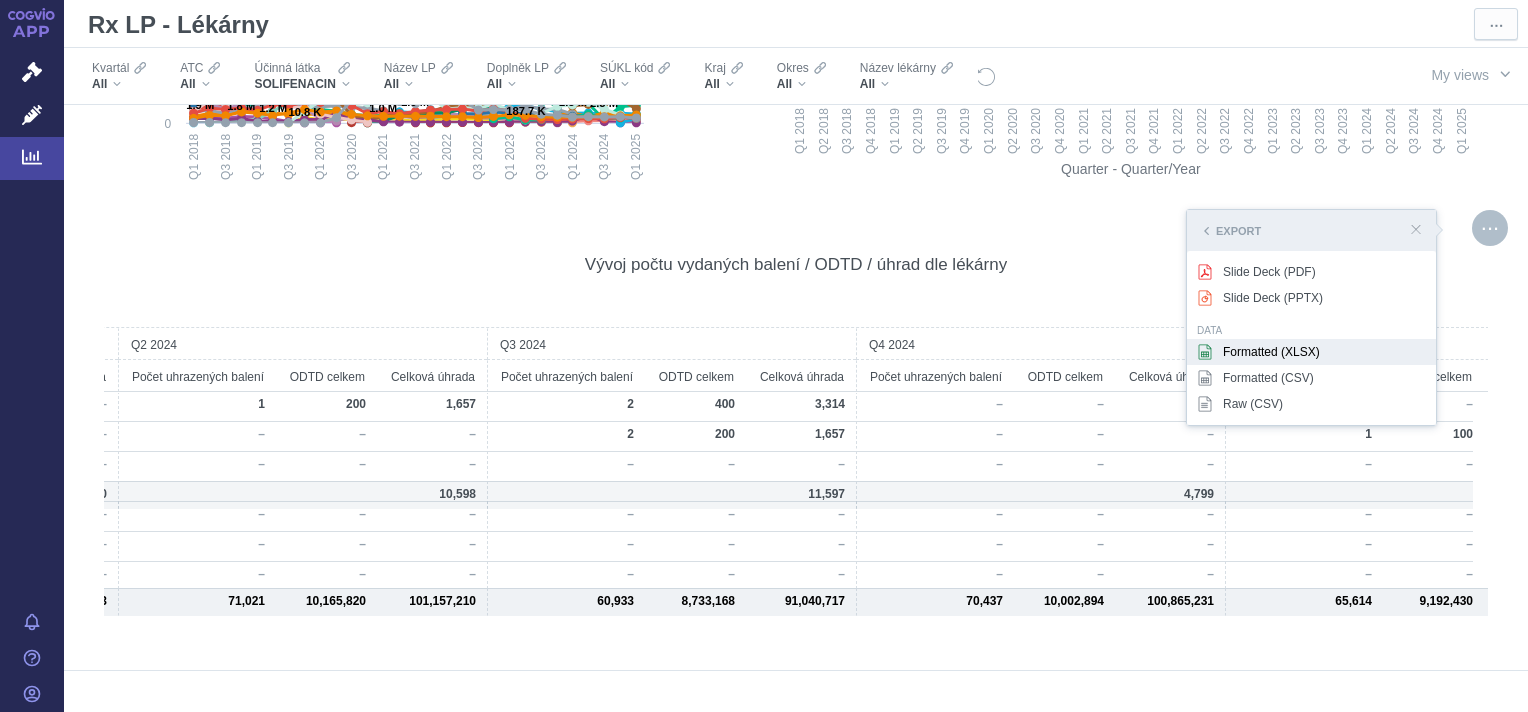 click on "Formatted (XLSX)" at bounding box center [1311, 352] 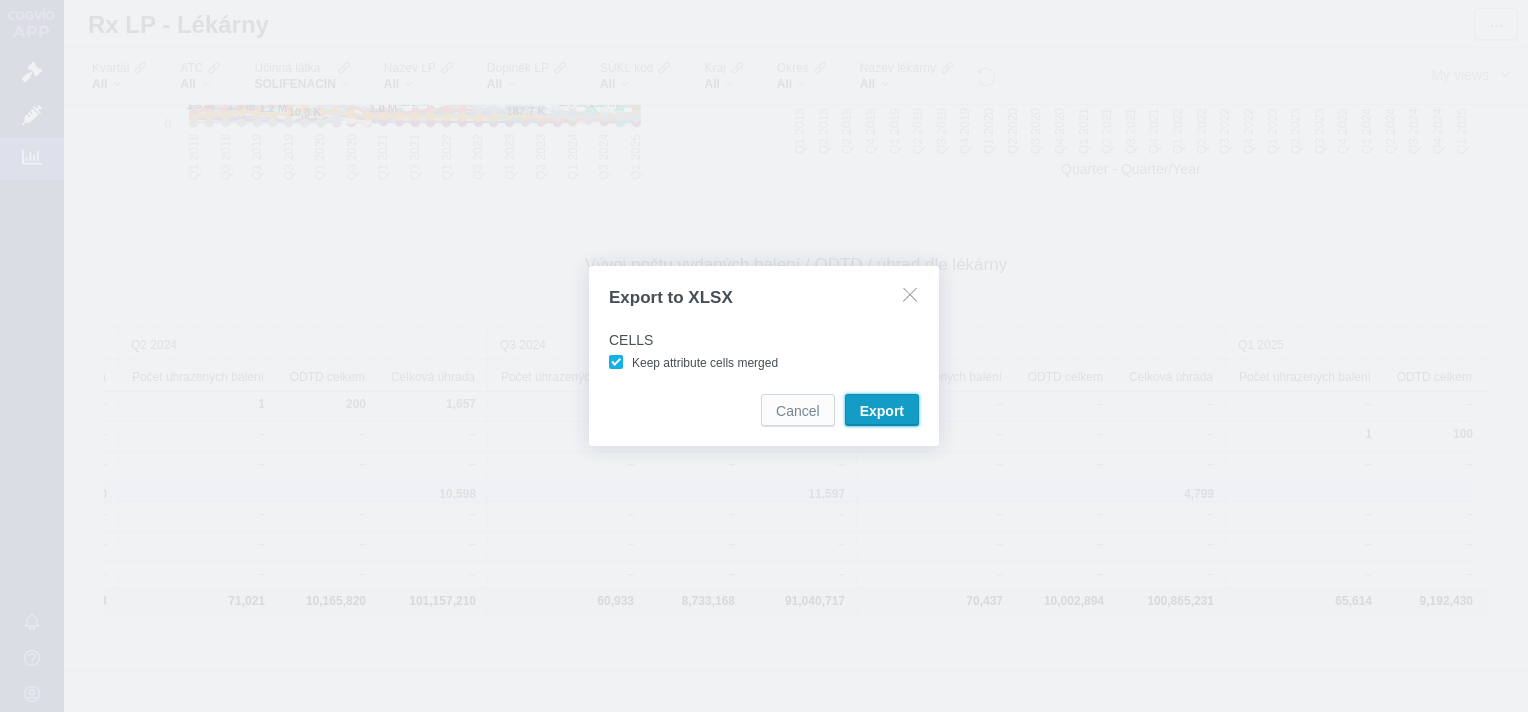 click on "Export" at bounding box center (882, 411) 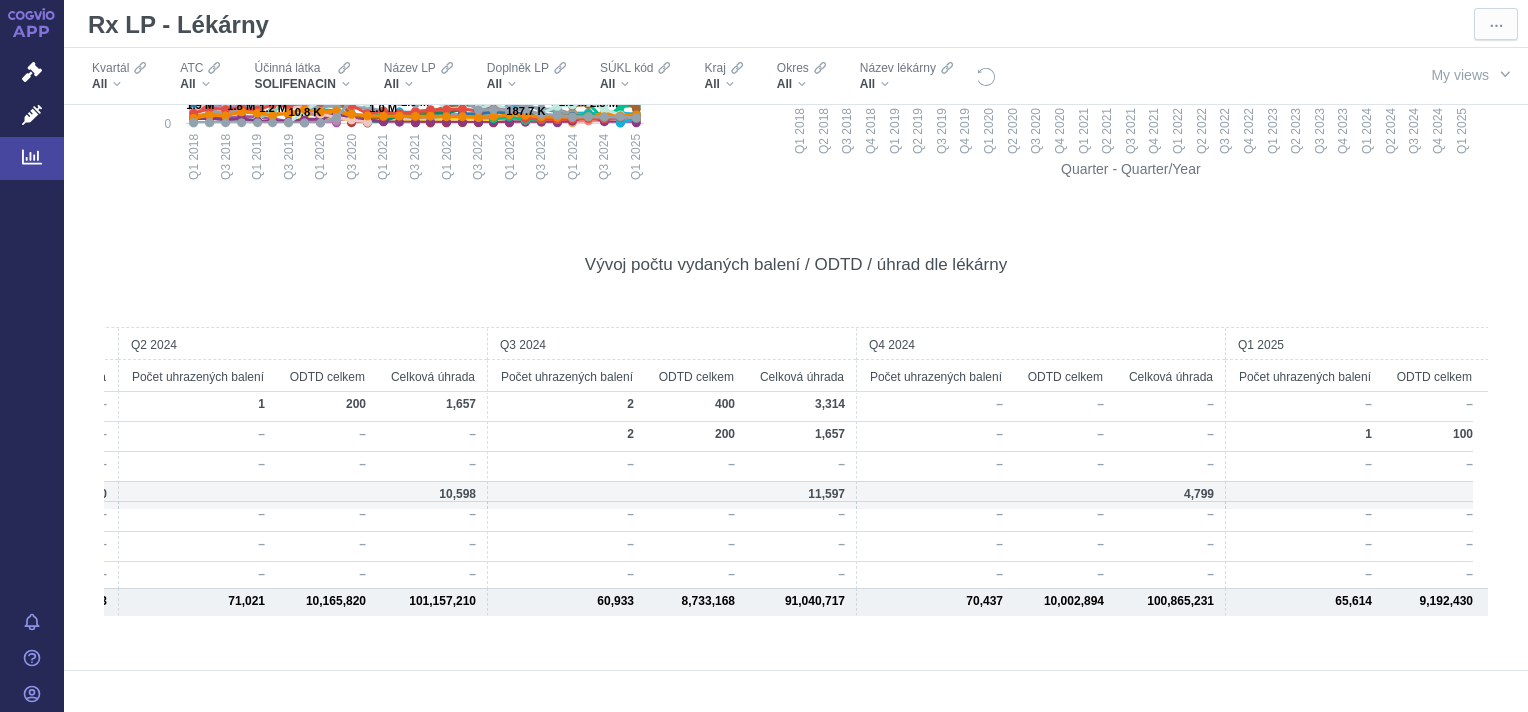click on "Rx LP - Lékárny ⋯" at bounding box center [796, 24] 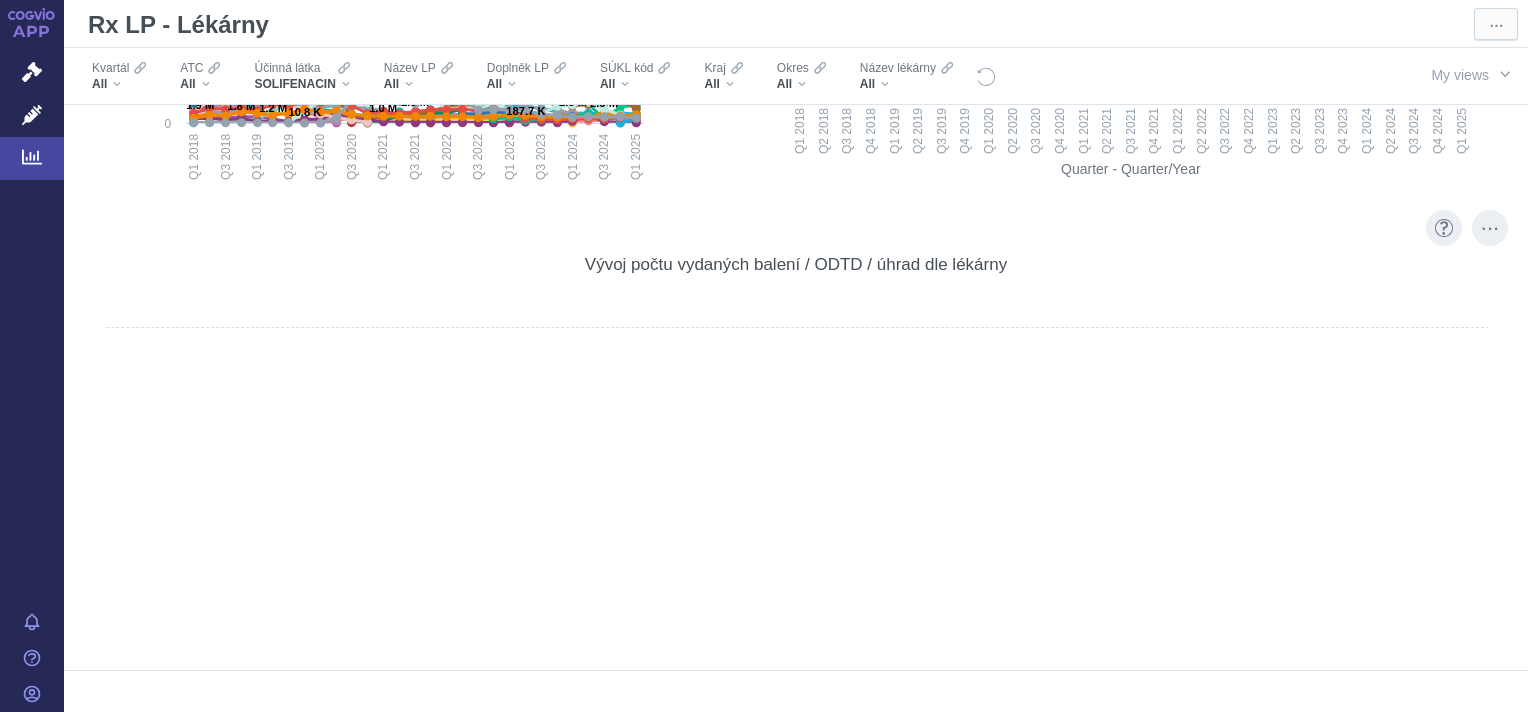 scroll, scrollTop: 0, scrollLeft: 2148, axis: horizontal 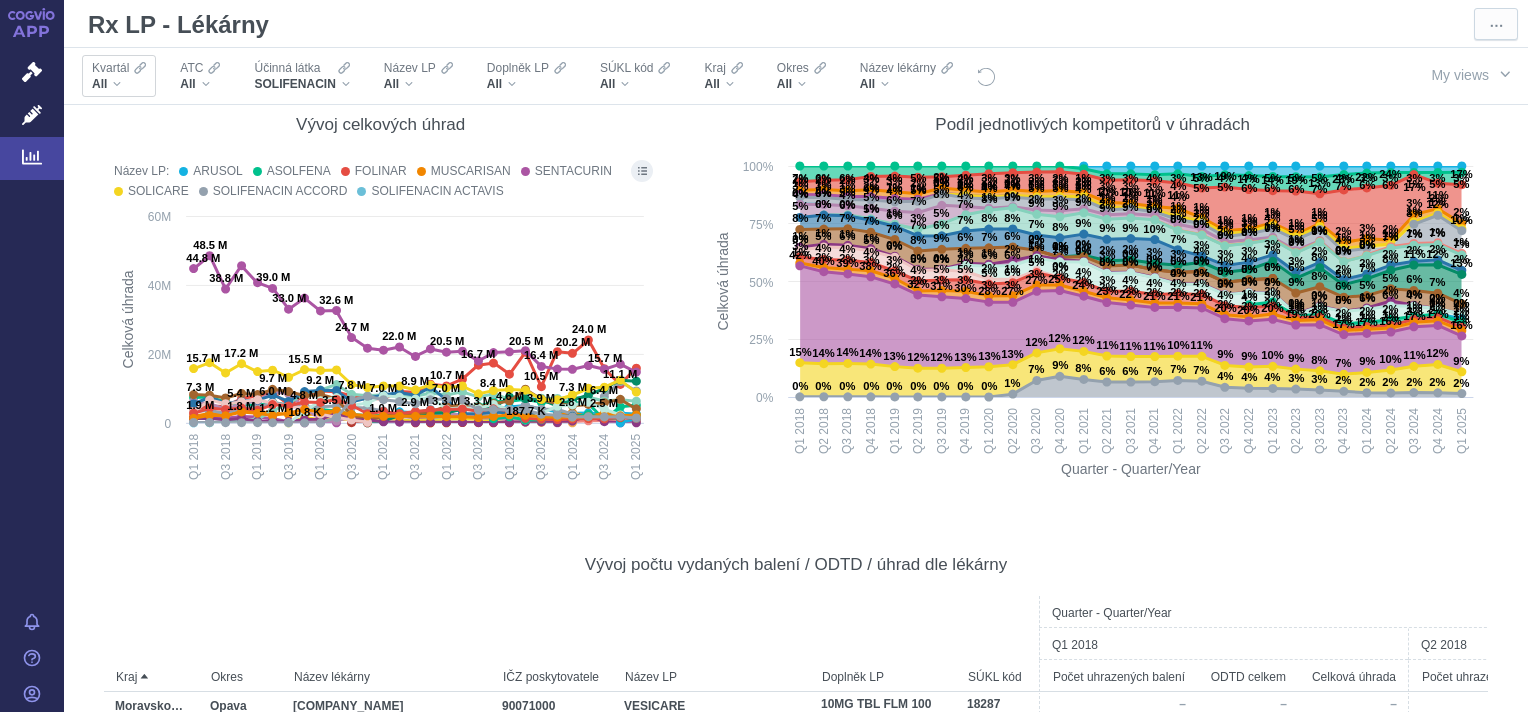 click on "All" at bounding box center [119, 84] 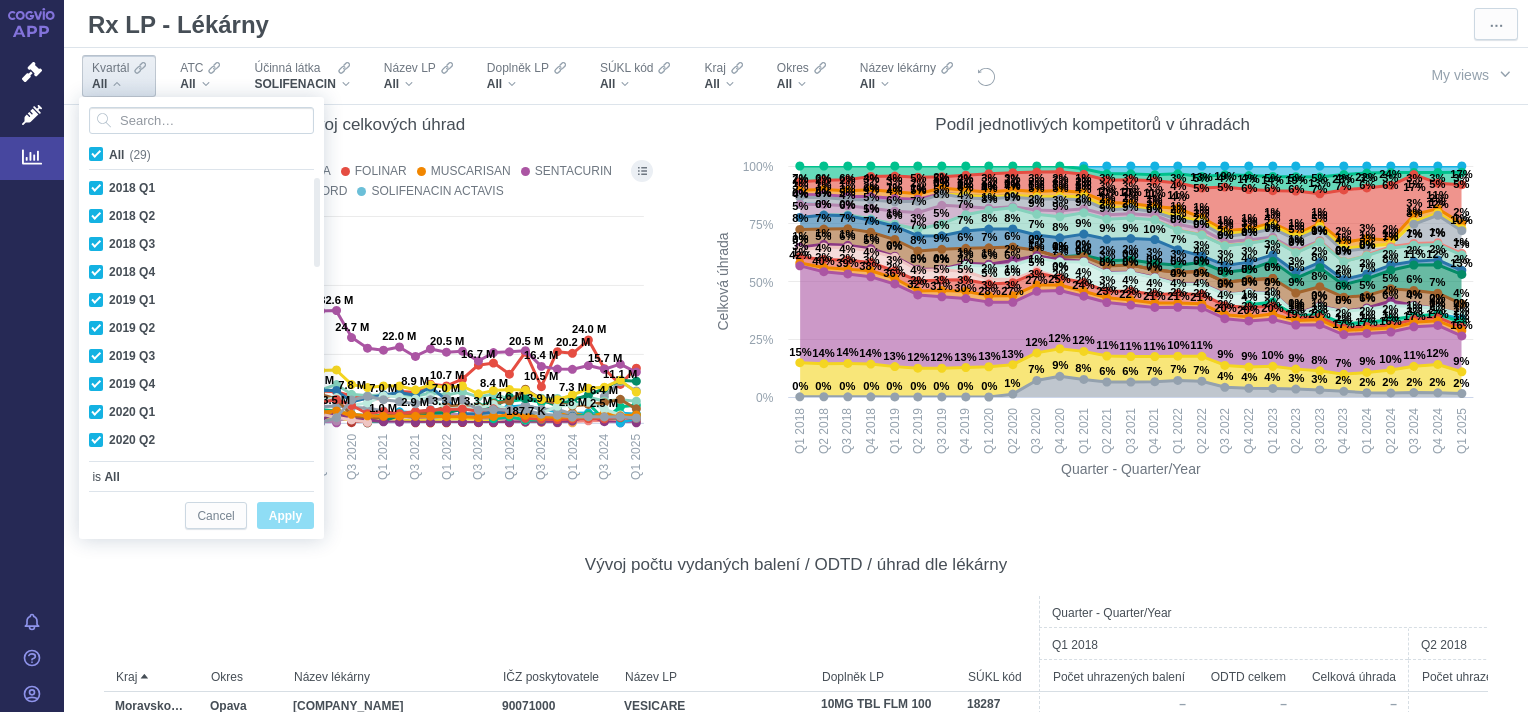 click on "All (29)" at bounding box center (130, 155) 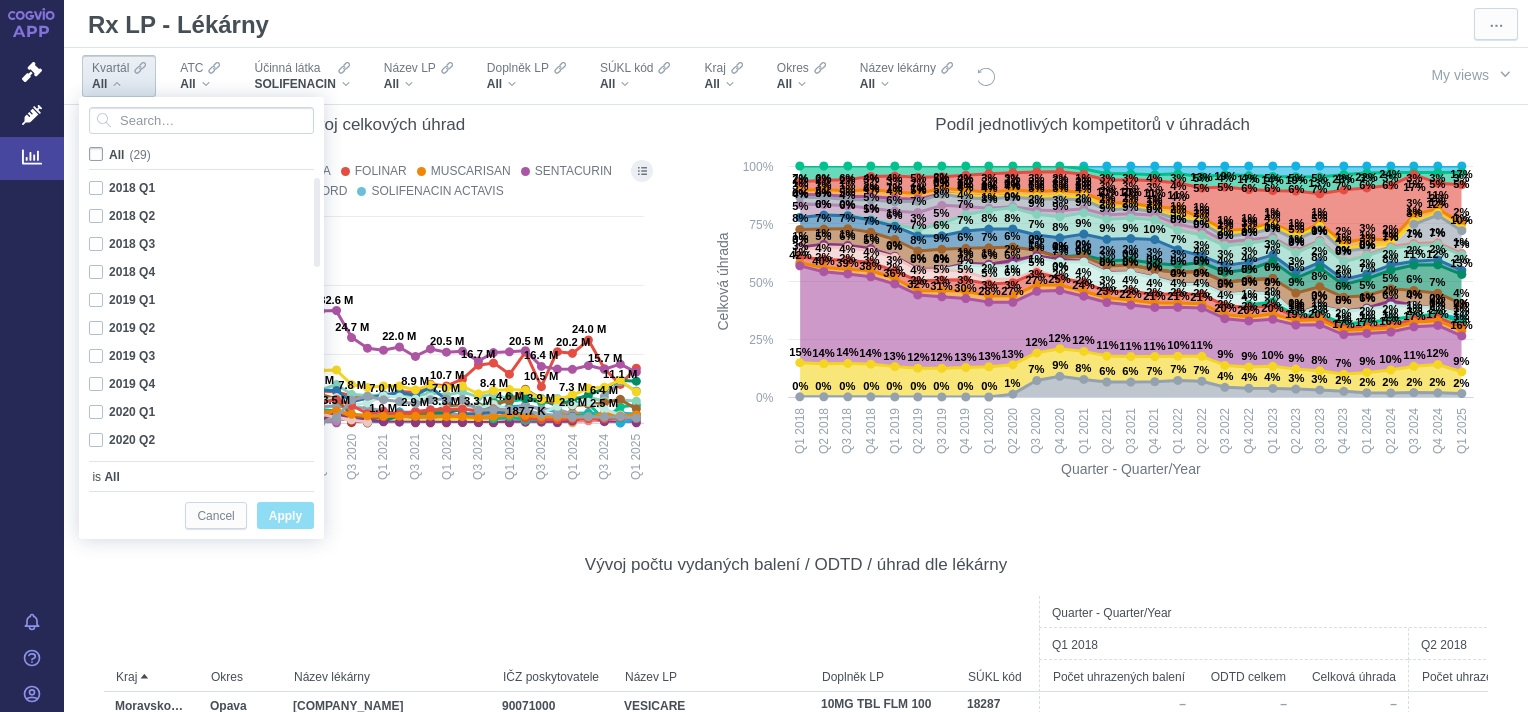 checkbox on "false" 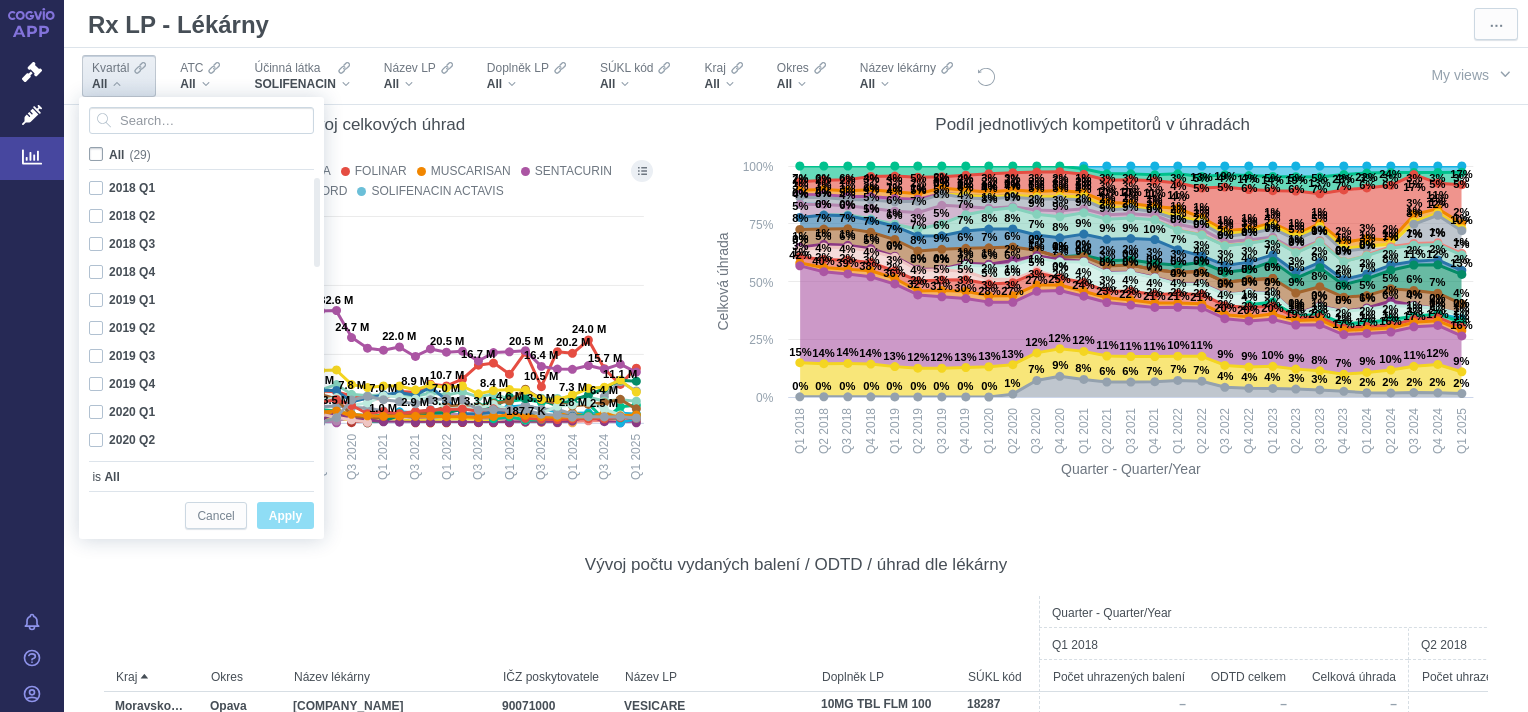 checkbox on "false" 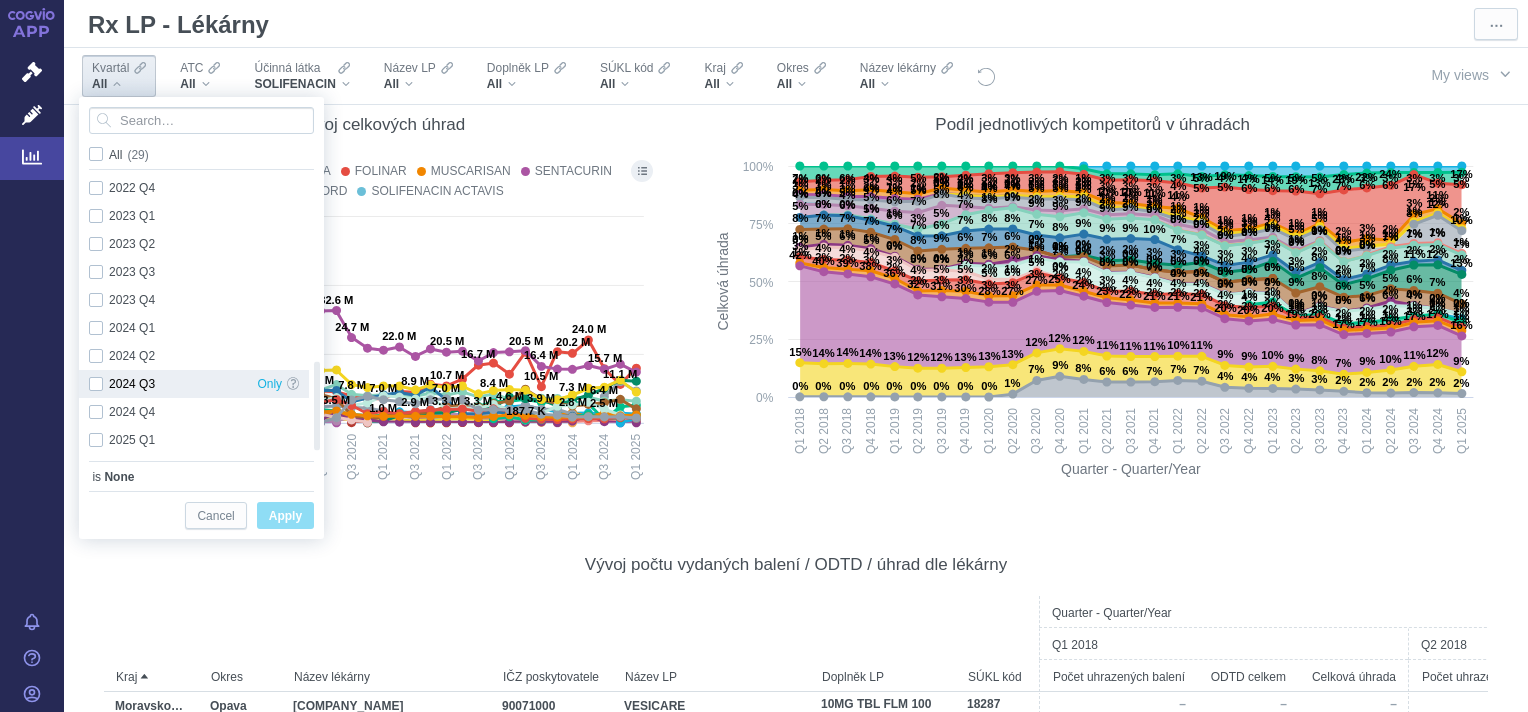 click on "2024 Q3 Only" at bounding box center [194, 384] 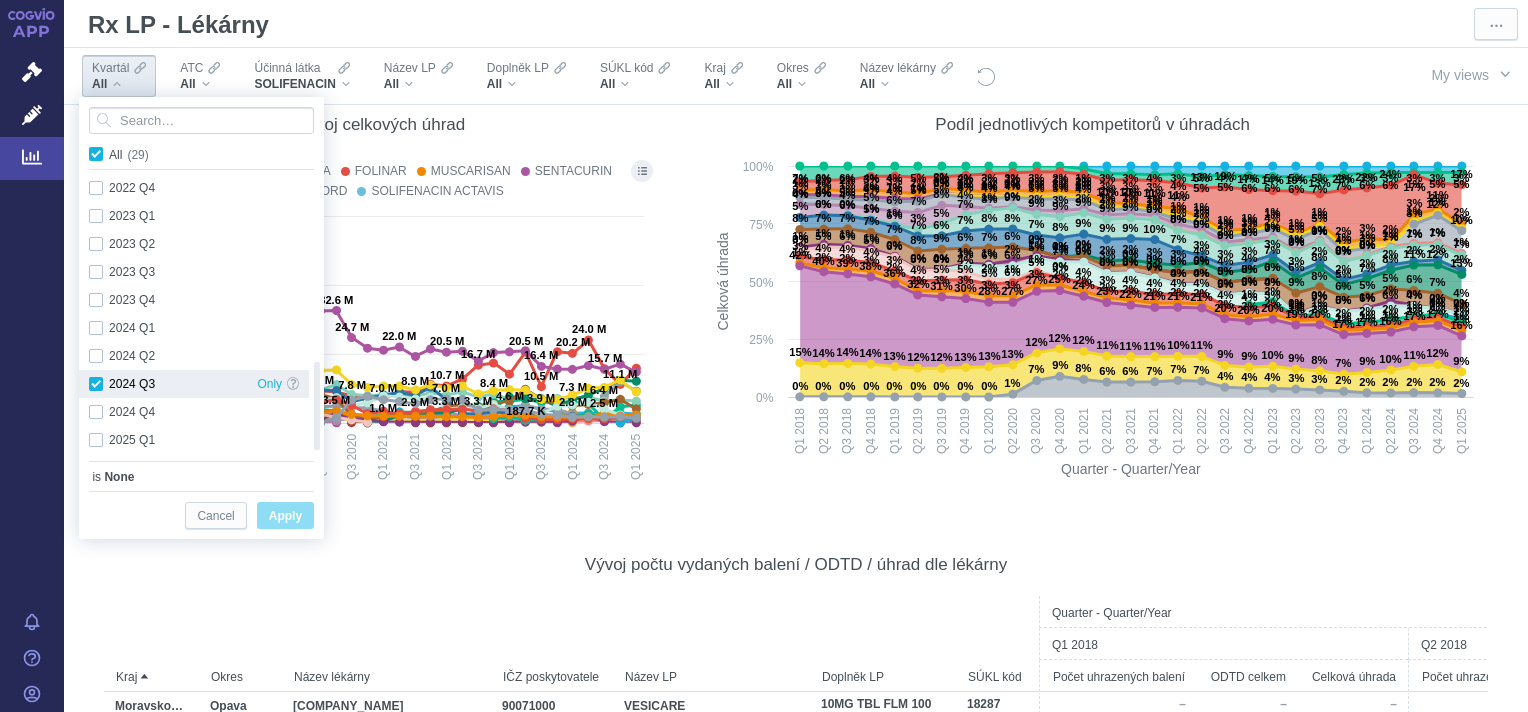 checkbox on "true" 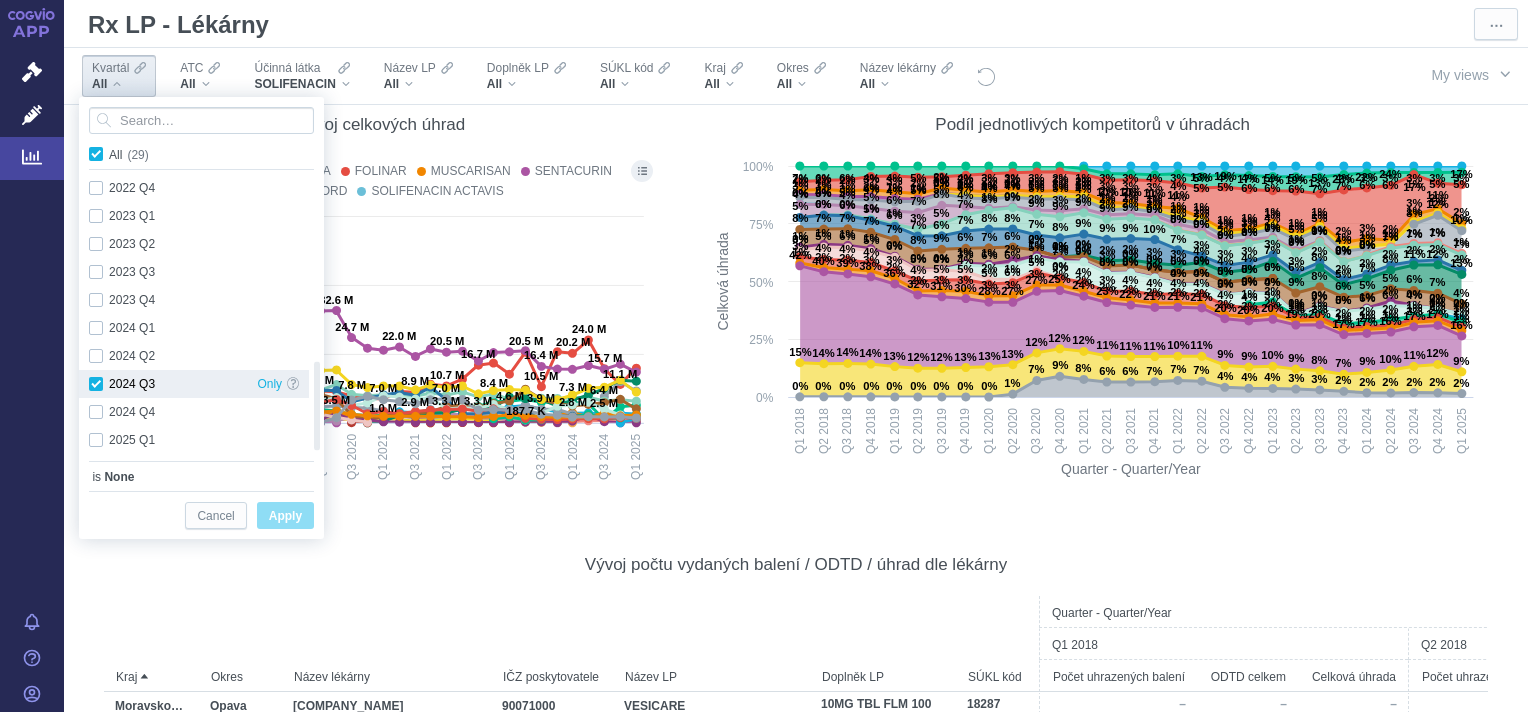 checkbox on "true" 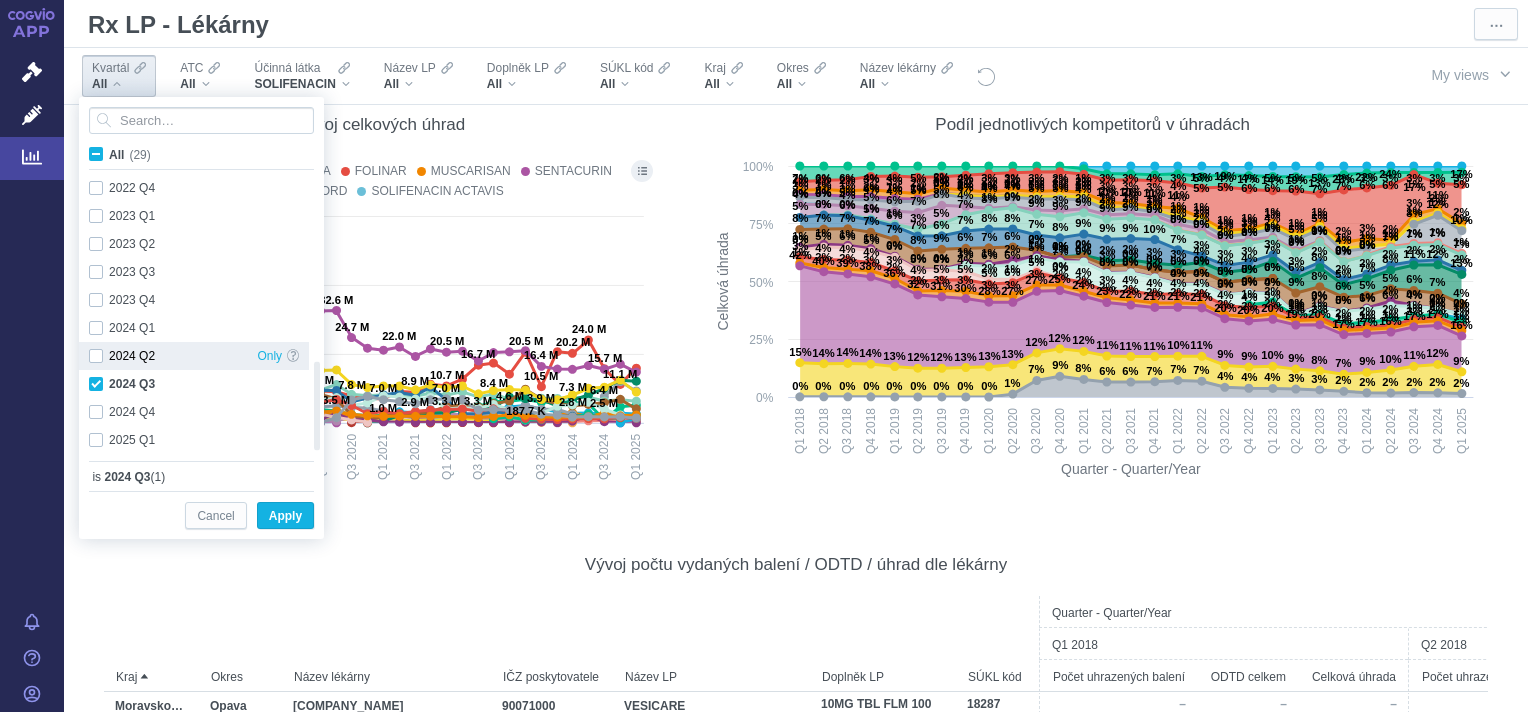click on "2024 Q2 Only" at bounding box center [194, 356] 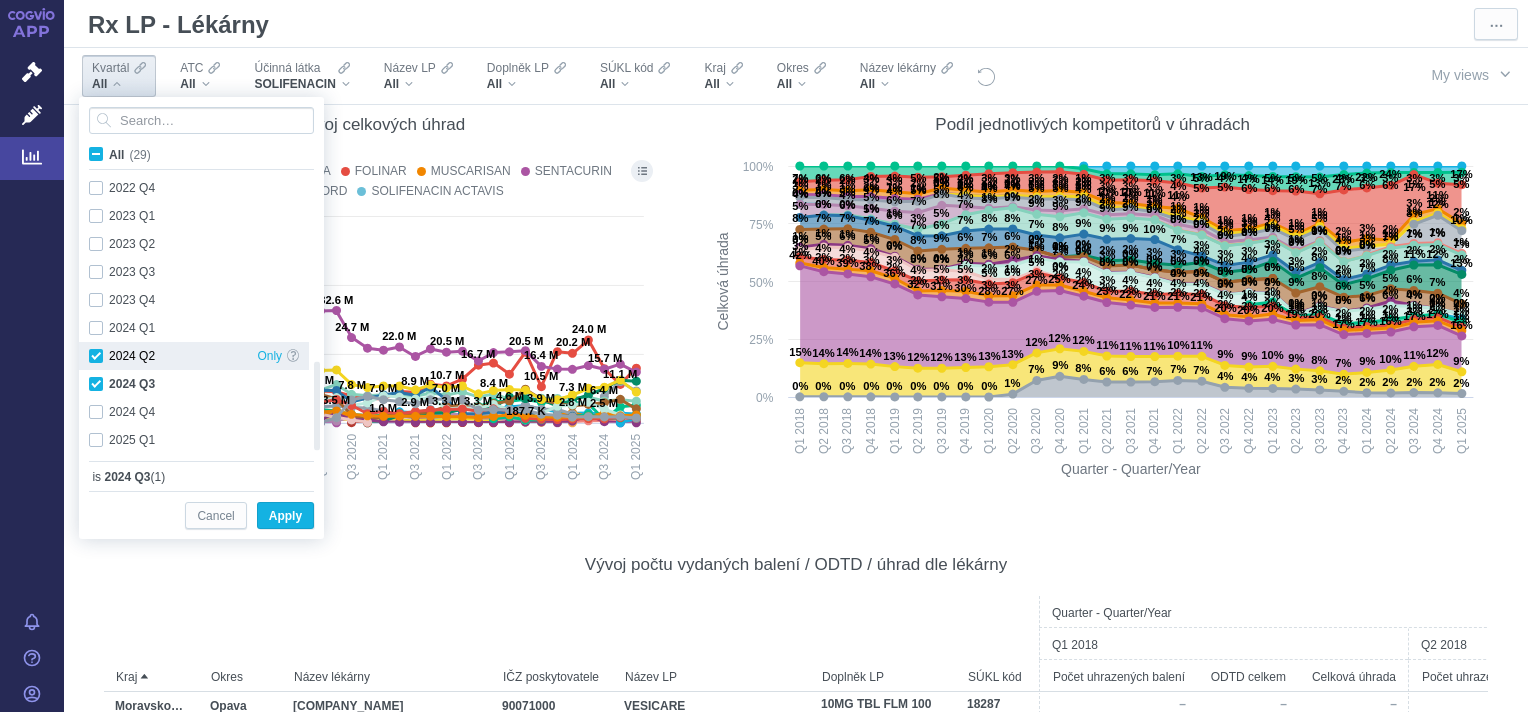 checkbox on "true" 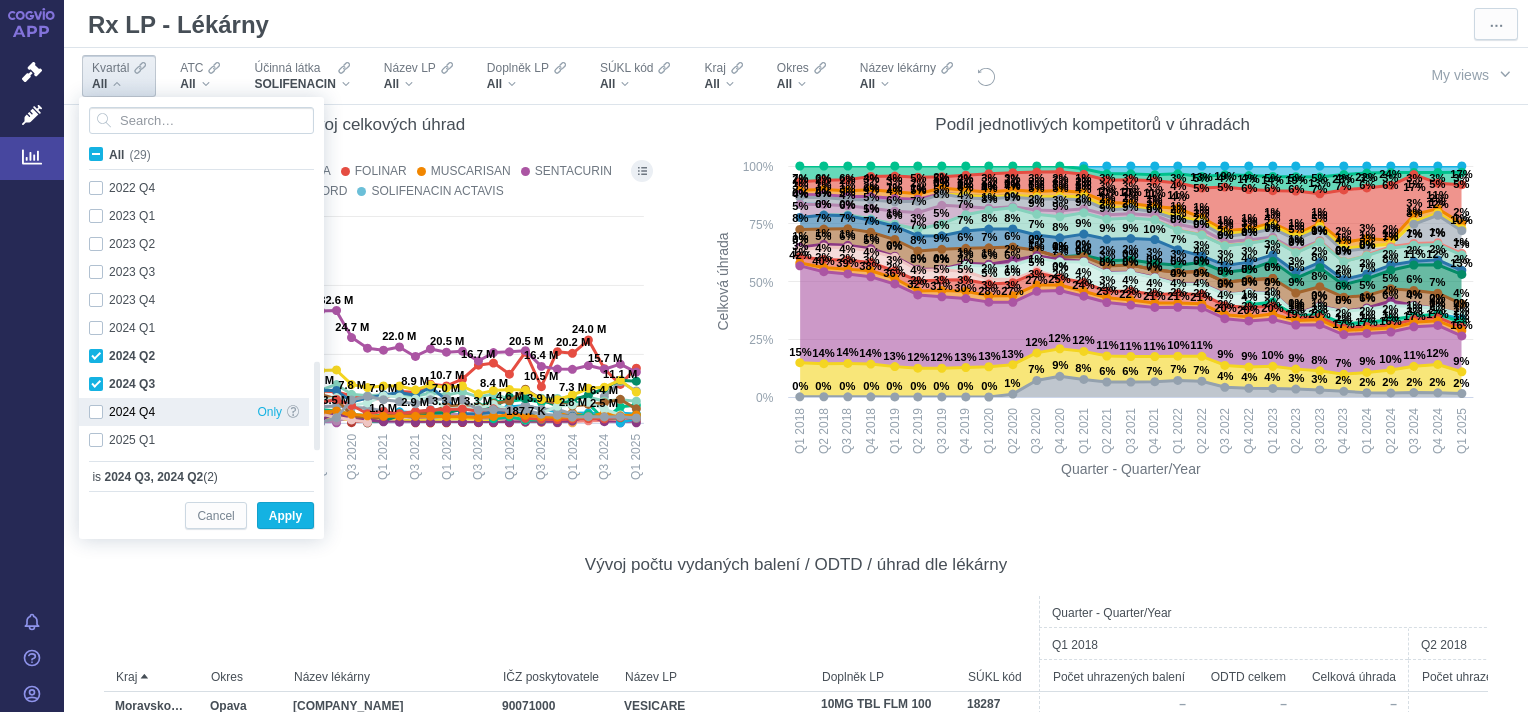 click on "2024 Q4 Only" at bounding box center (194, 412) 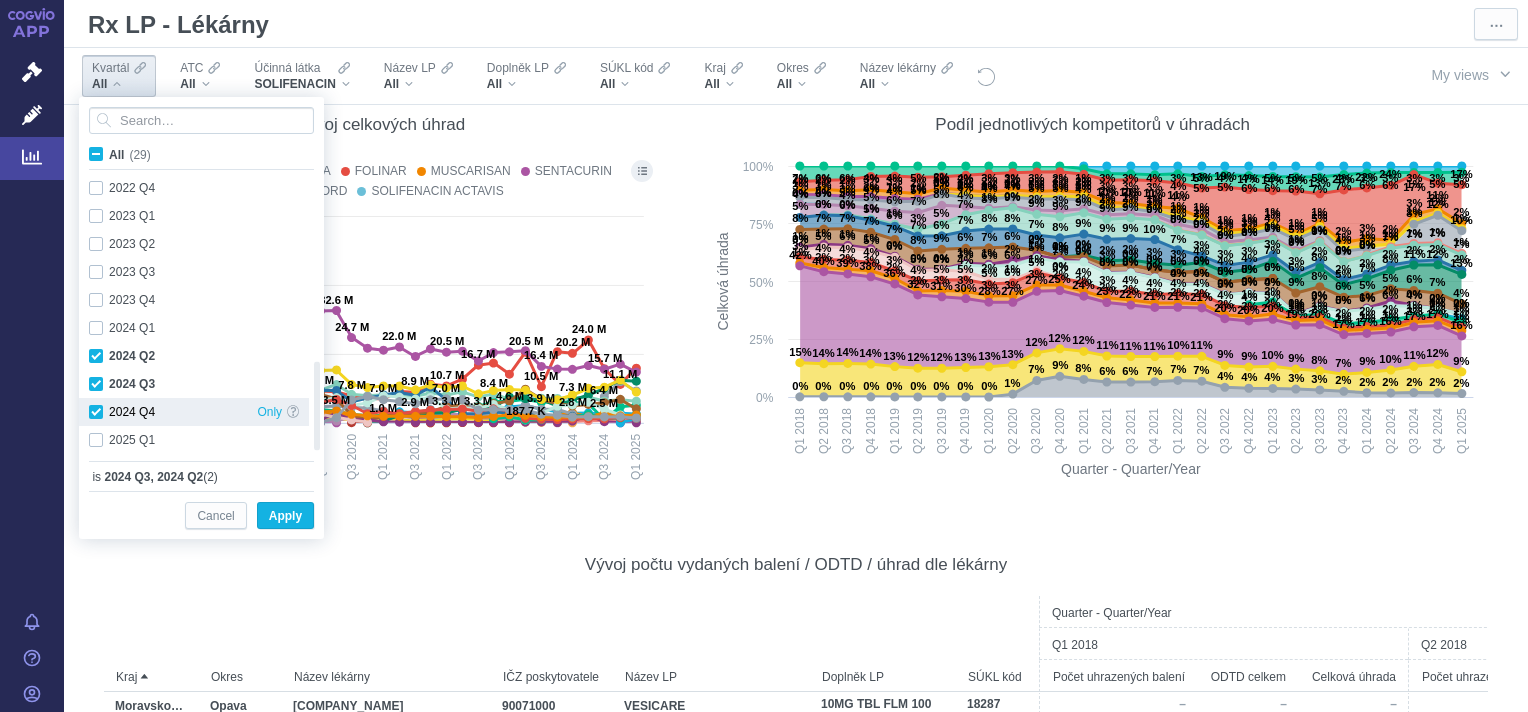checkbox on "true" 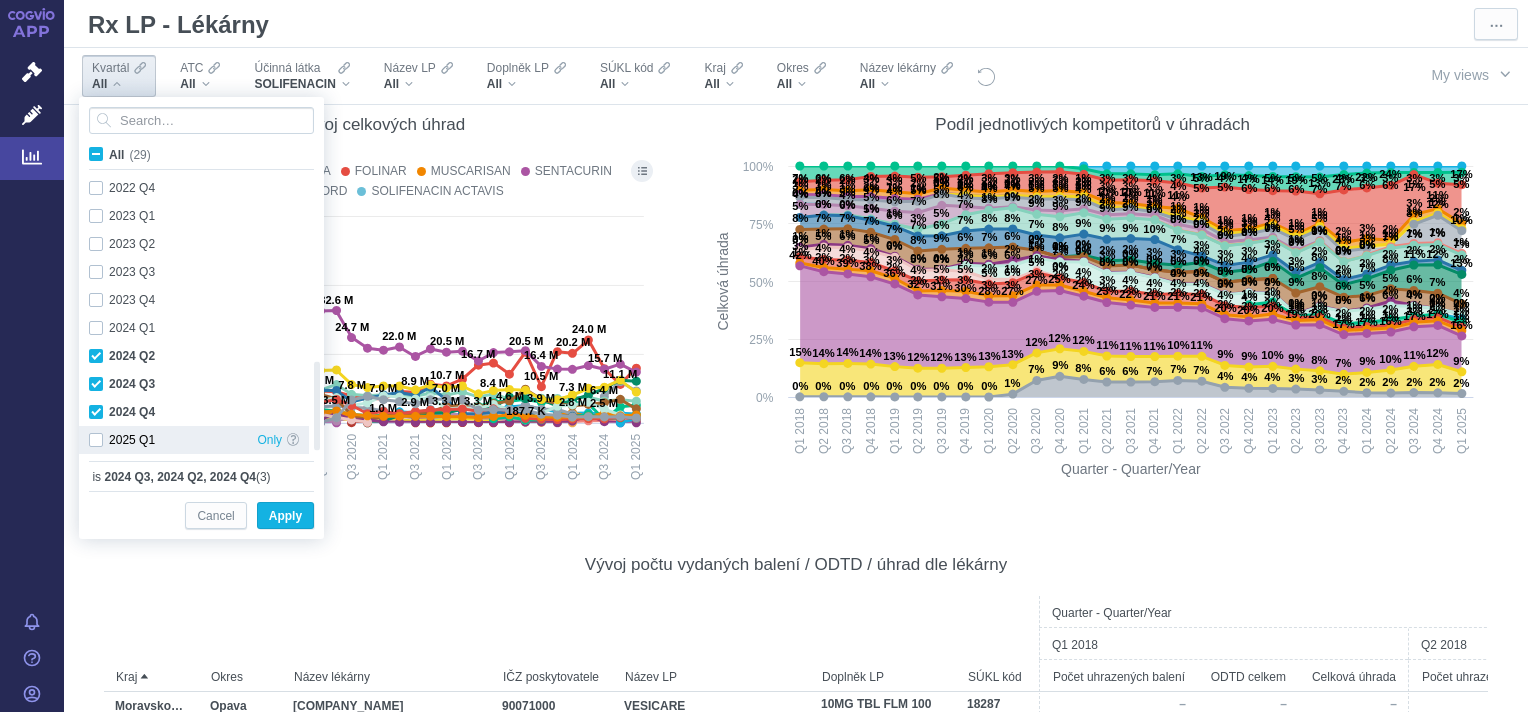 click on "2025 Q1 Only" at bounding box center [194, 440] 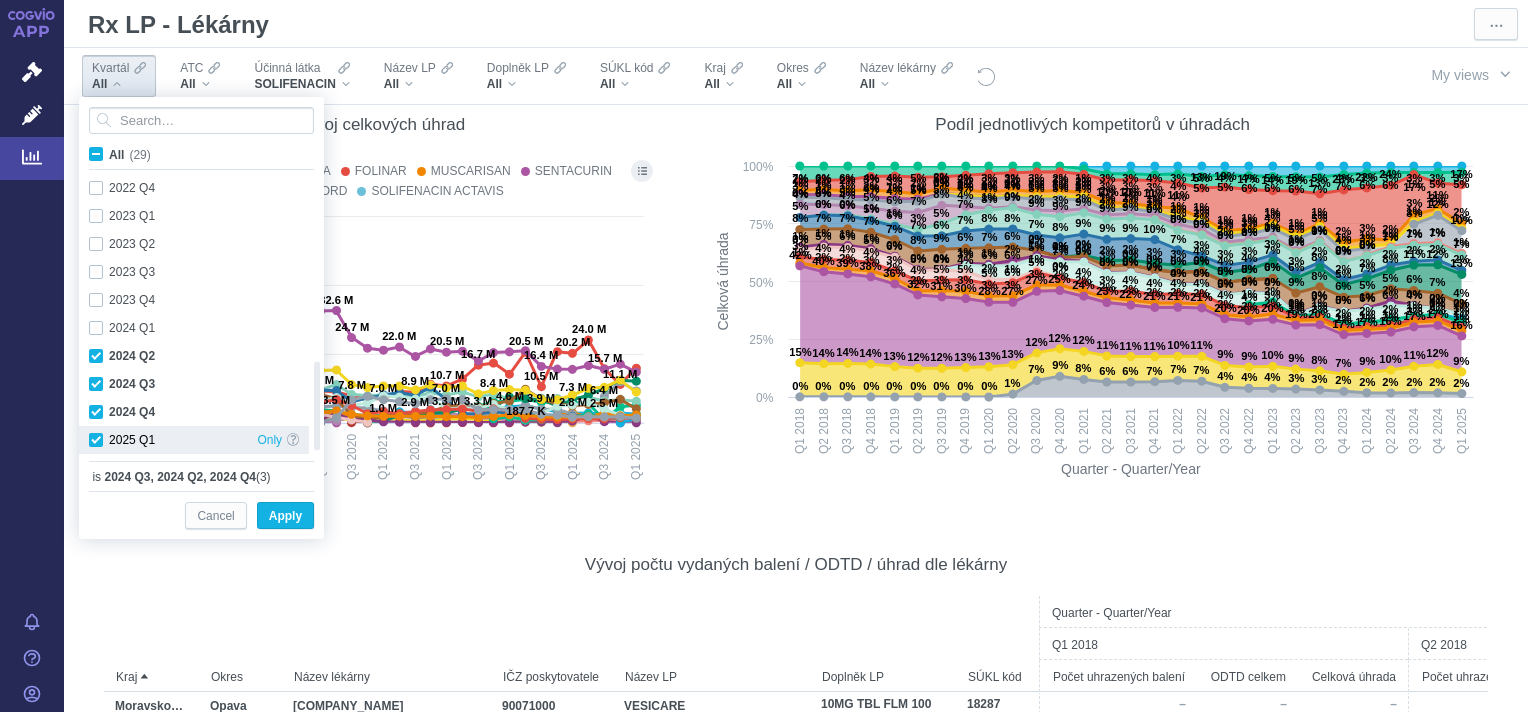 checkbox on "true" 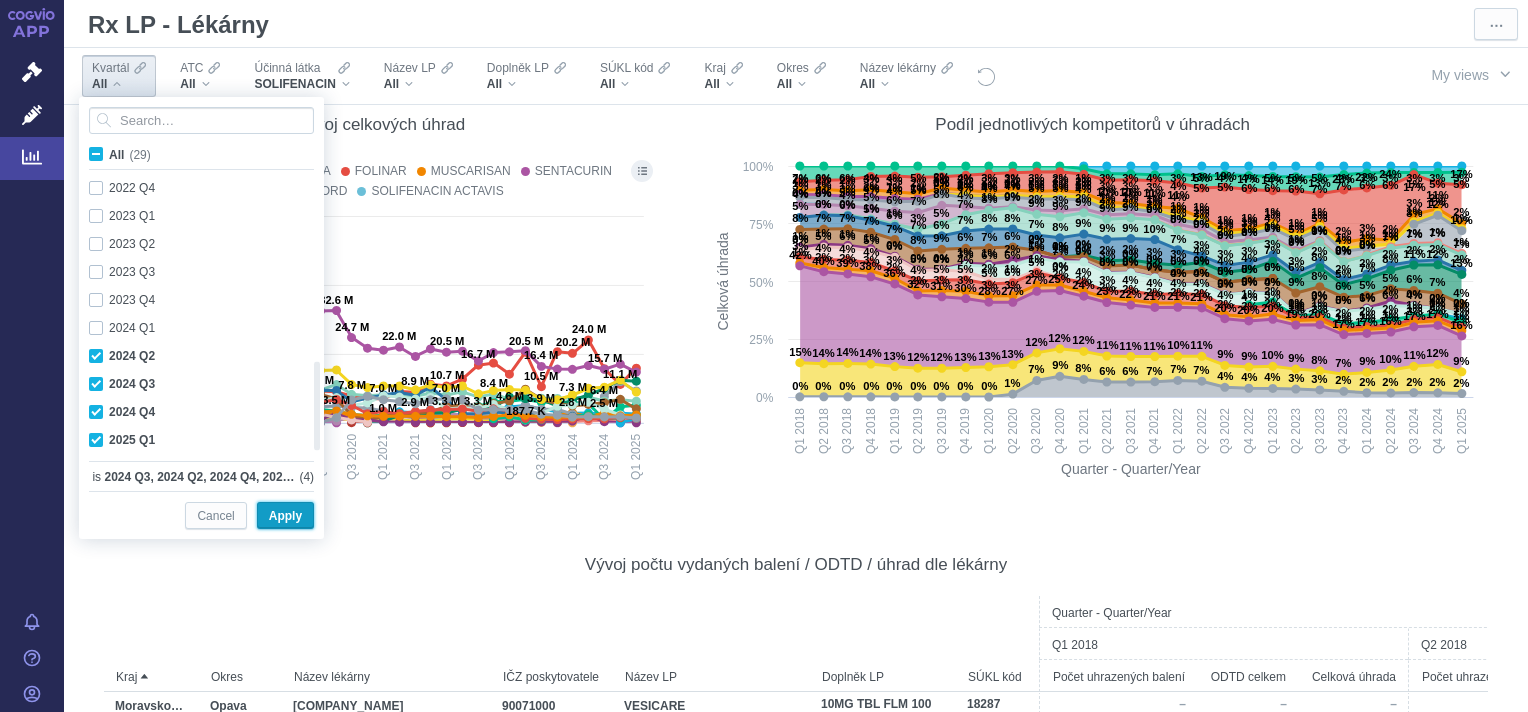 click on "Apply" at bounding box center (285, 516) 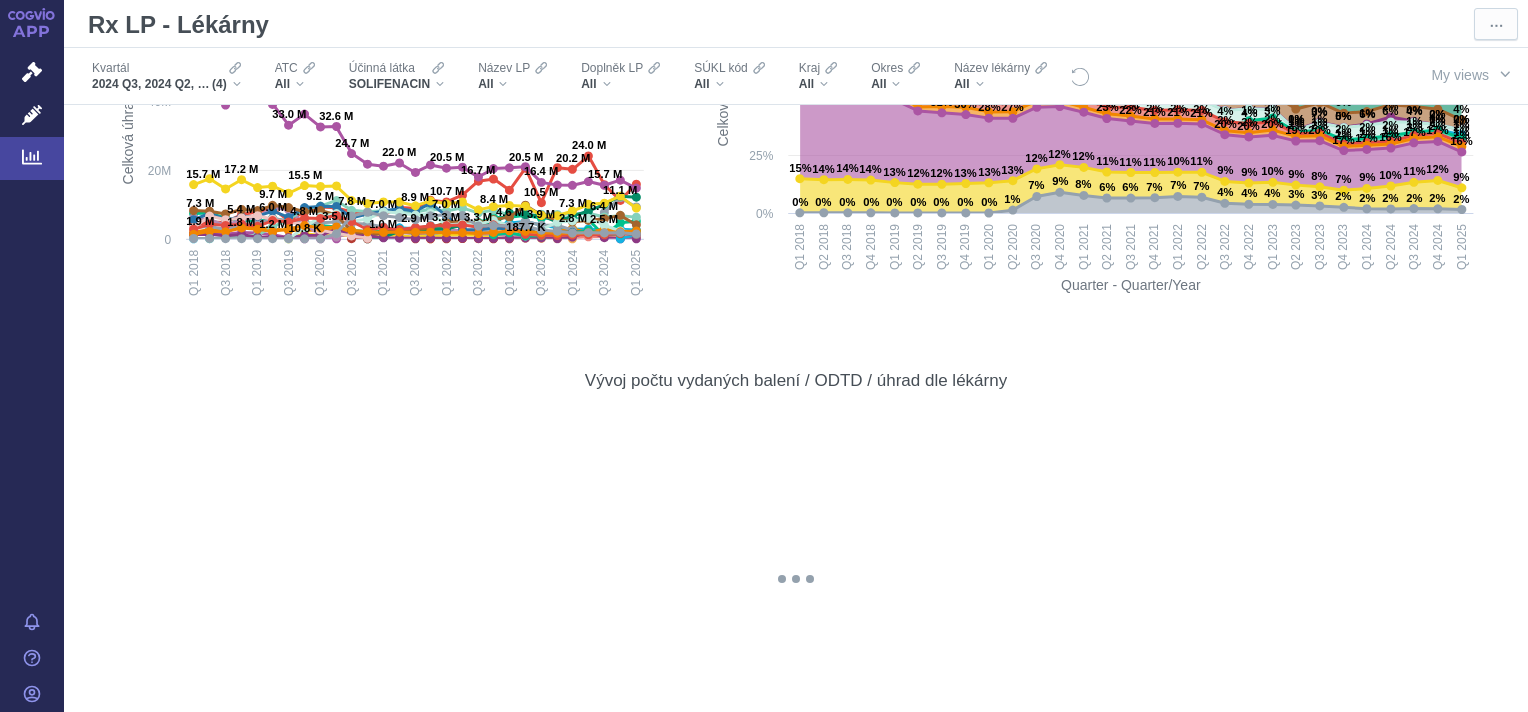 scroll, scrollTop: 1251, scrollLeft: 0, axis: vertical 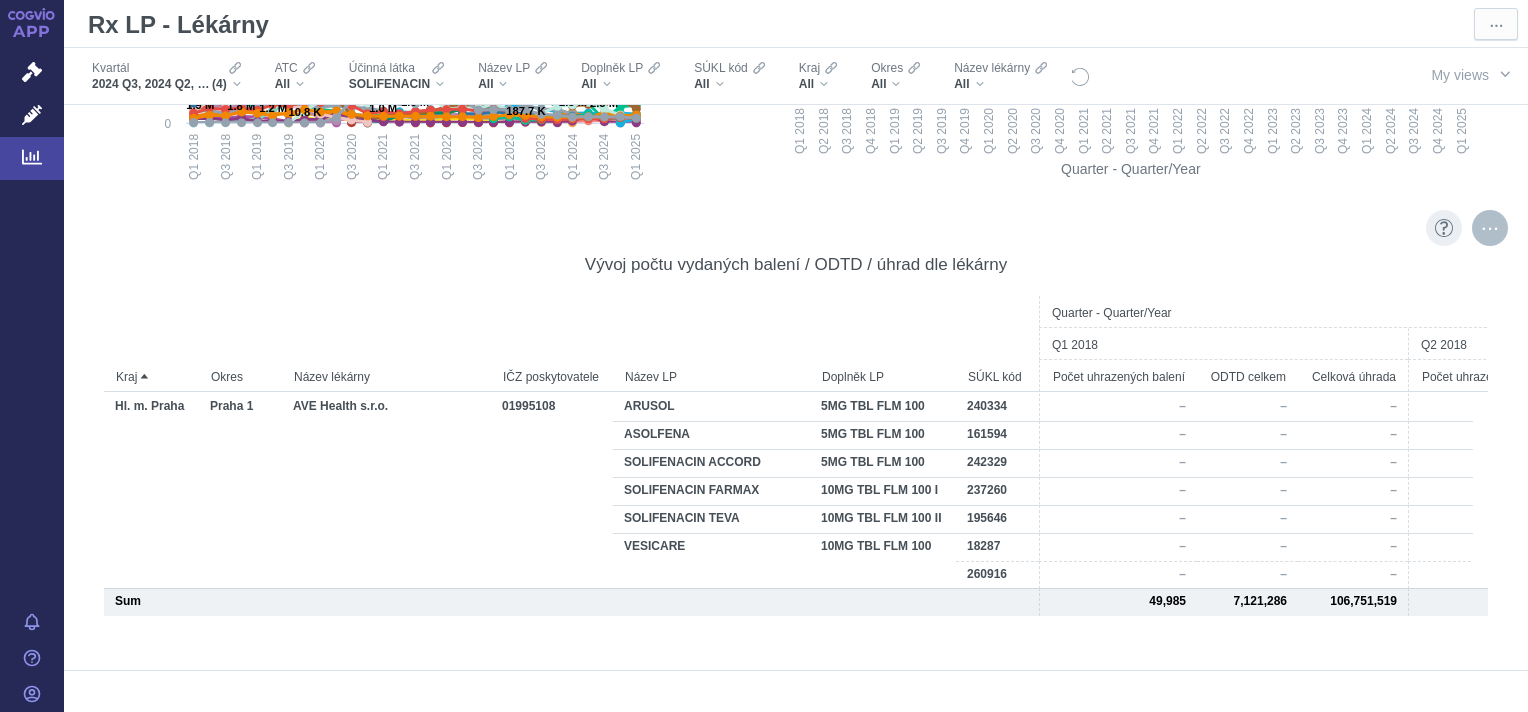 click at bounding box center (1490, 228) 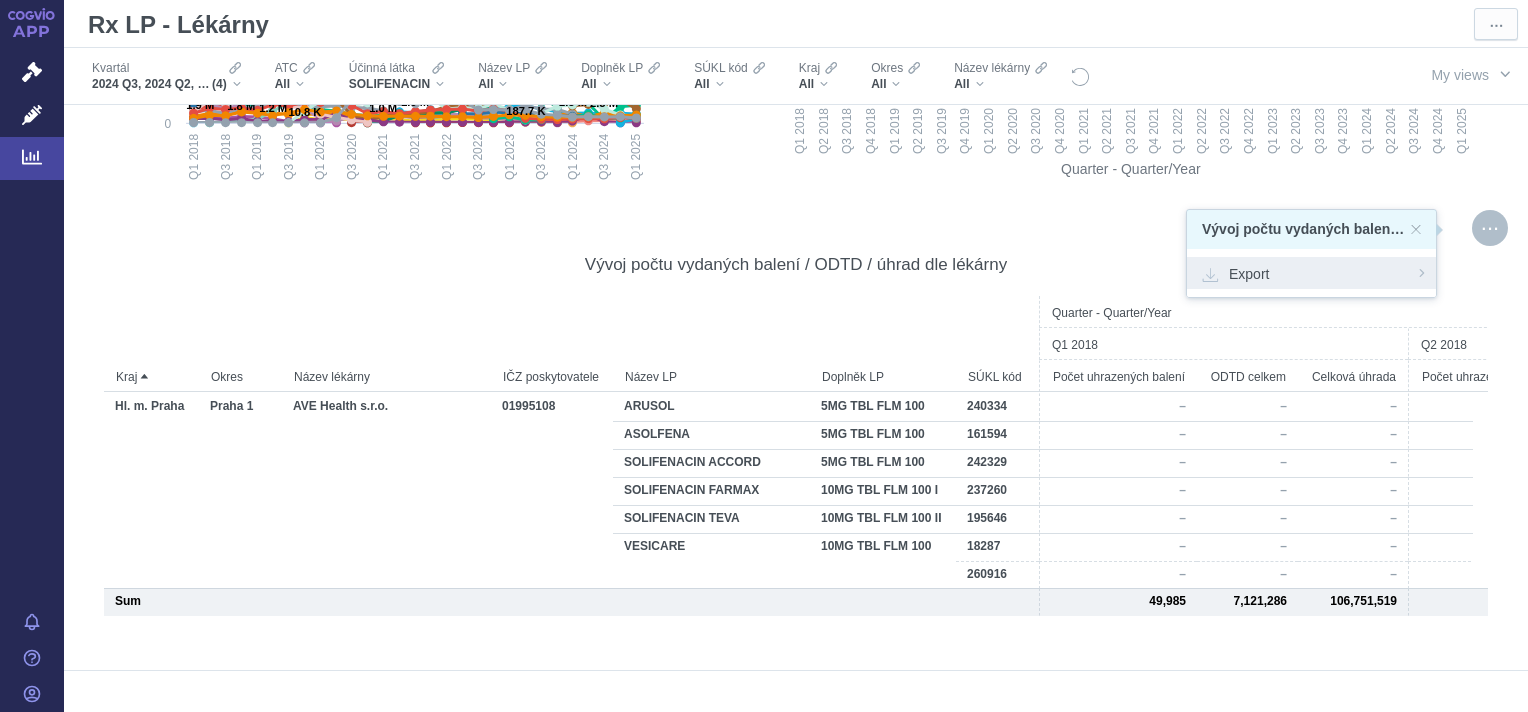 click on "Export" at bounding box center [1311, 273] 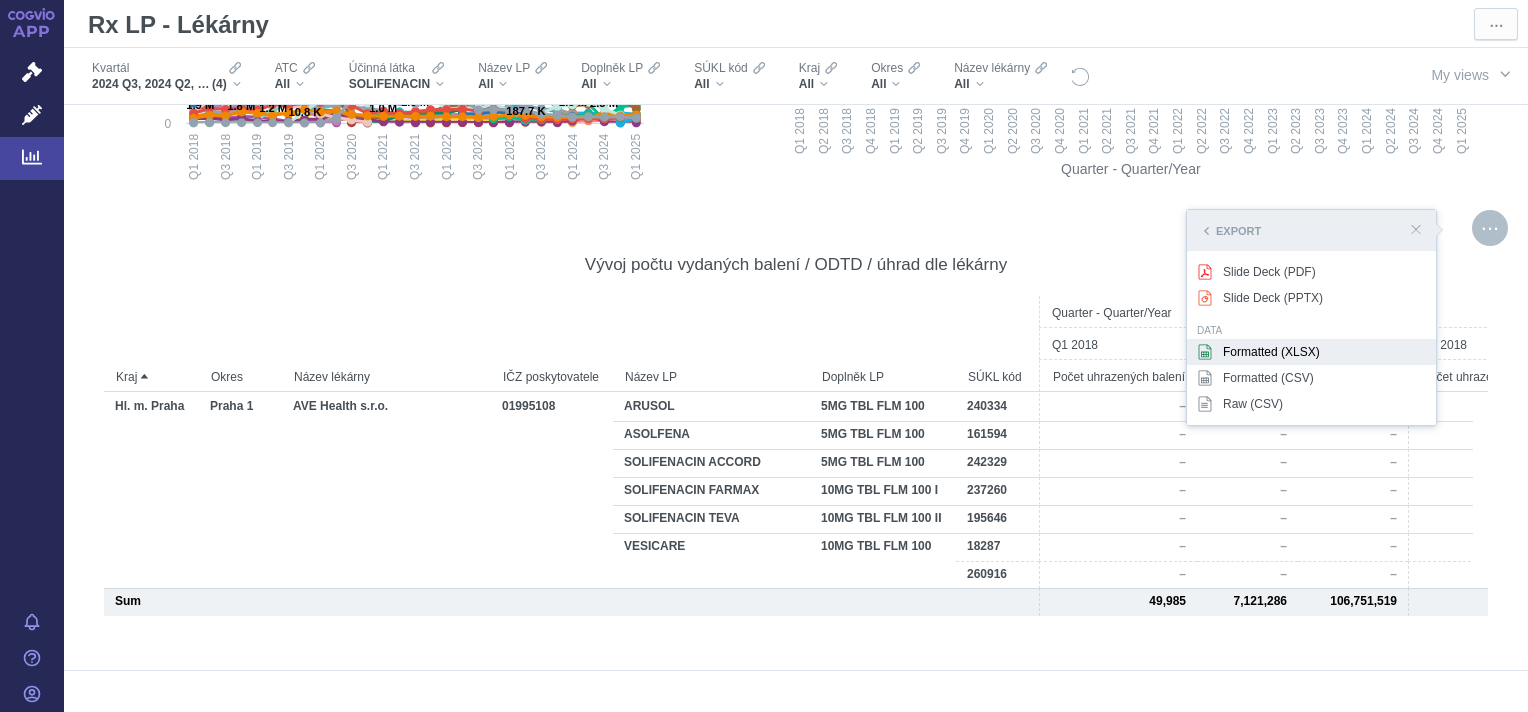 click on "Formatted (XLSX)" at bounding box center [1311, 352] 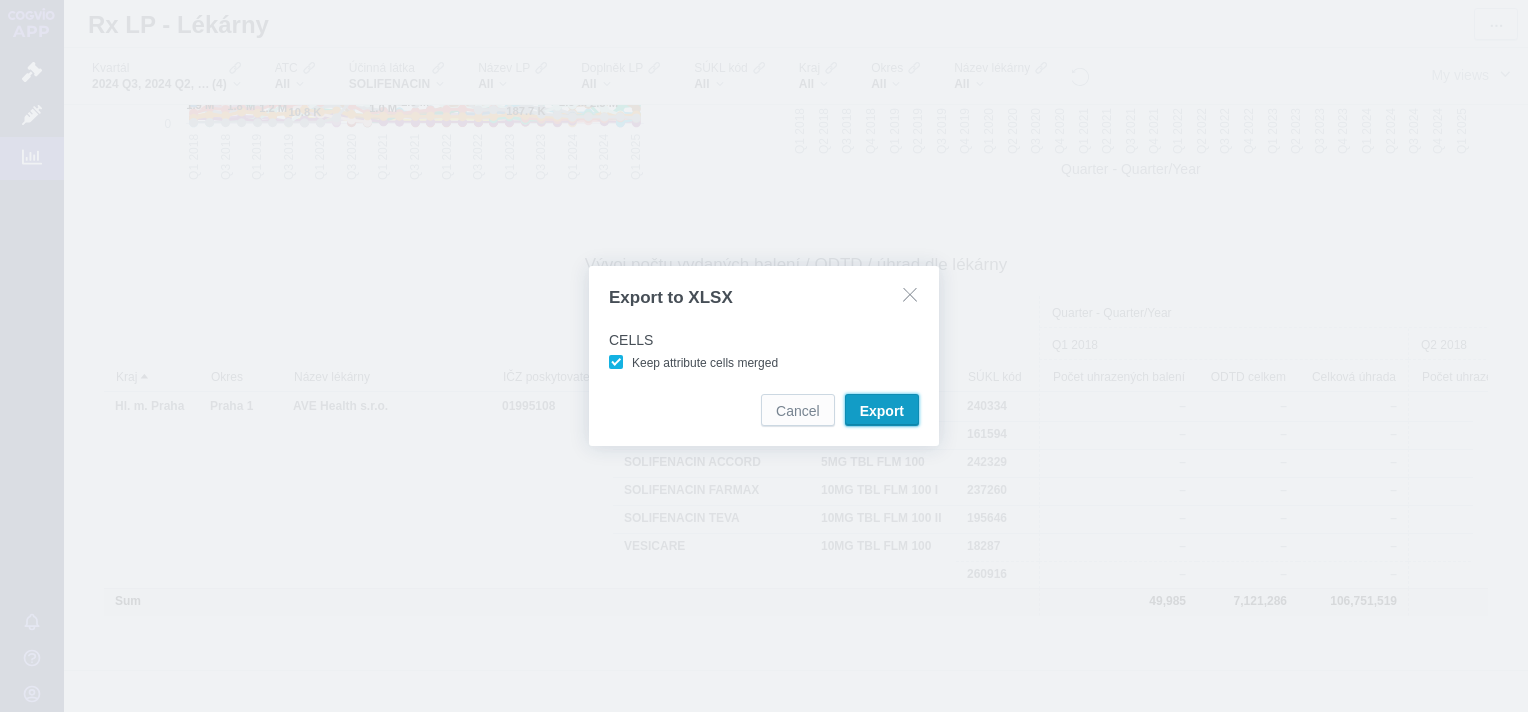 click on "Export" at bounding box center (882, 411) 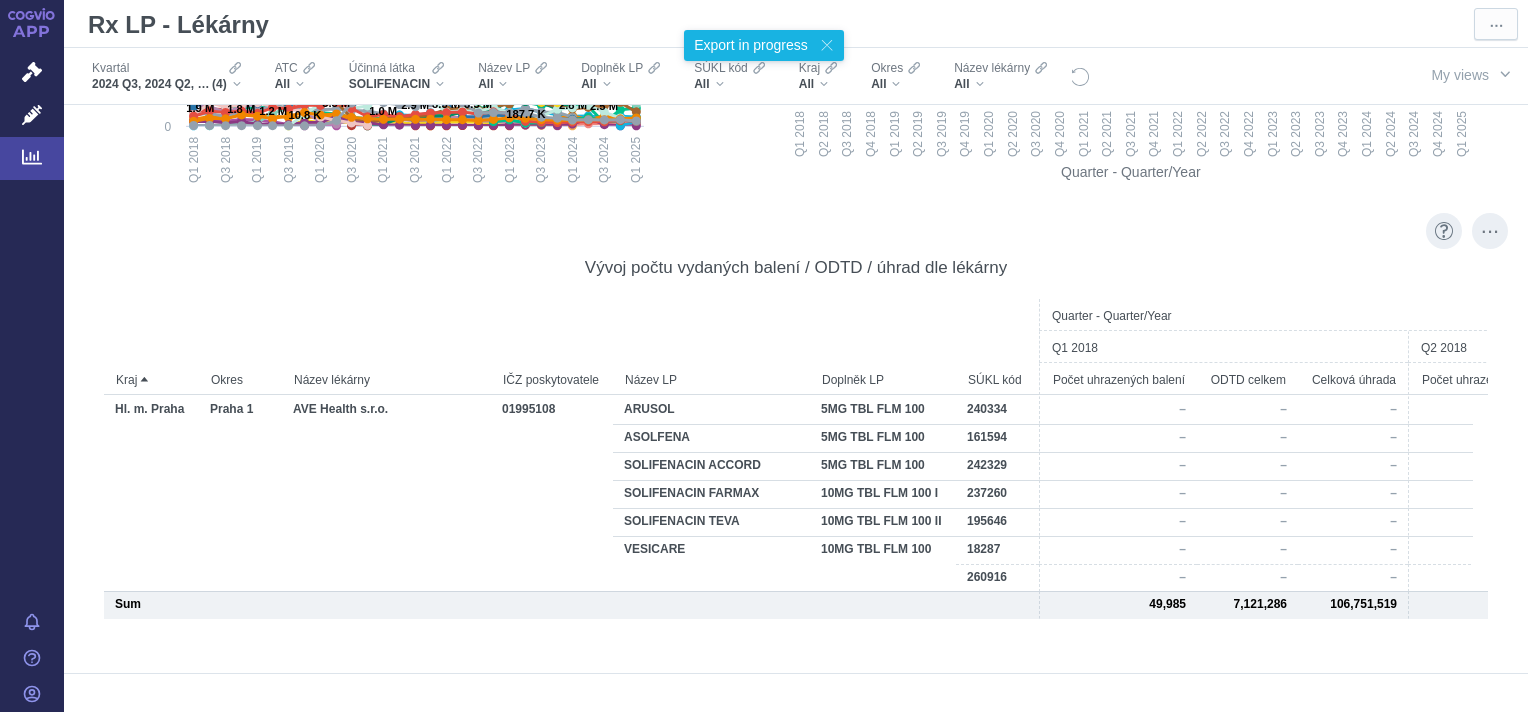 scroll, scrollTop: 1251, scrollLeft: 0, axis: vertical 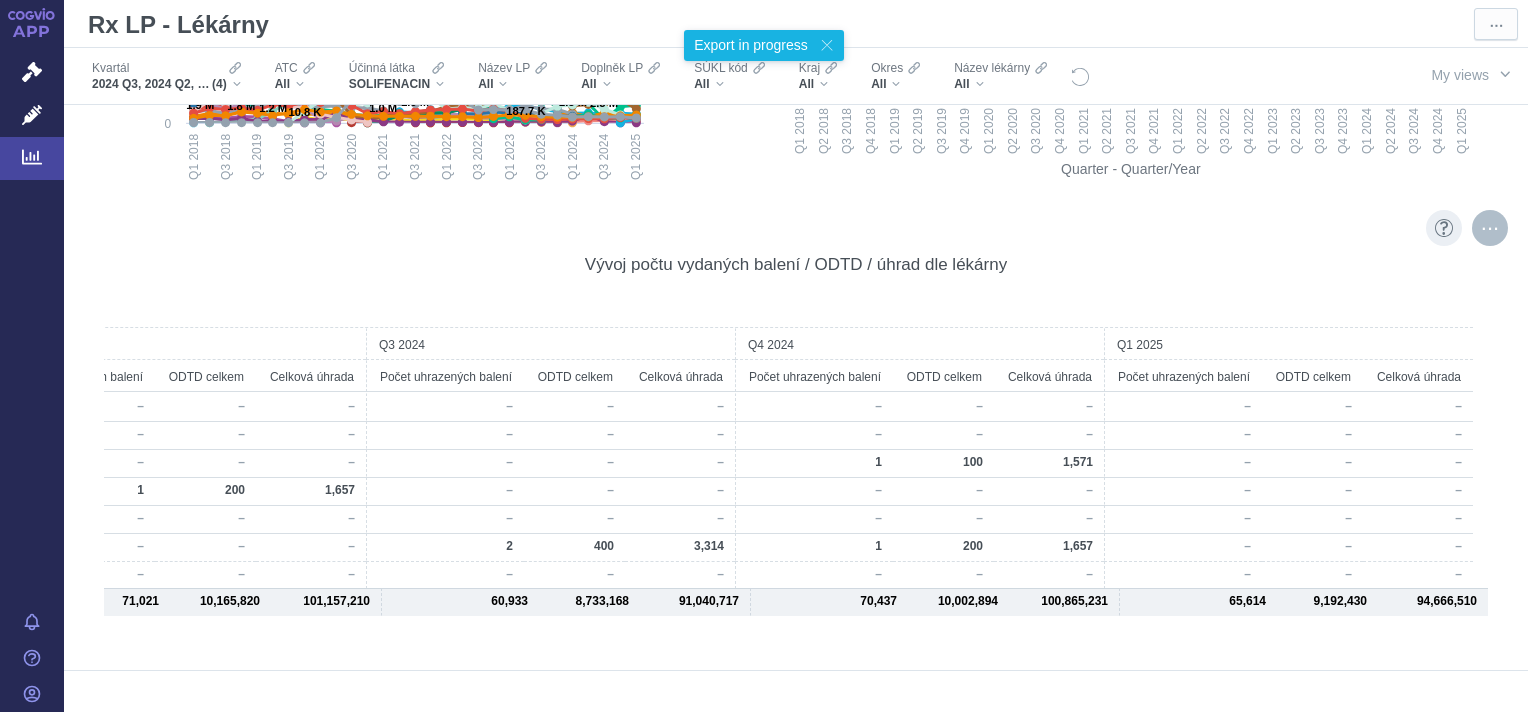 click at bounding box center [1490, 228] 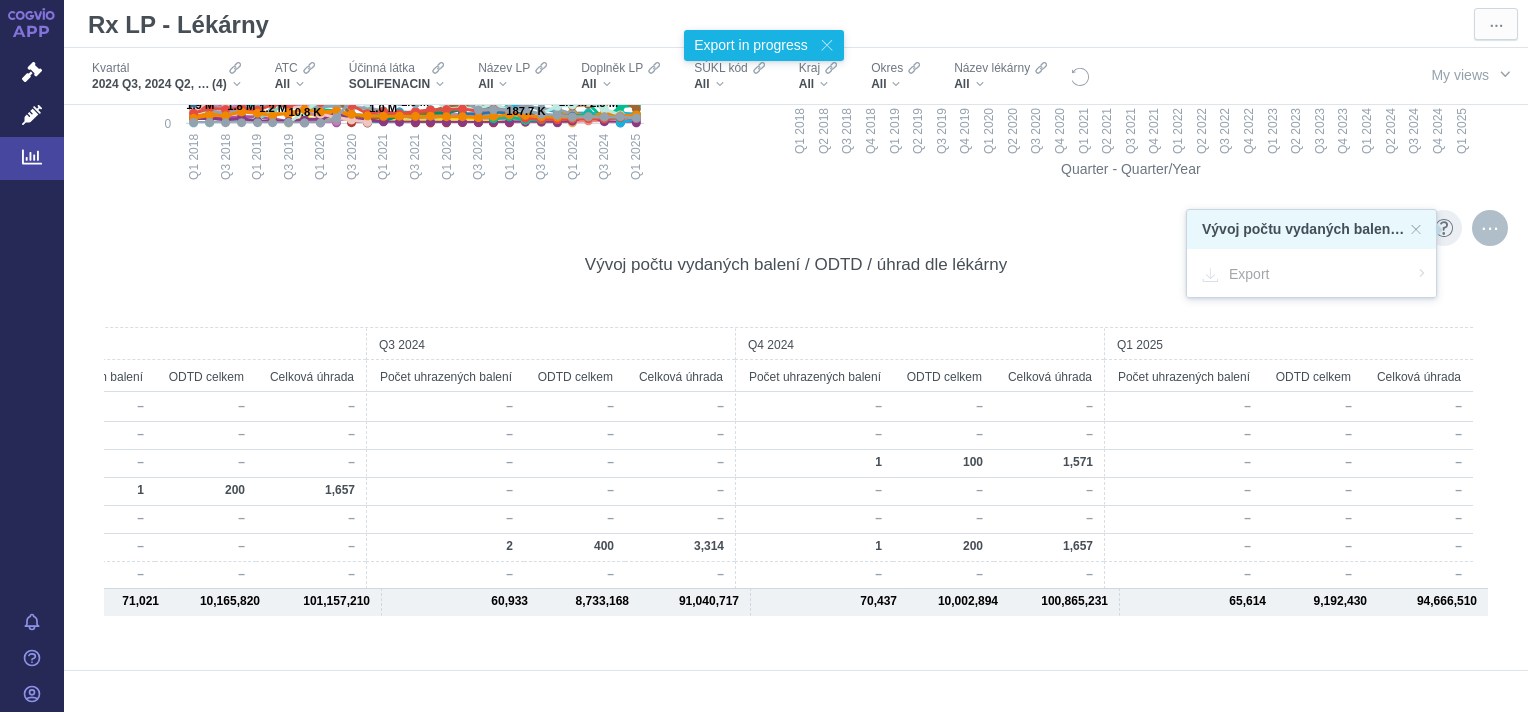 click at bounding box center (1490, 228) 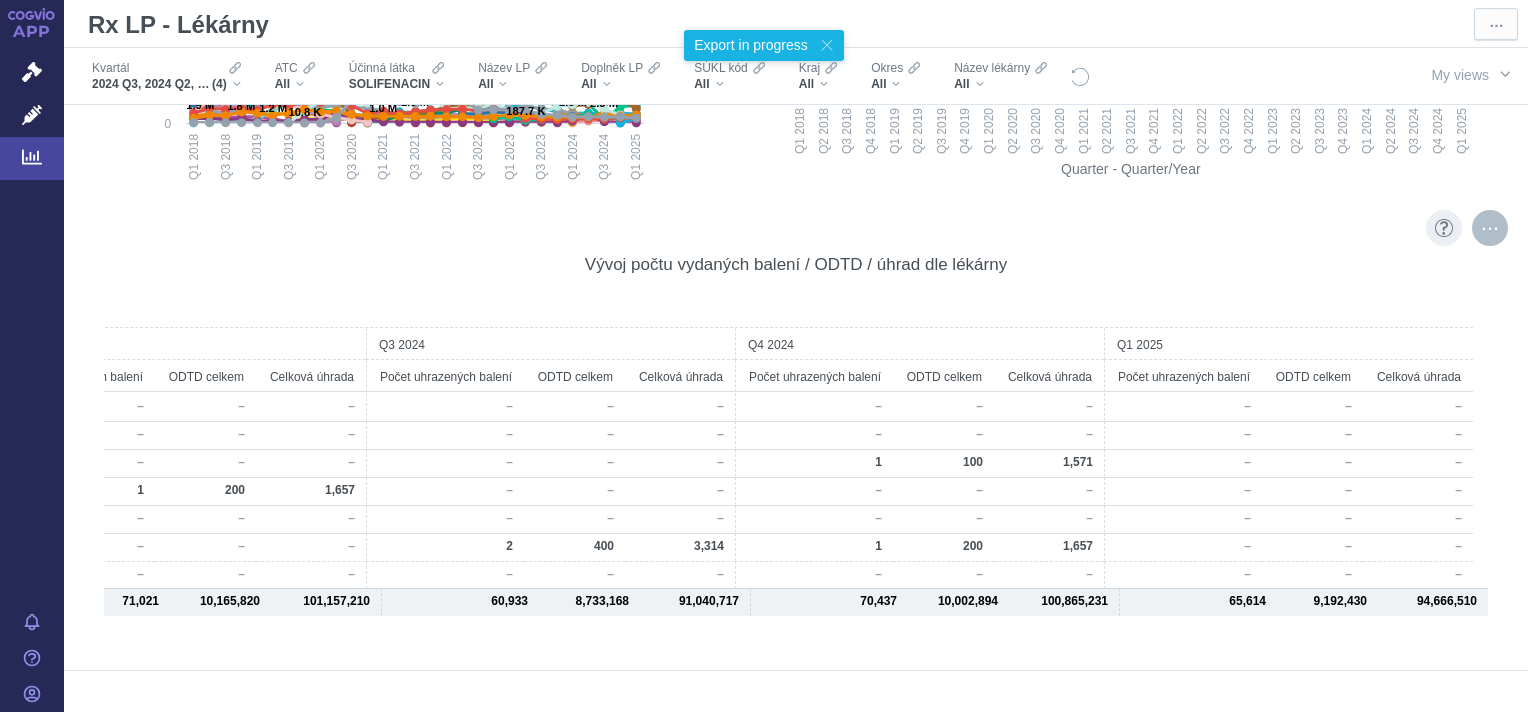 click at bounding box center [1490, 228] 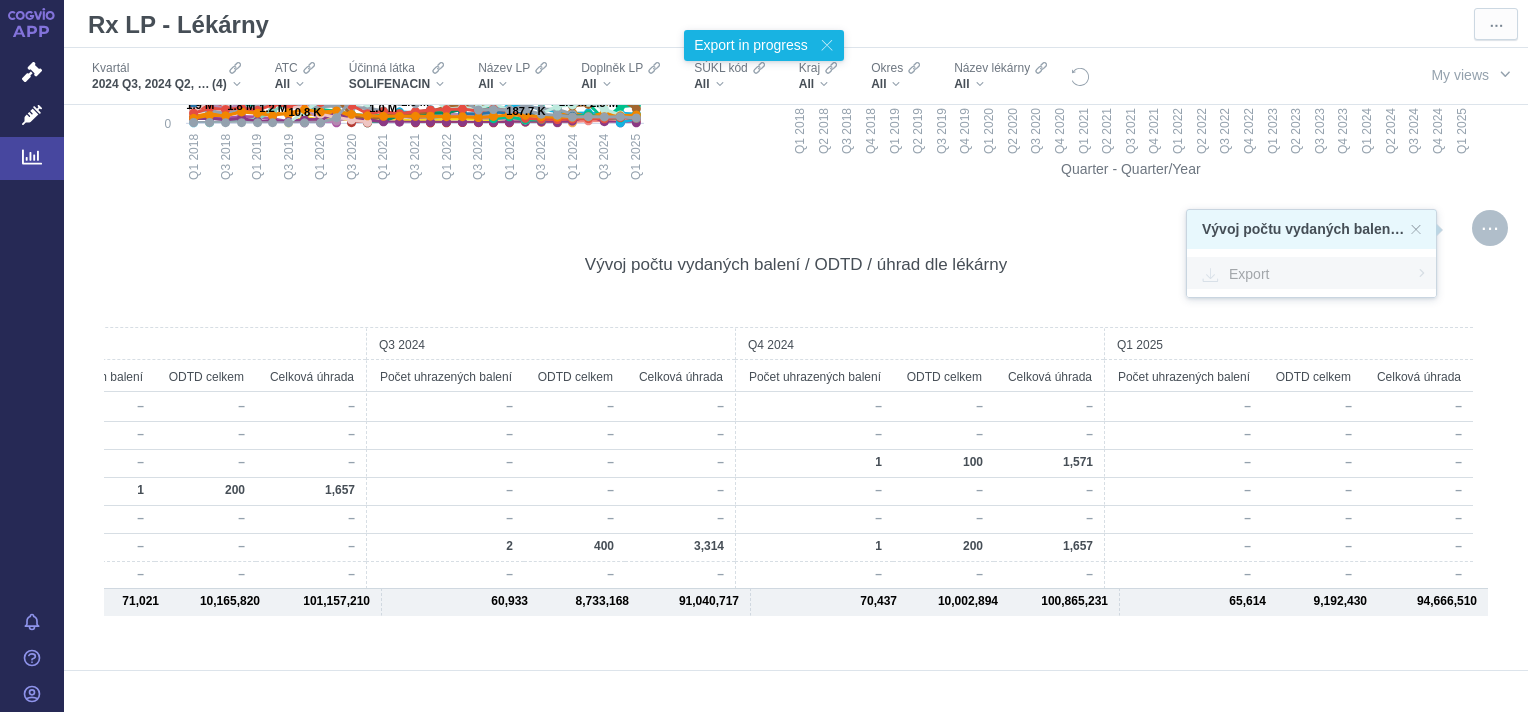 click on "Export" at bounding box center [1311, 273] 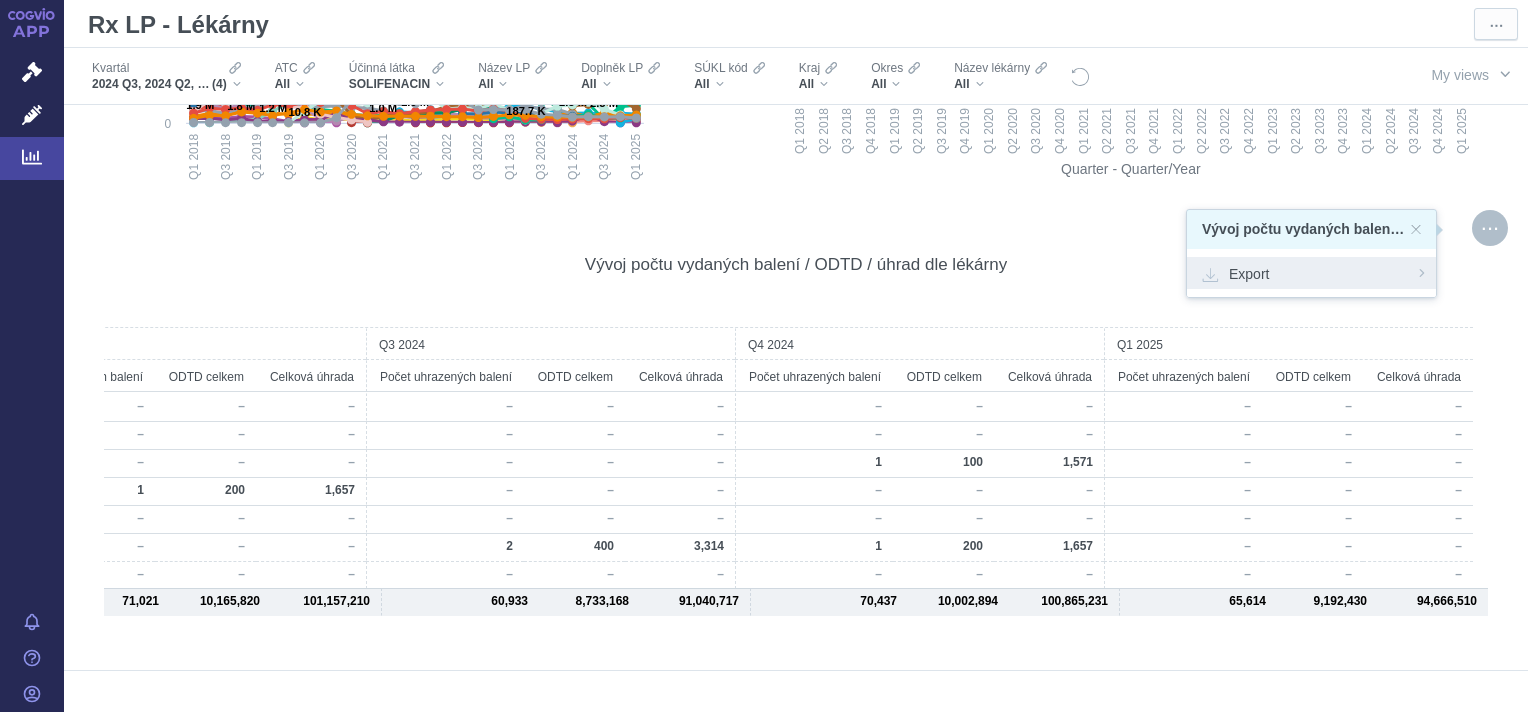 click on "Export" at bounding box center (1311, 273) 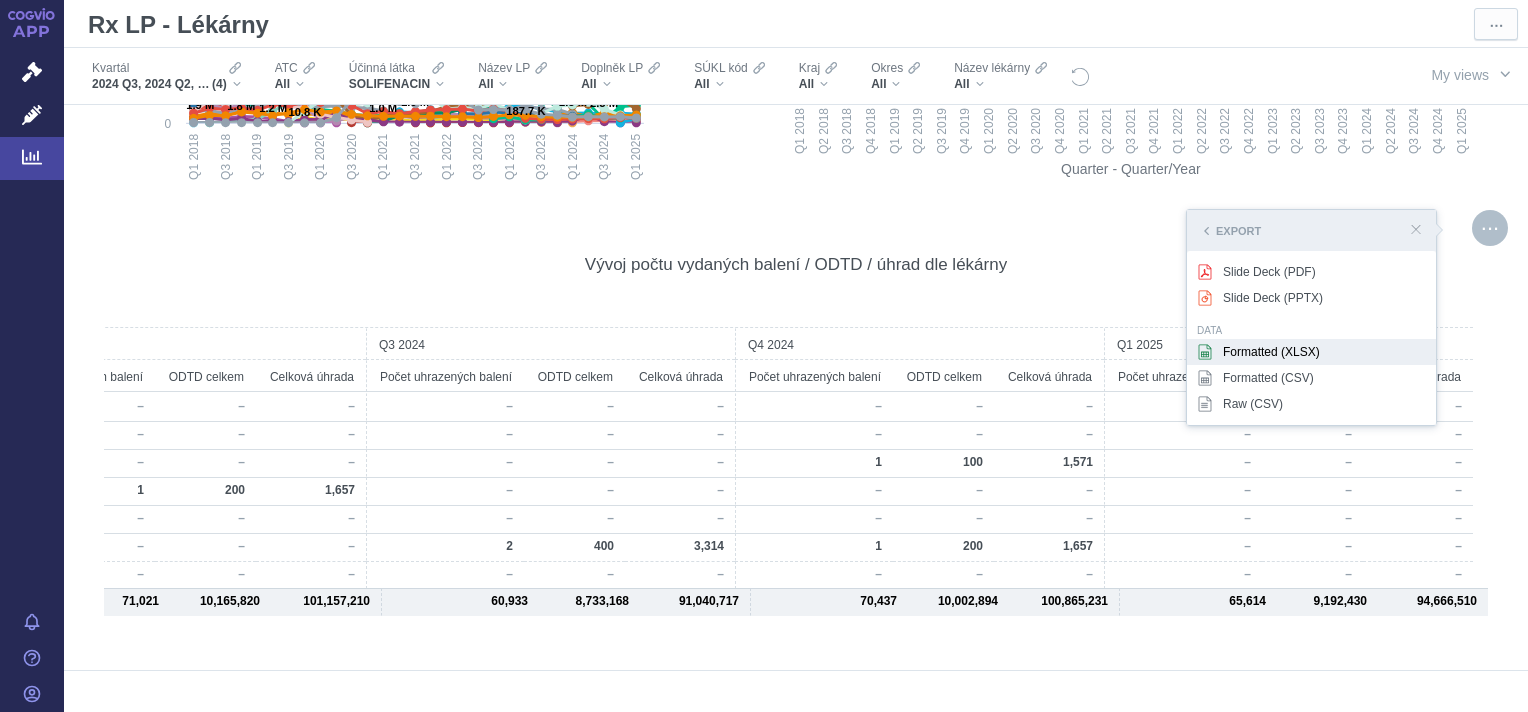 click on "Formatted (XLSX)" at bounding box center [1311, 352] 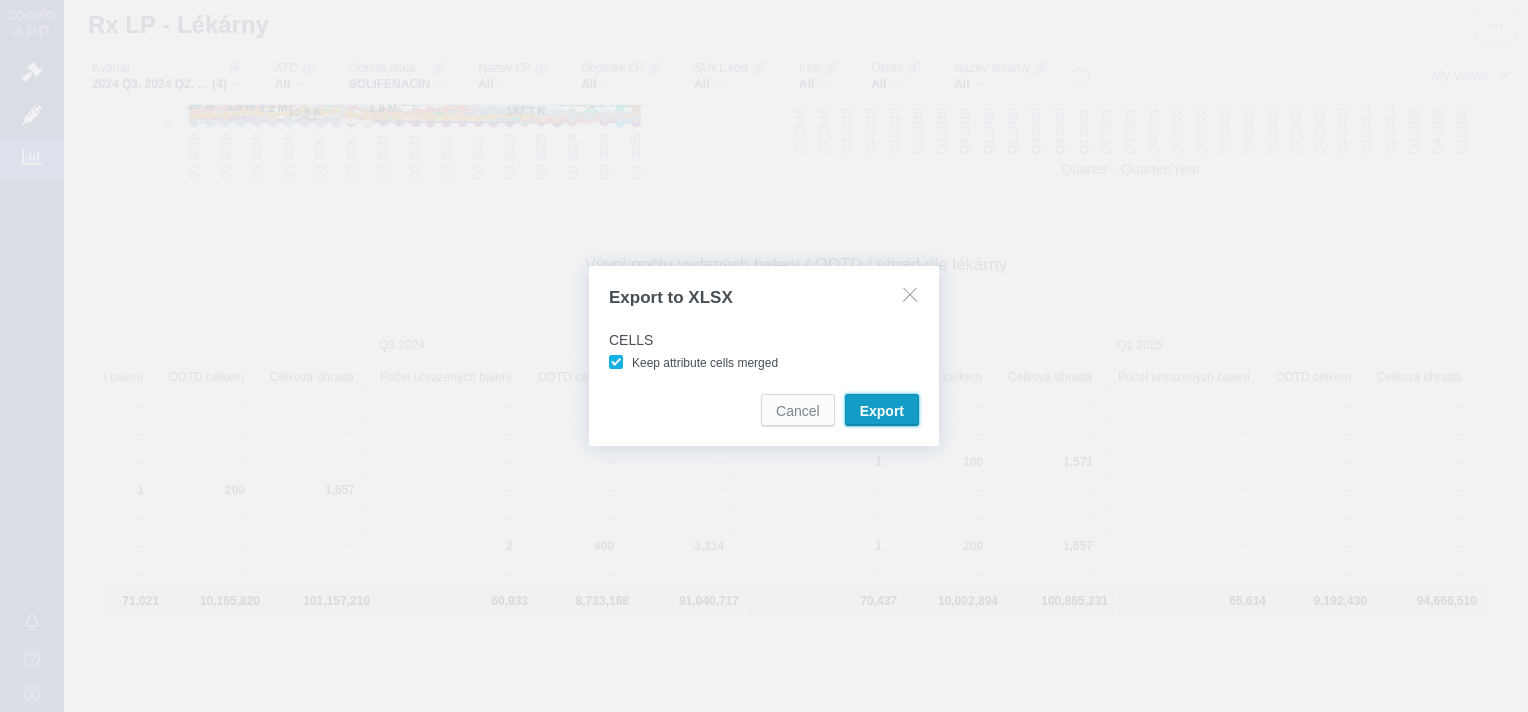 click on "Export" at bounding box center [882, 411] 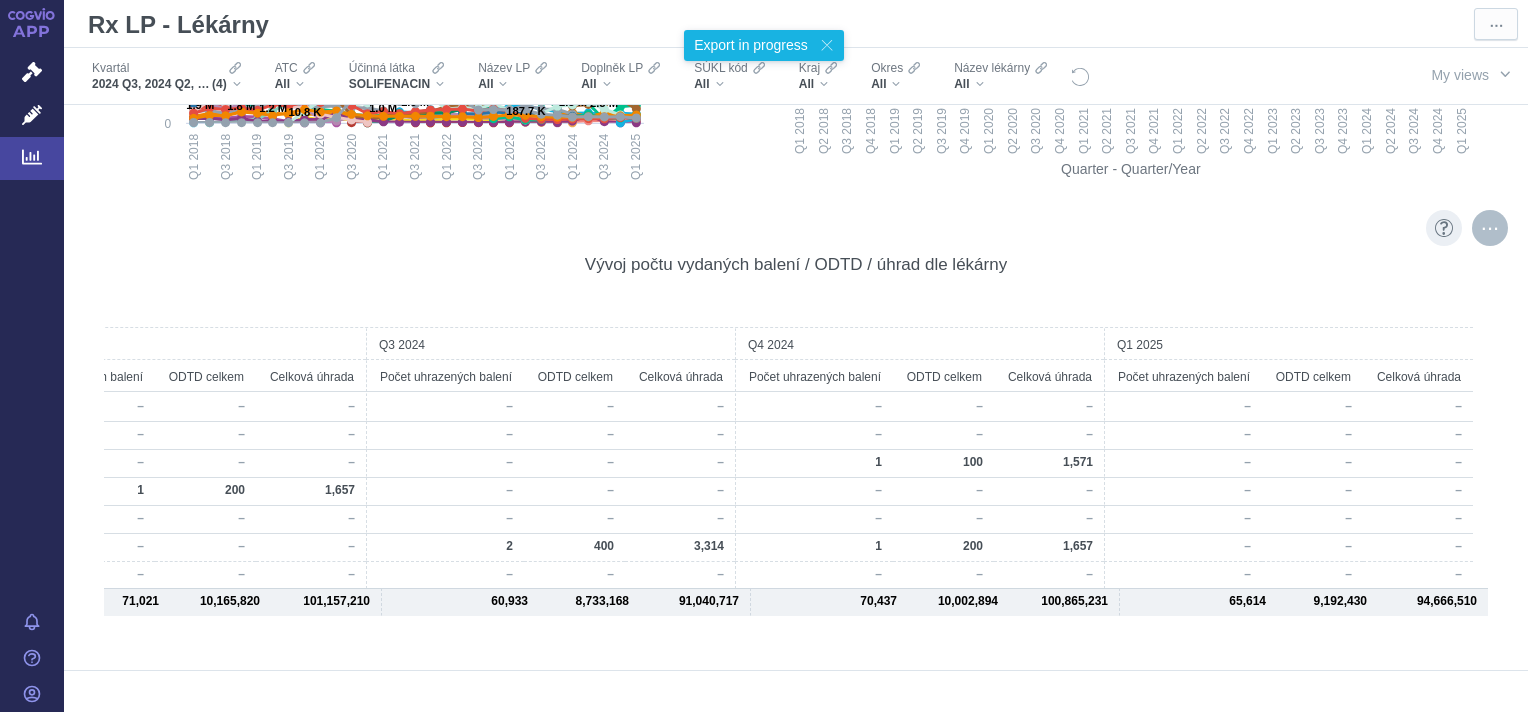 click at bounding box center (1490, 228) 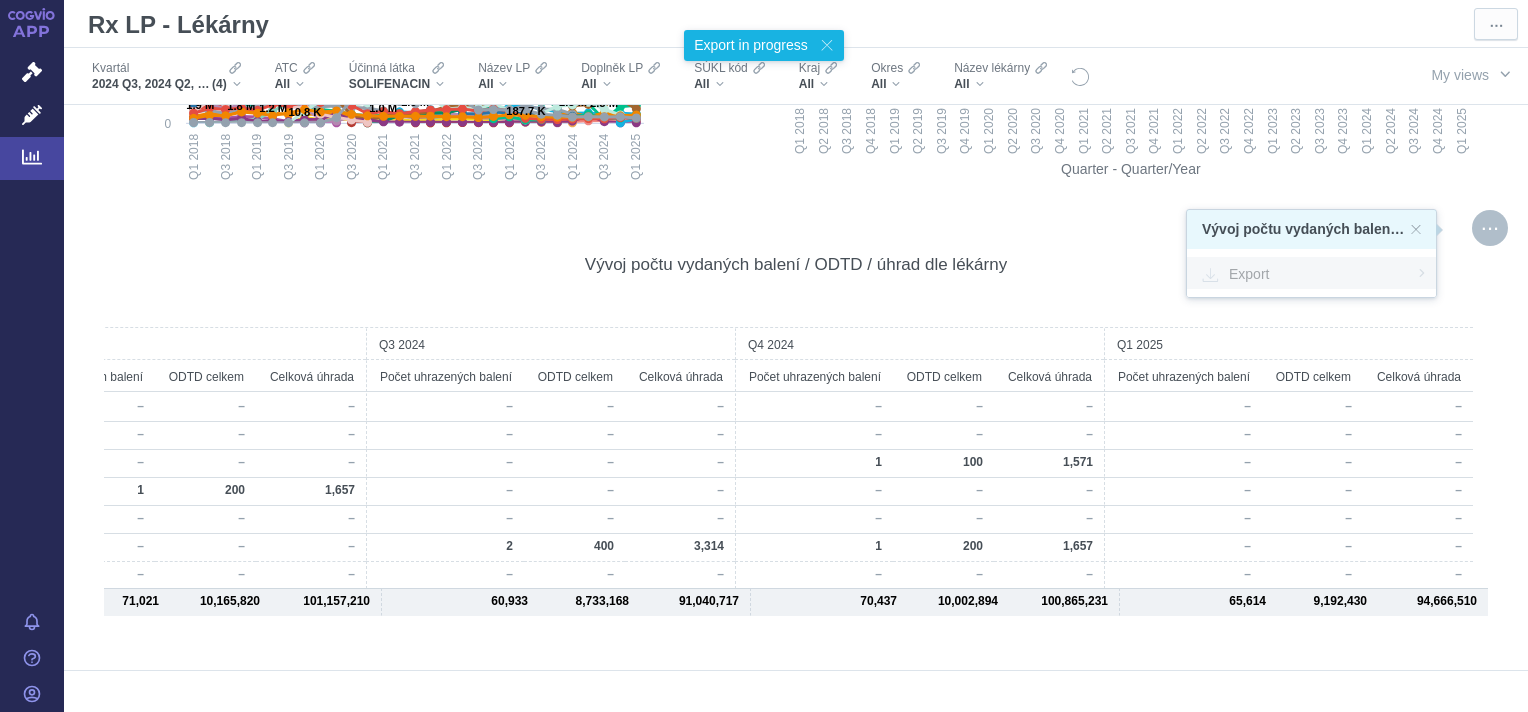 click on "Export" at bounding box center [1311, 273] 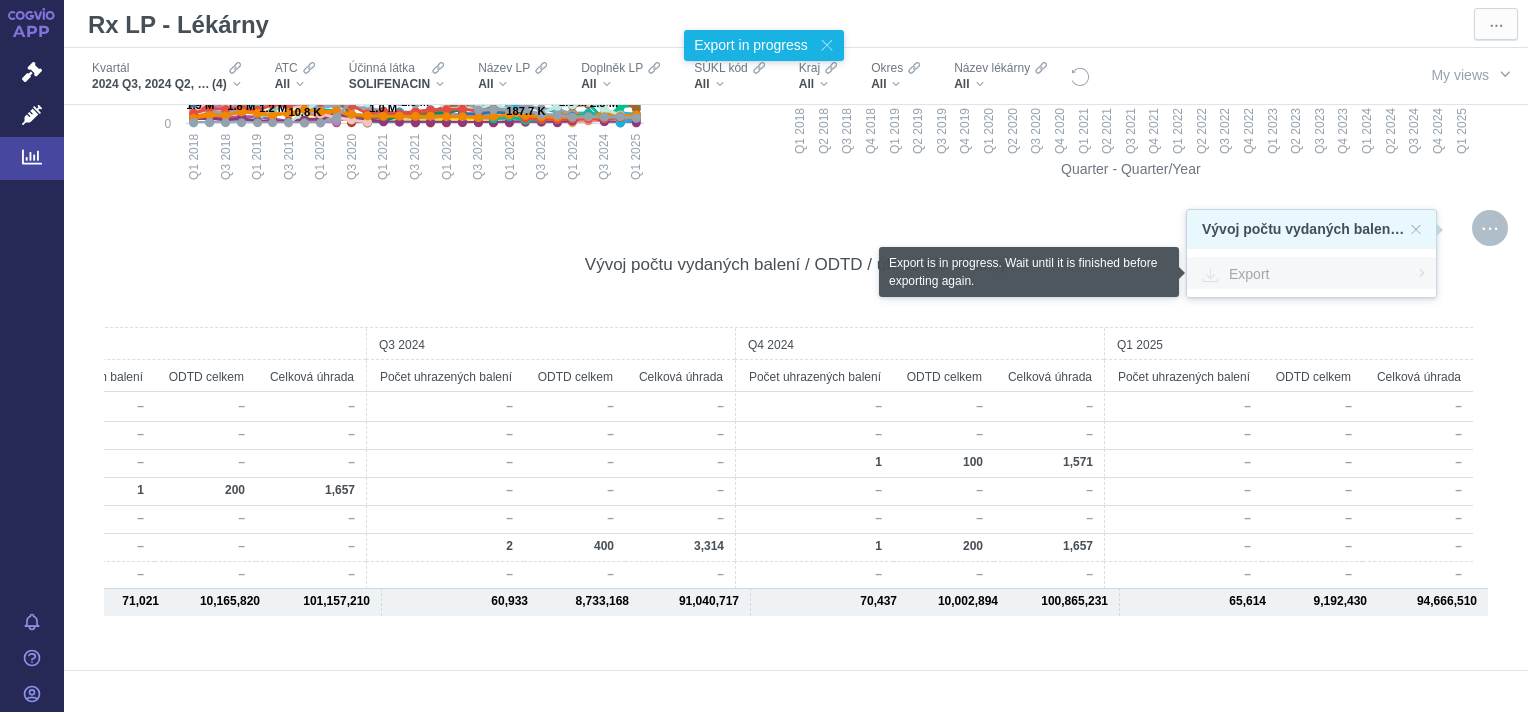 click on "Export" at bounding box center [1311, 273] 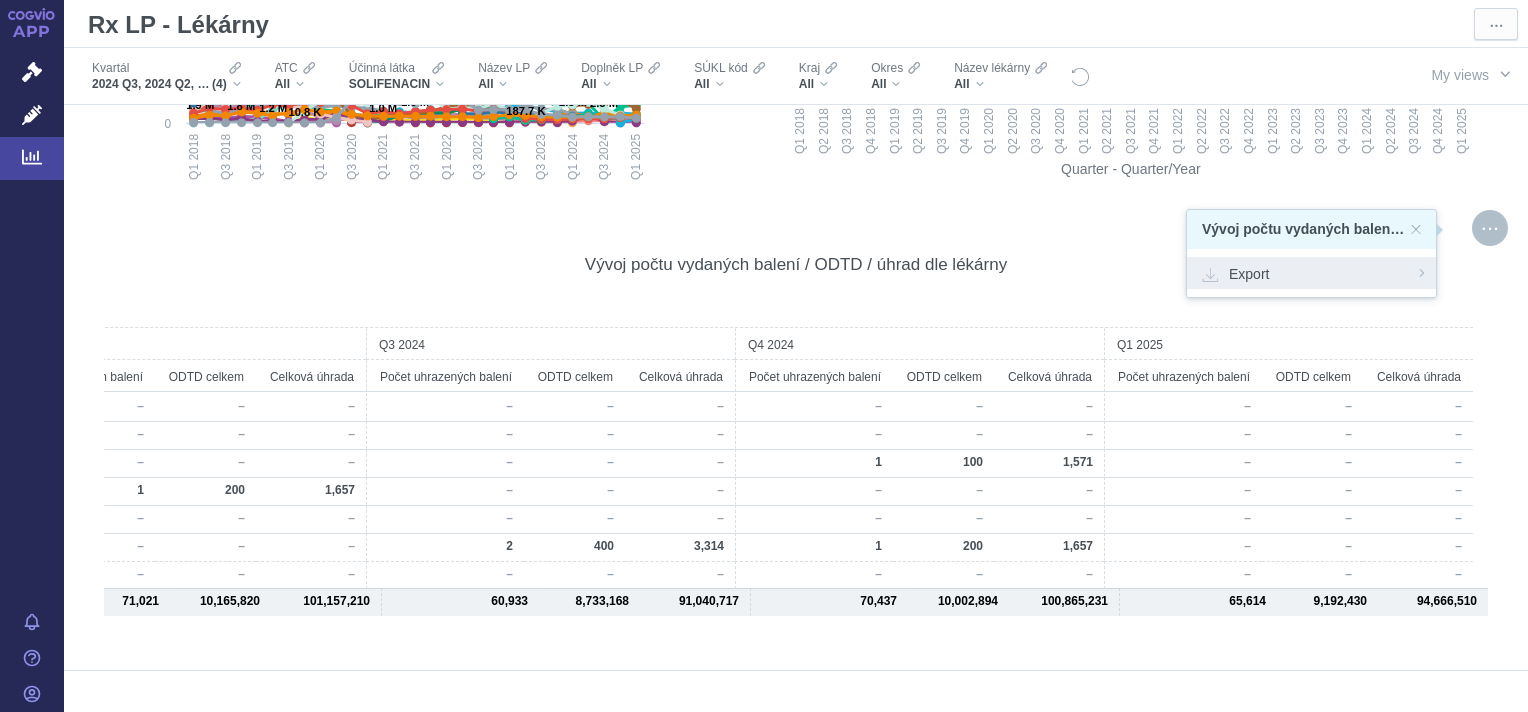 click on "Export" at bounding box center (1311, 273) 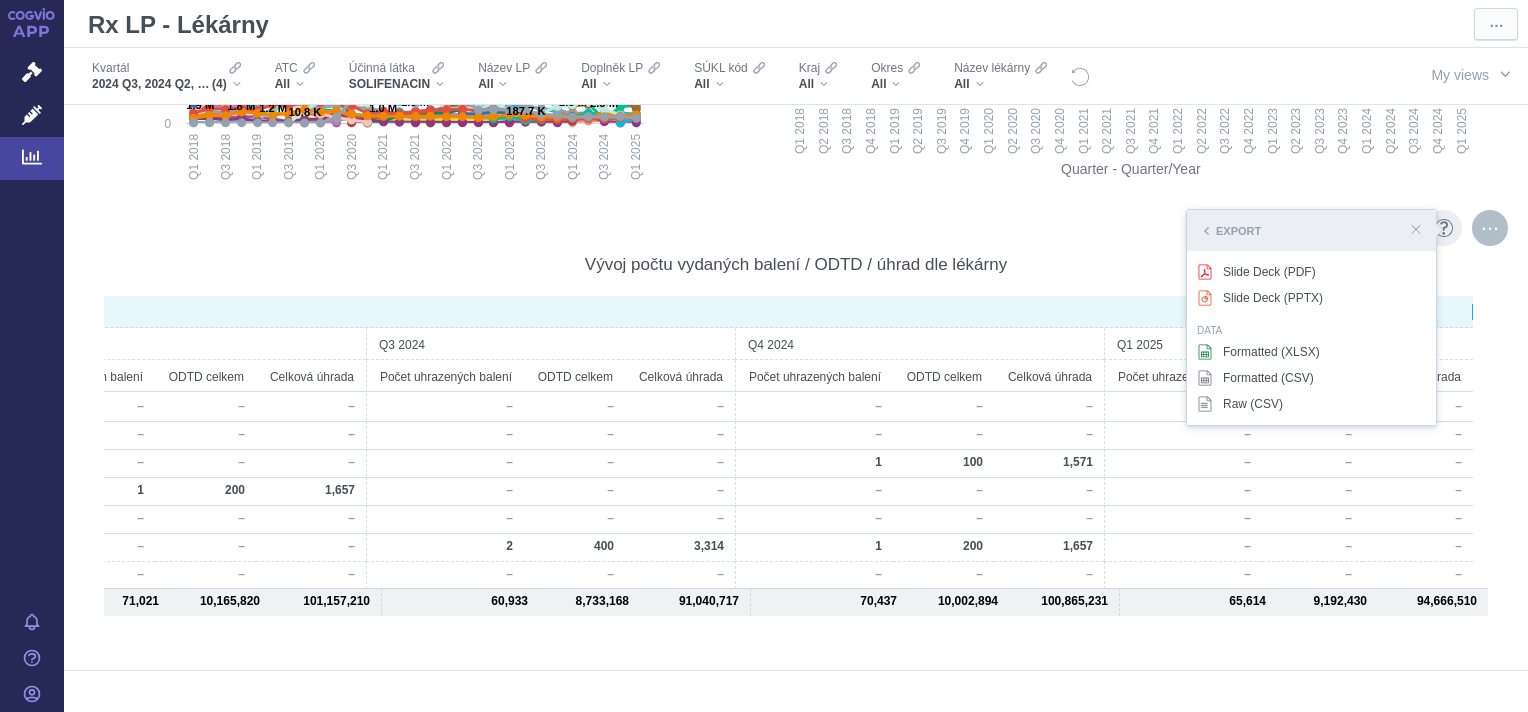 scroll, scrollTop: 0, scrollLeft: 10280, axis: horizontal 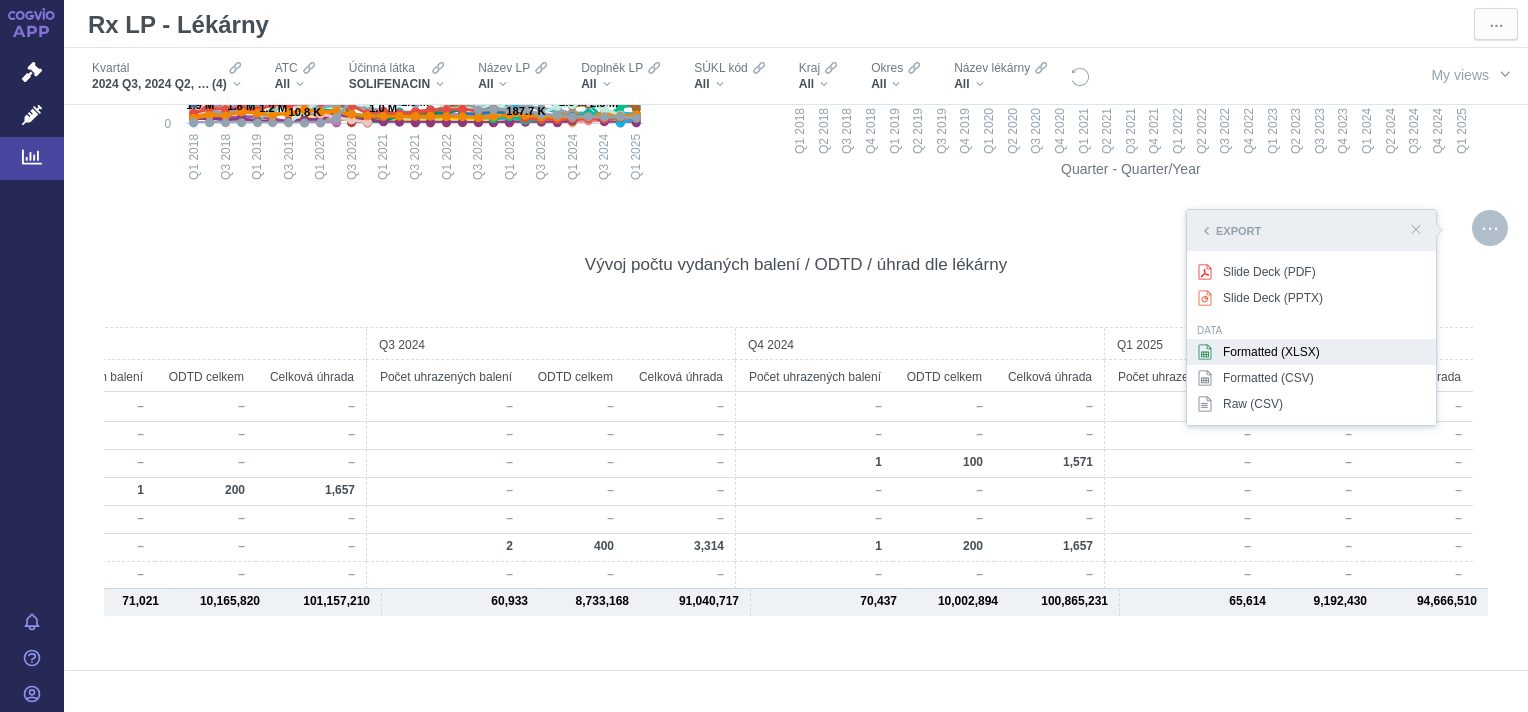 click on "Formatted (XLSX)" at bounding box center (1311, 352) 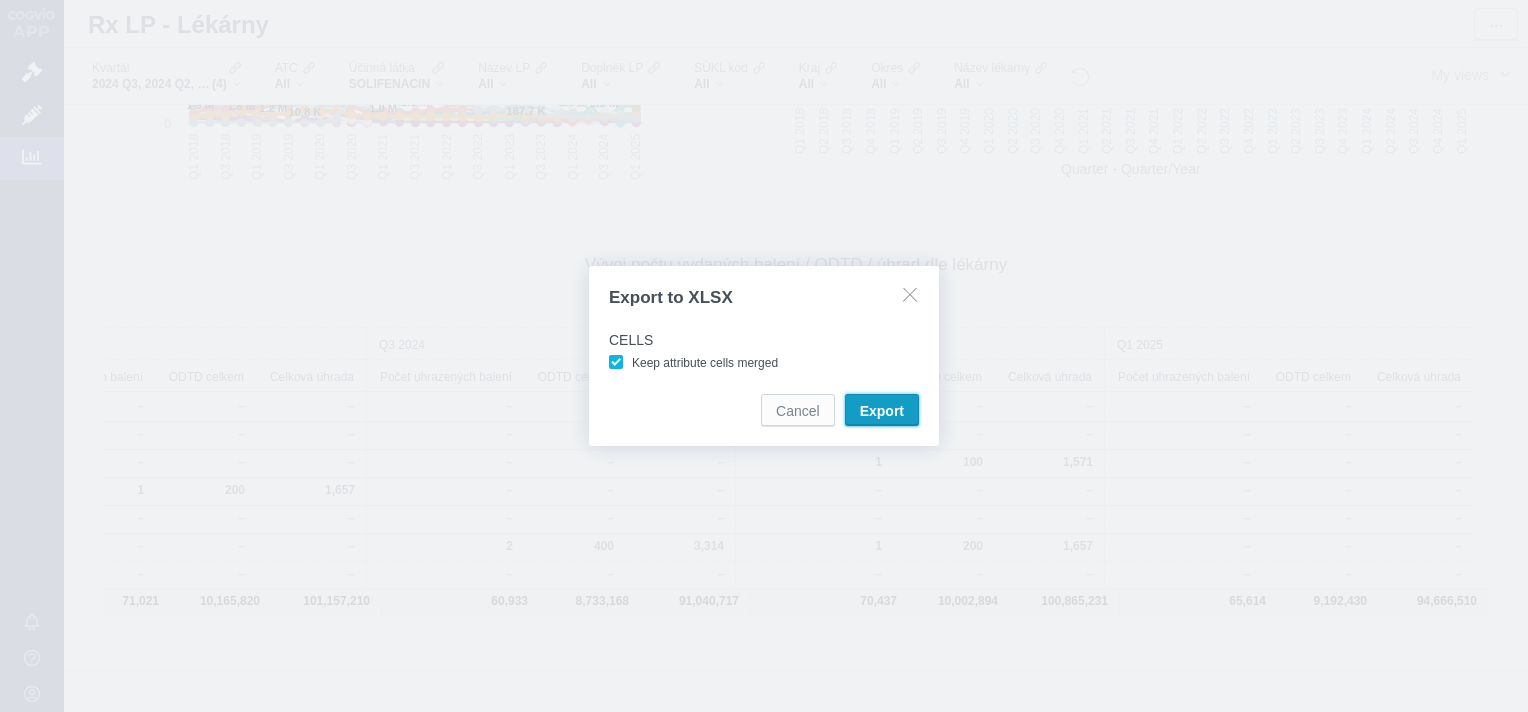 click on "Export" at bounding box center (882, 410) 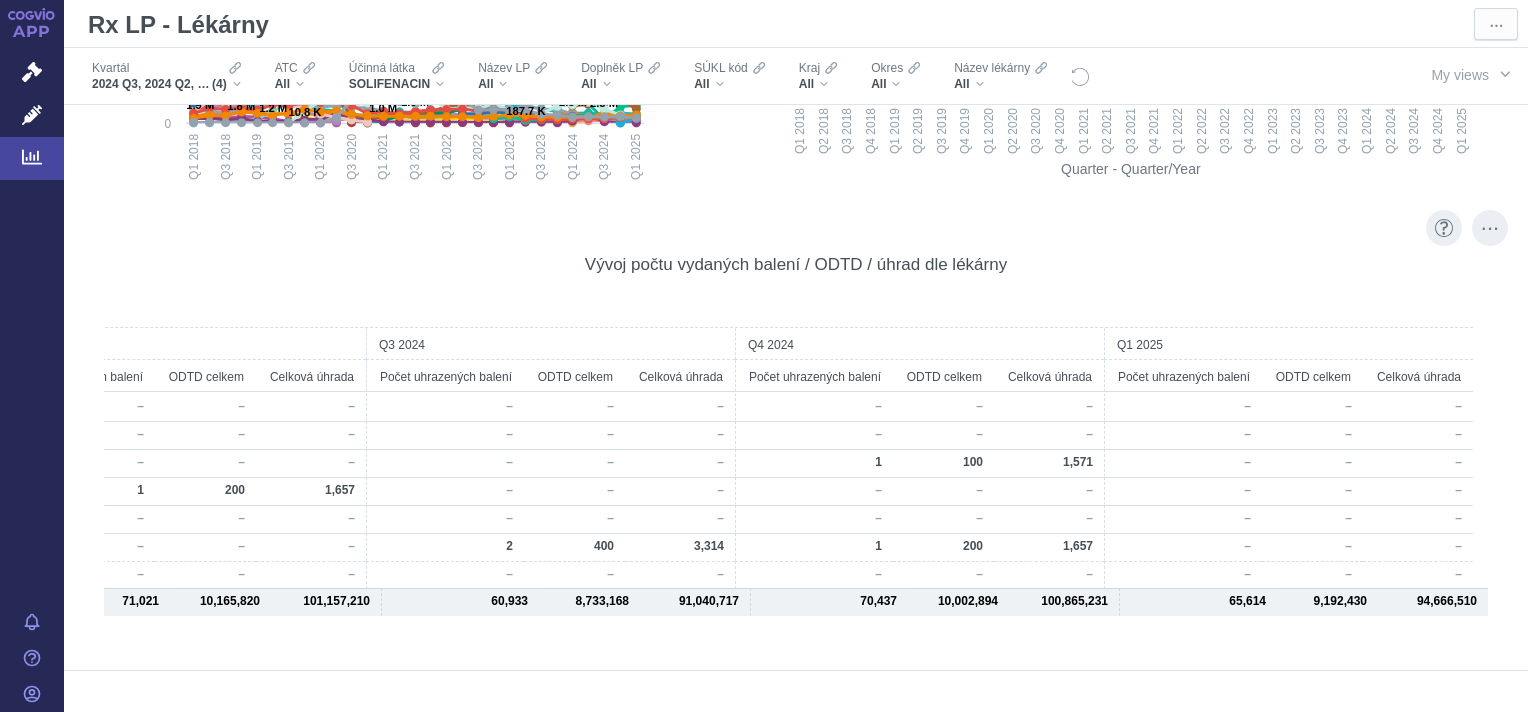 scroll, scrollTop: 0, scrollLeft: 10281, axis: horizontal 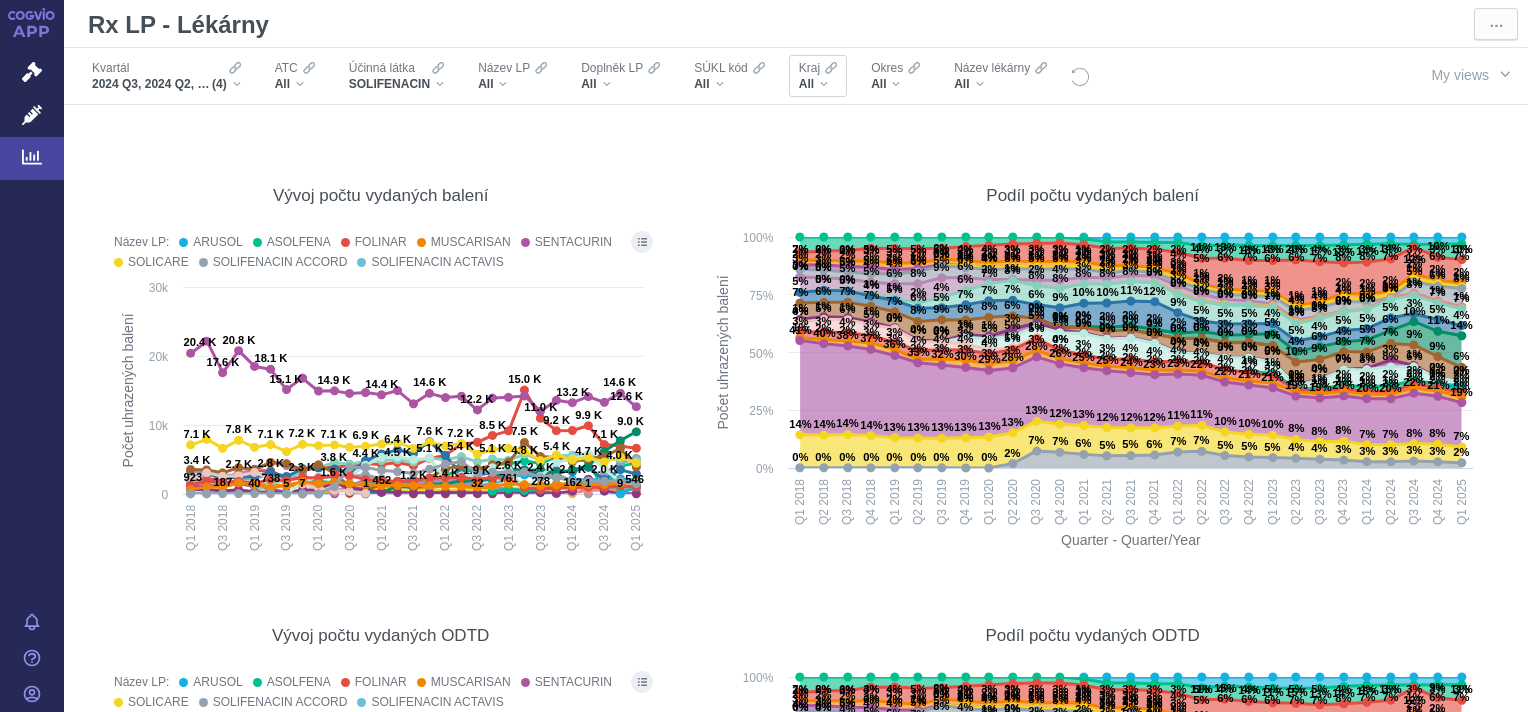 click on "All" at bounding box center [818, 84] 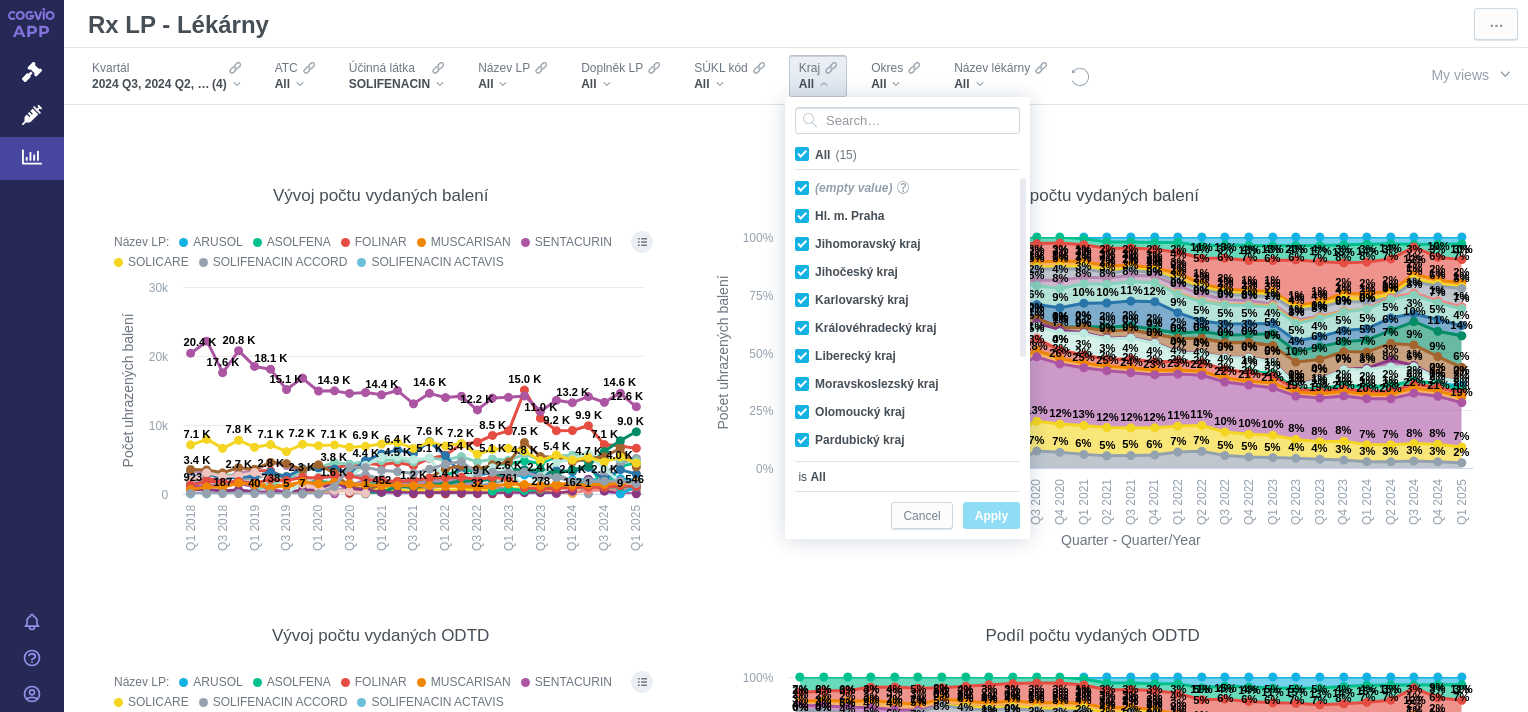 click on "All (15)" at bounding box center [836, 155] 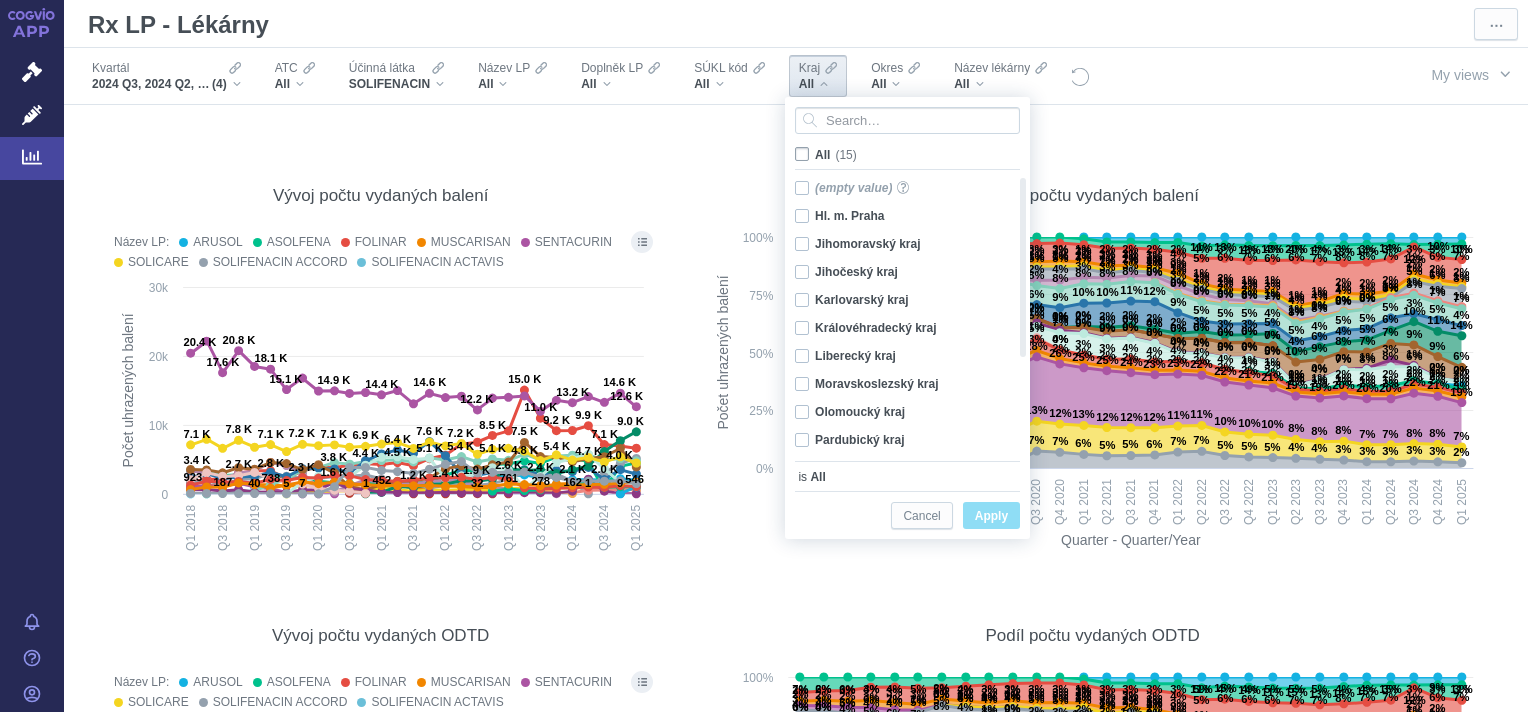 checkbox on "false" 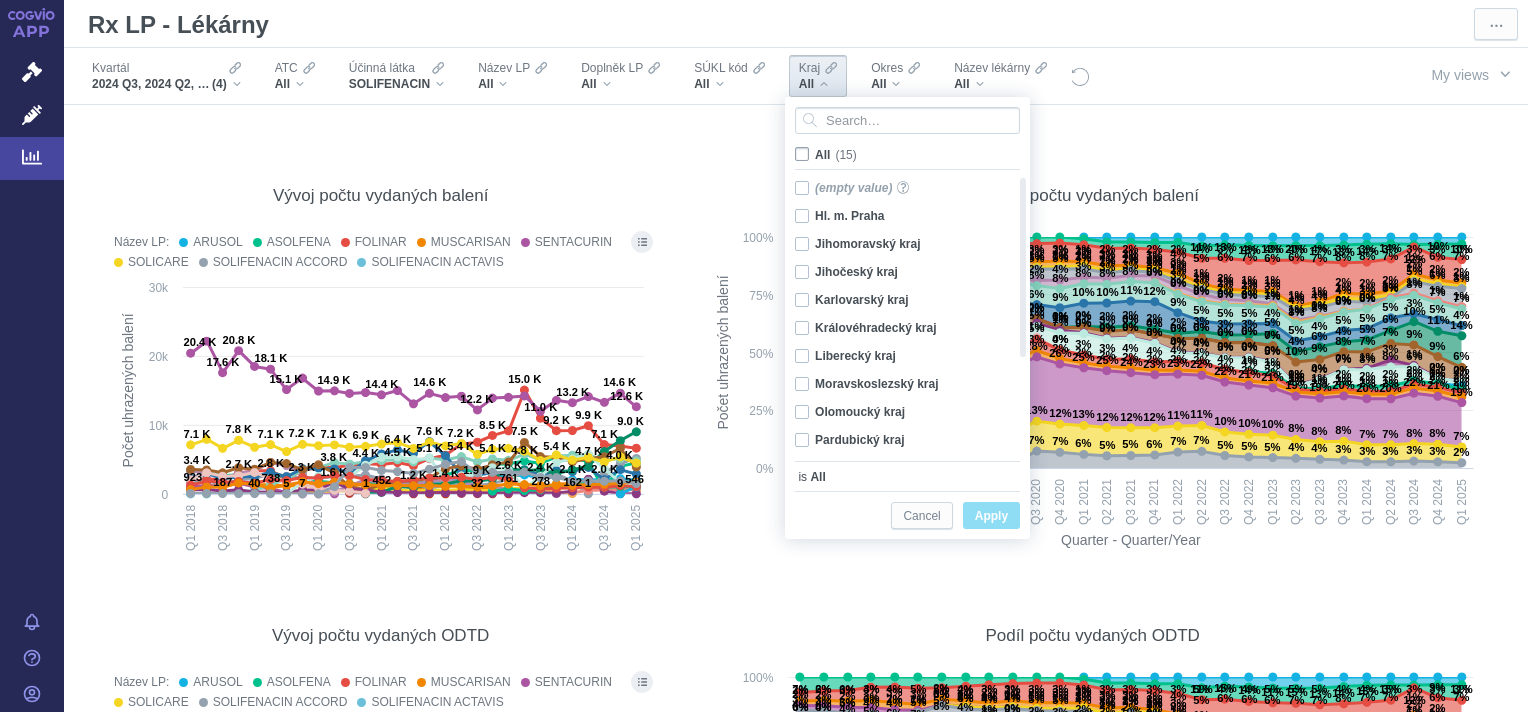 checkbox on "false" 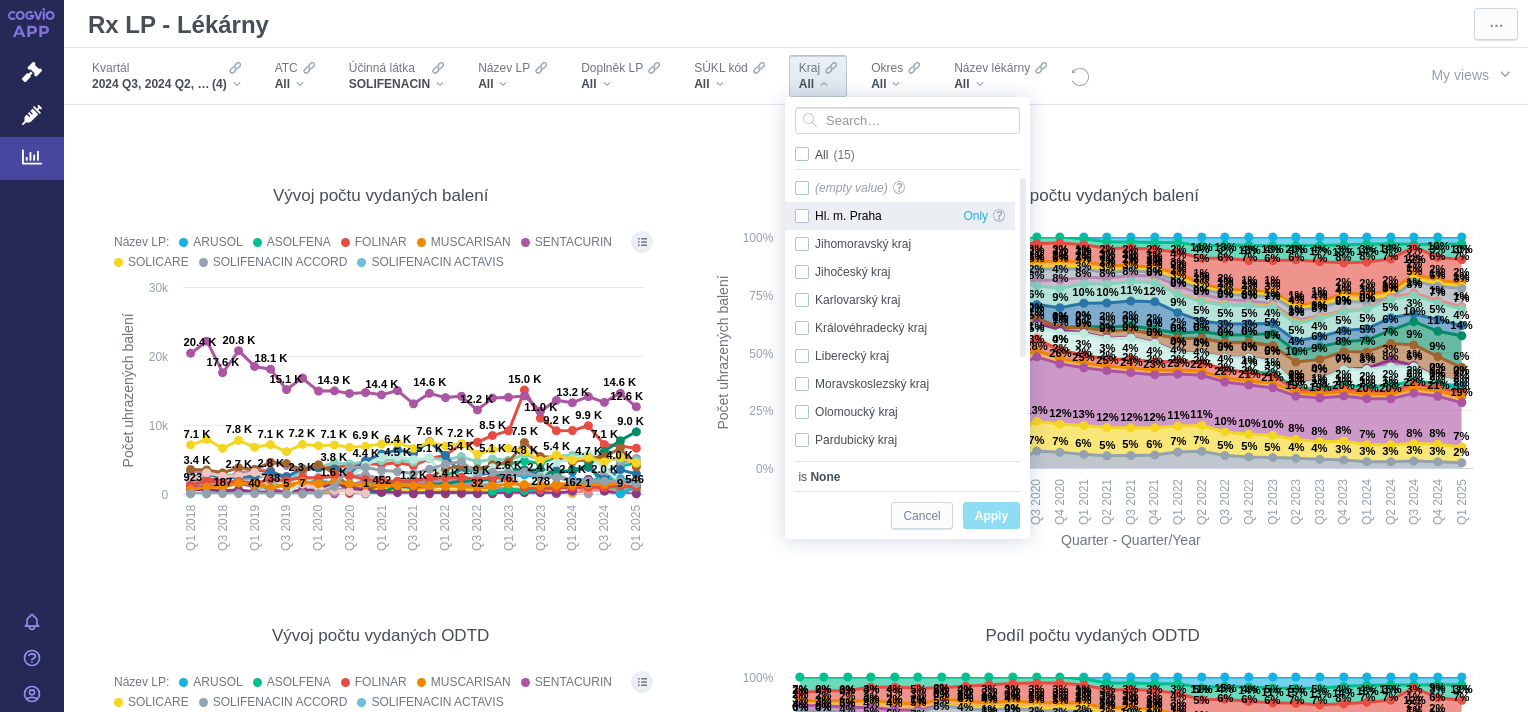 click on "Hl. m. Praha Only" at bounding box center (900, 216) 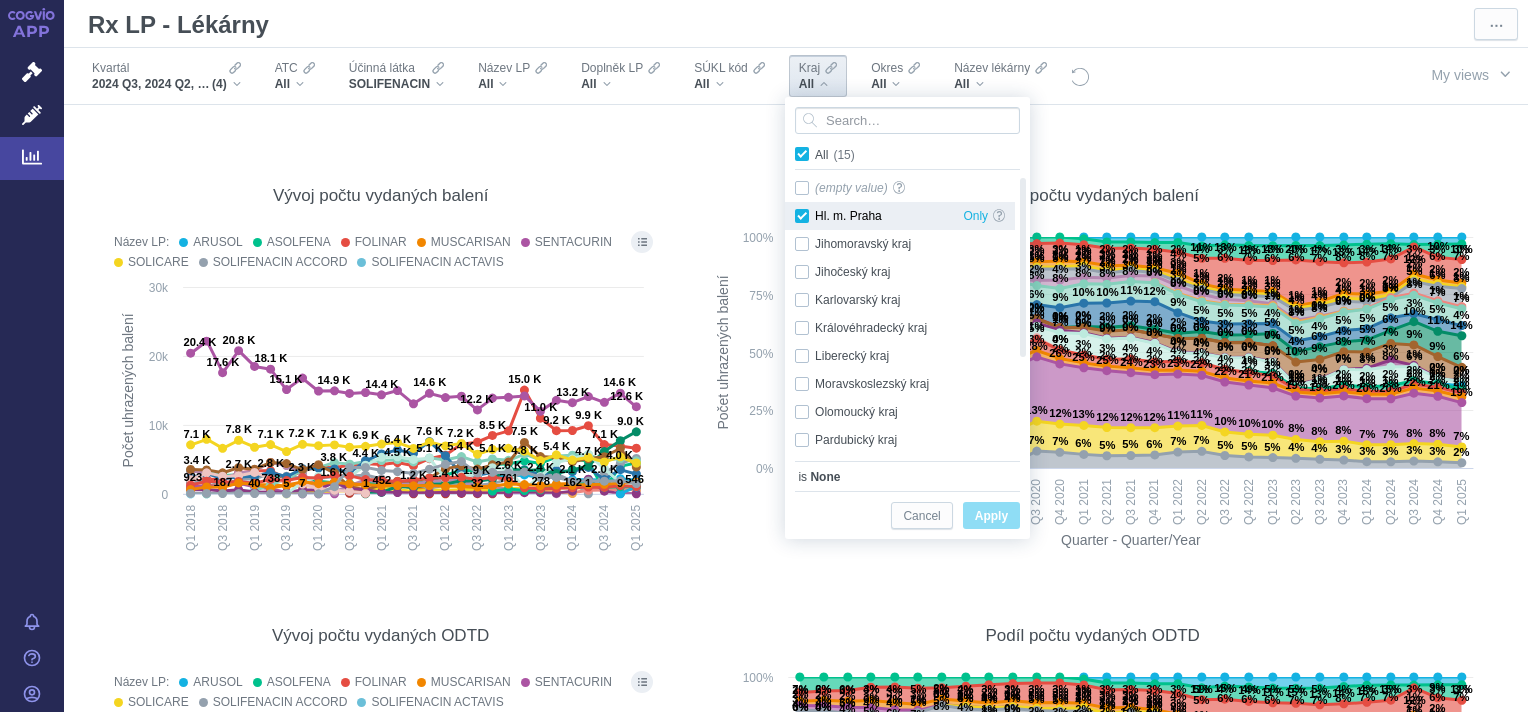 checkbox on "true" 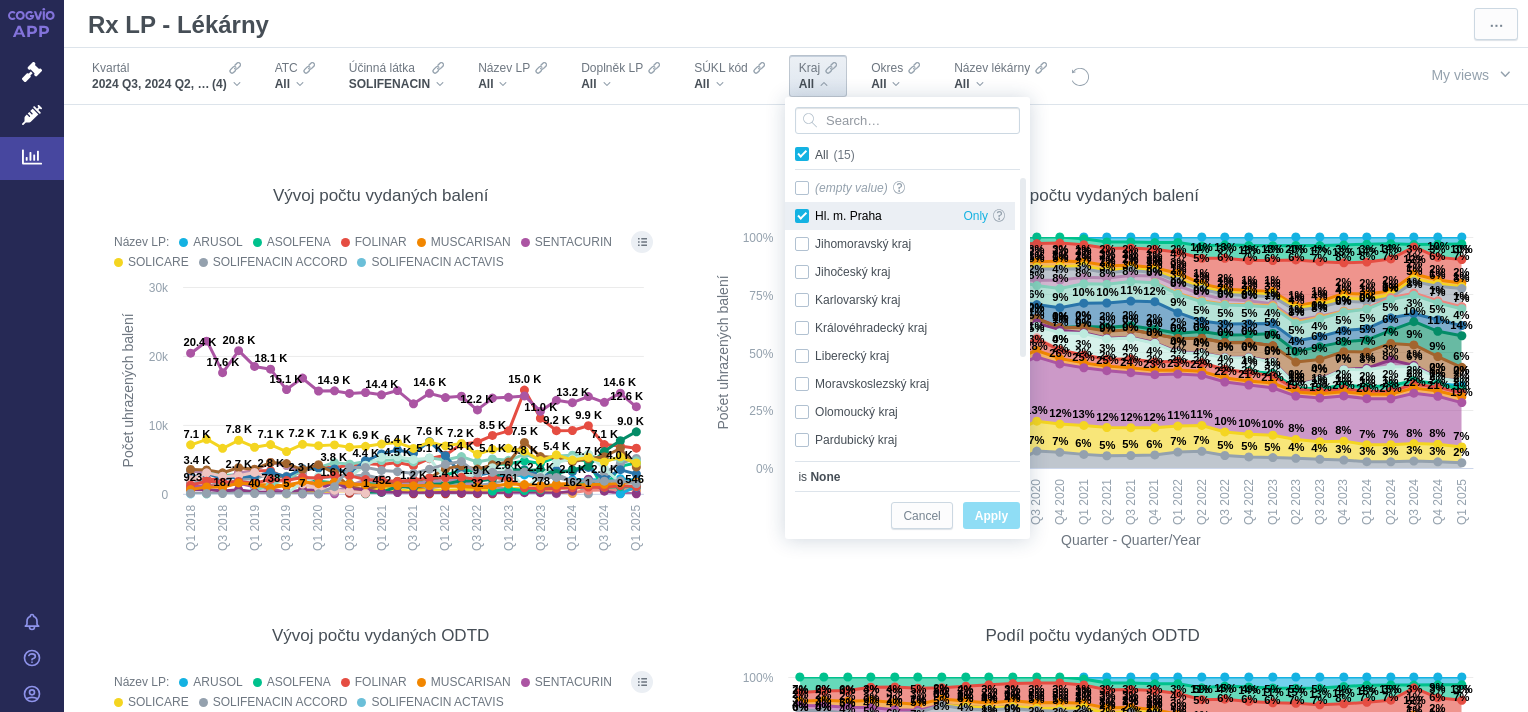 checkbox on "true" 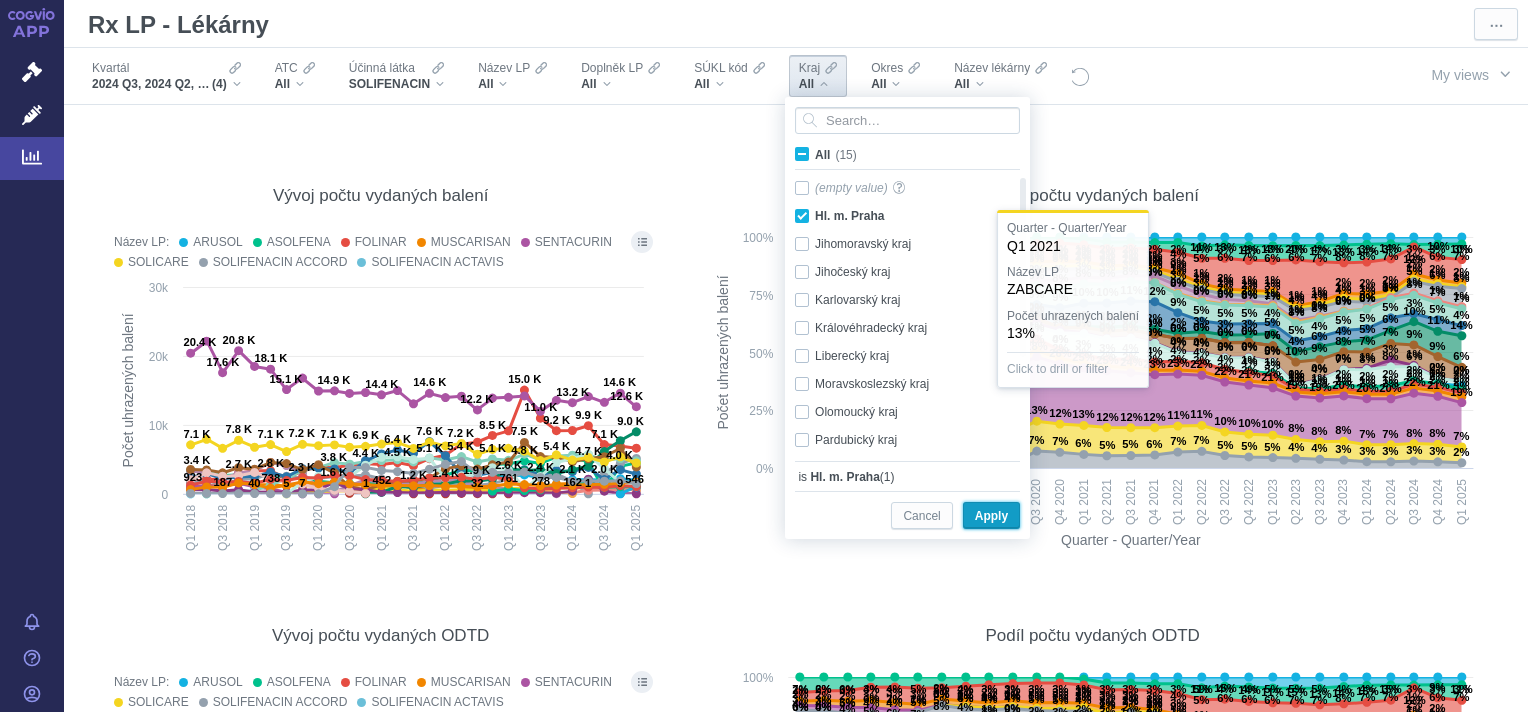 click on "Apply" at bounding box center (991, 516) 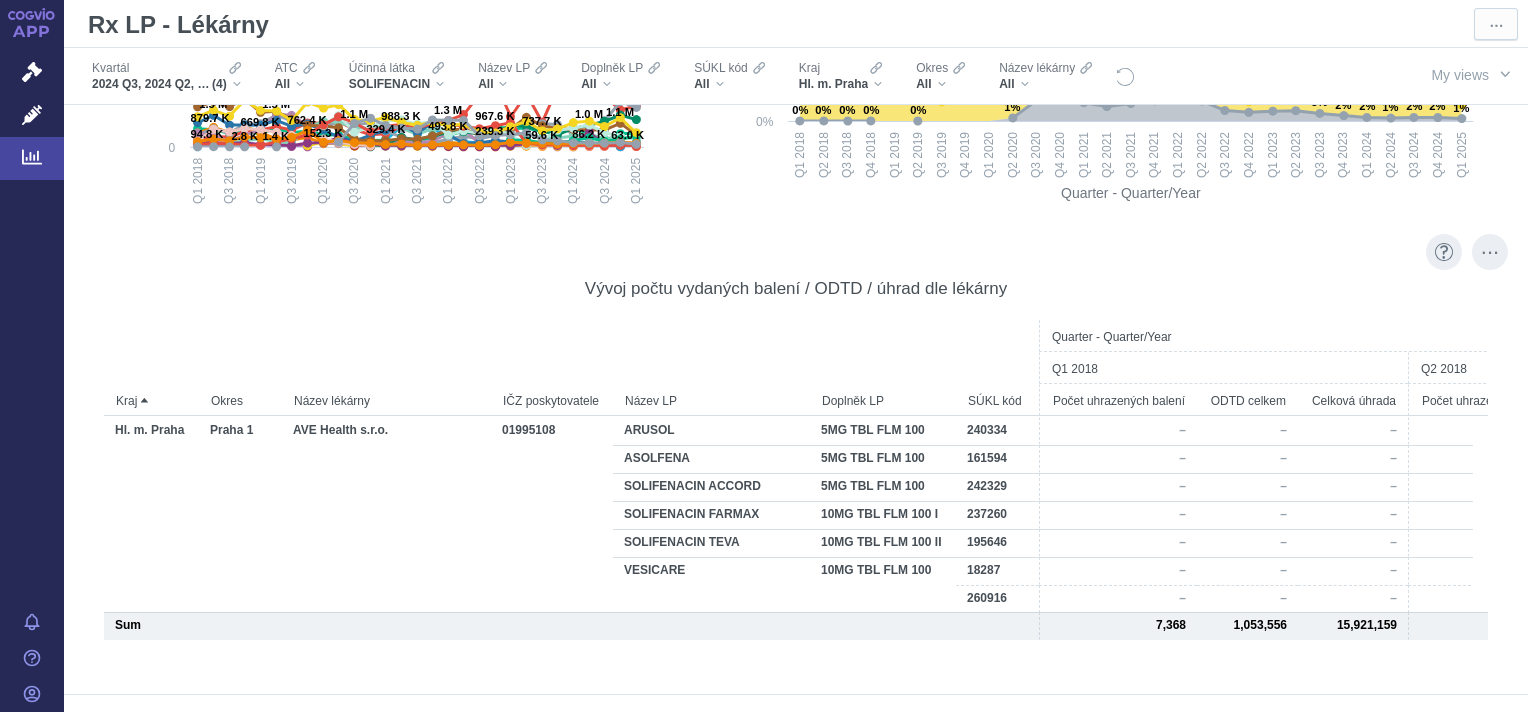 scroll, scrollTop: 1251, scrollLeft: 0, axis: vertical 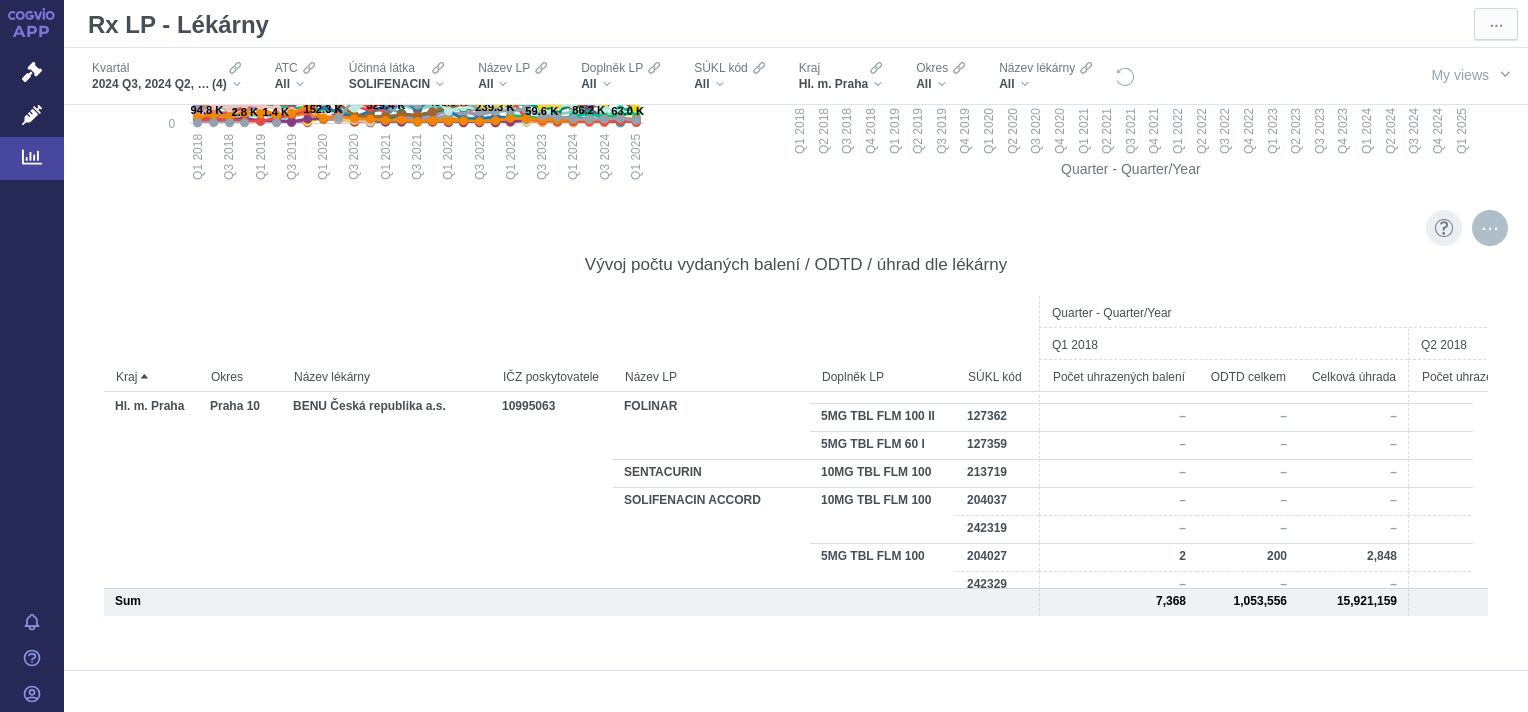 click at bounding box center [1490, 228] 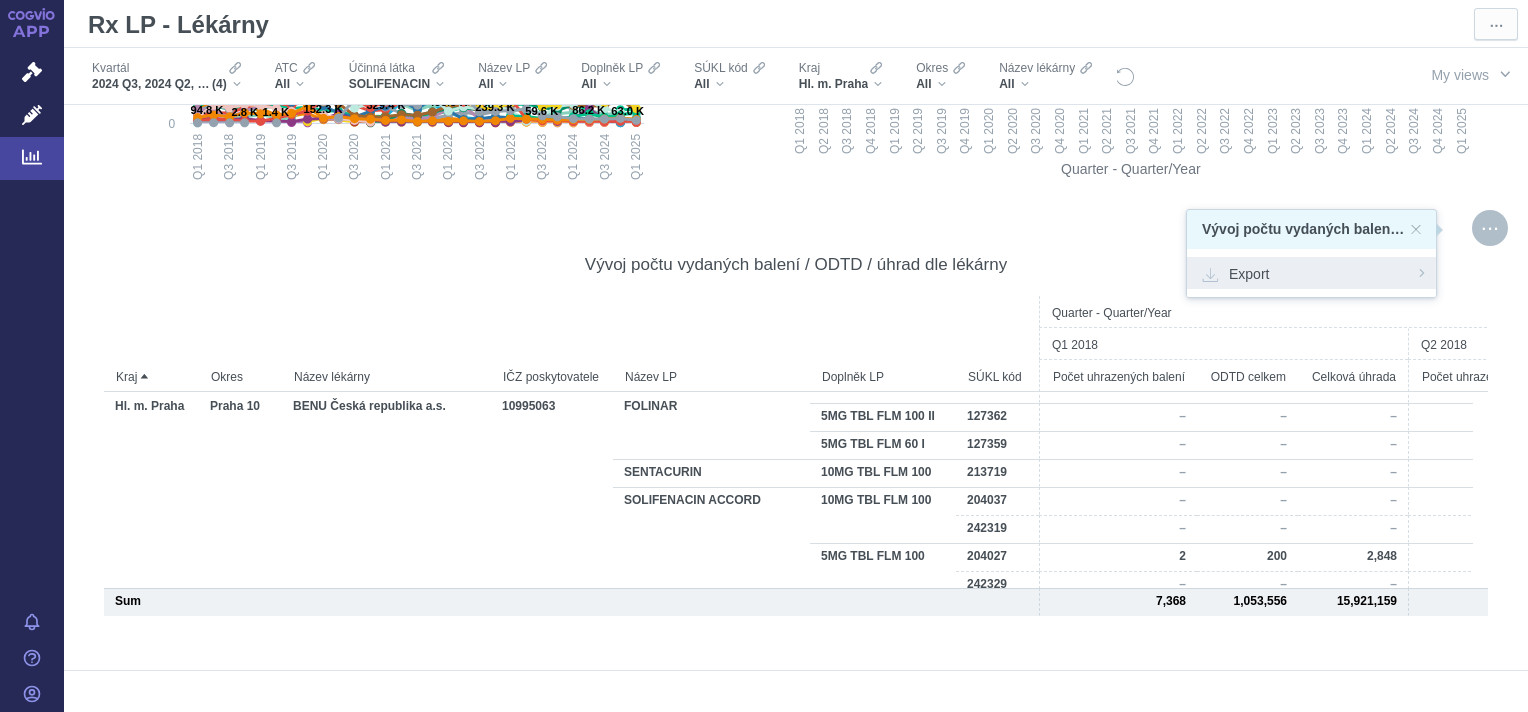 click on "Export" at bounding box center [1311, 273] 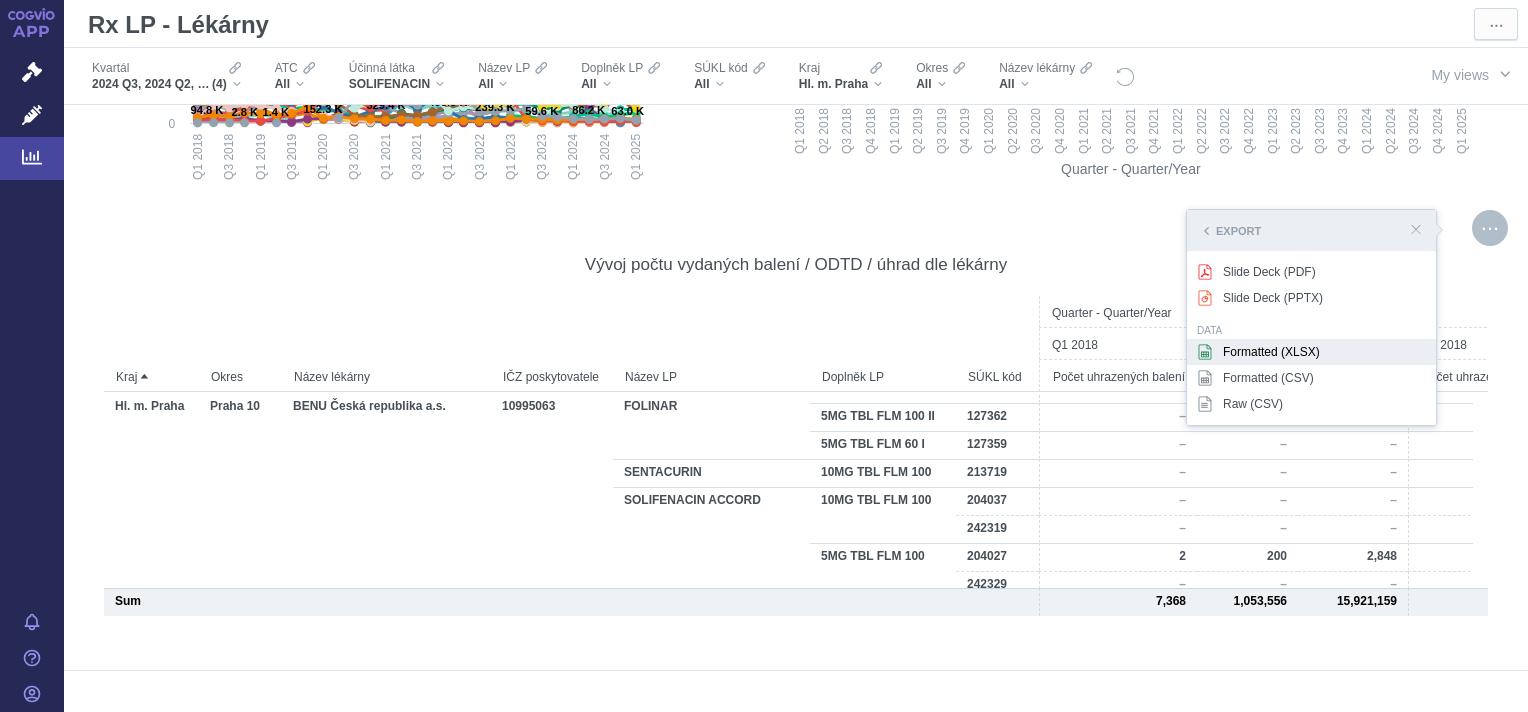 click on "Formatted (XLSX)" at bounding box center [1311, 352] 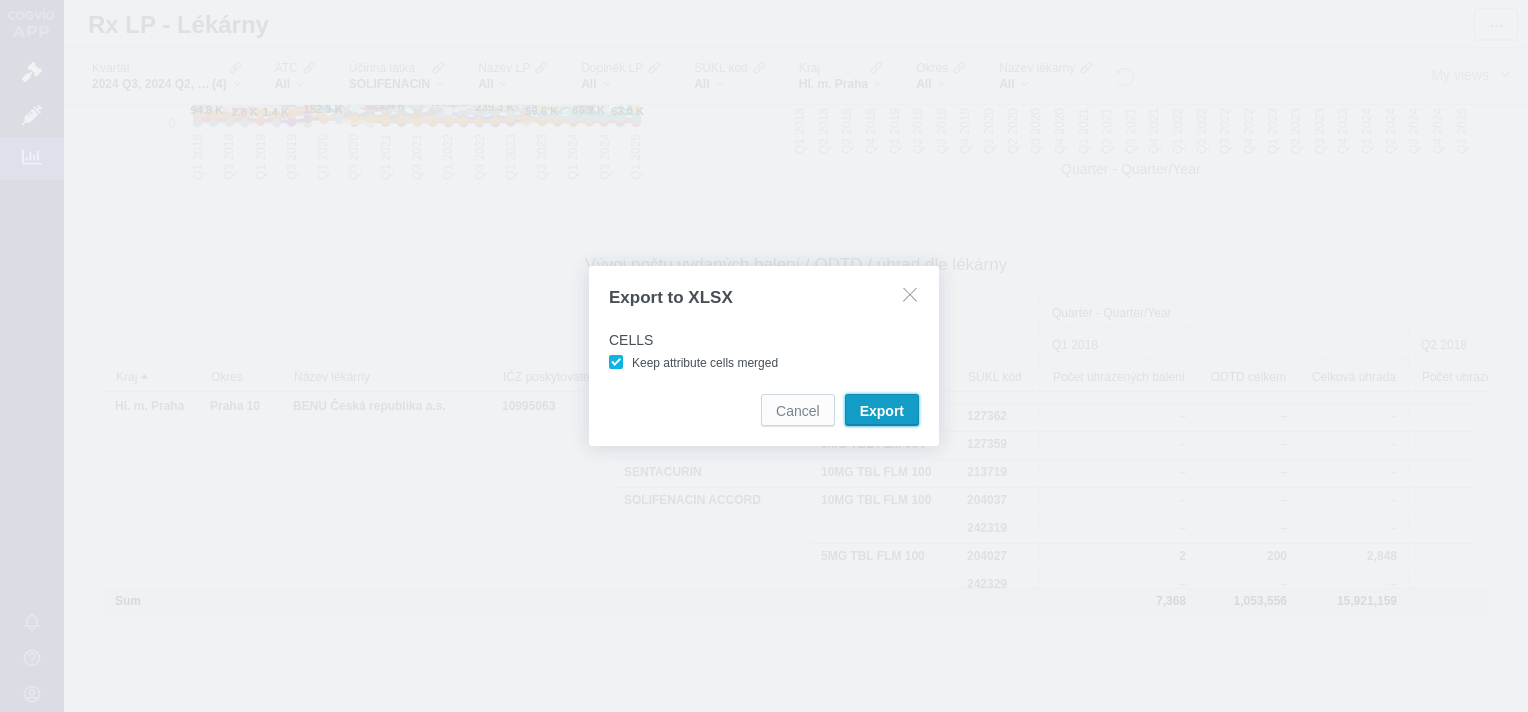 click on "Export" at bounding box center [882, 411] 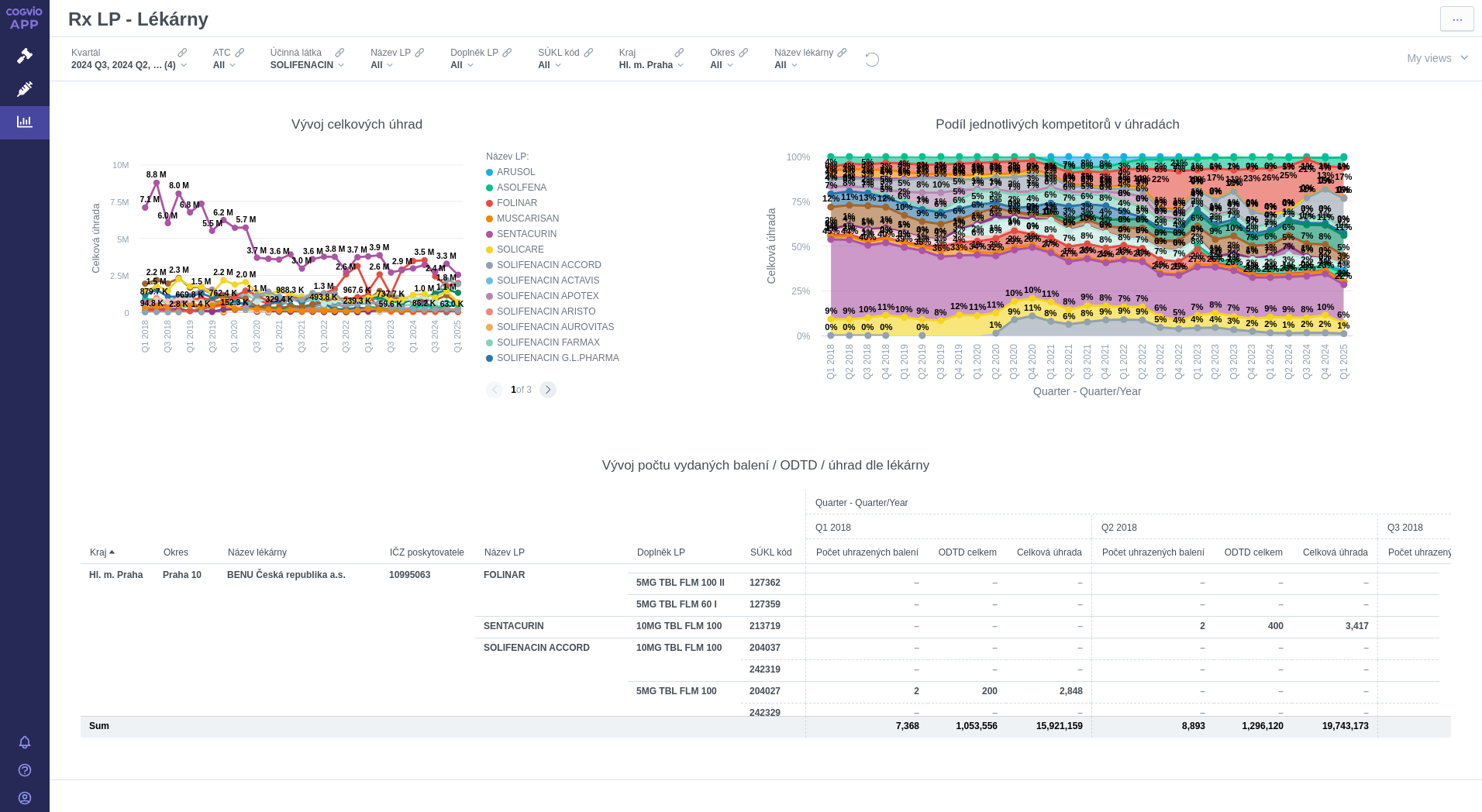scroll, scrollTop: 639, scrollLeft: 0, axis: vertical 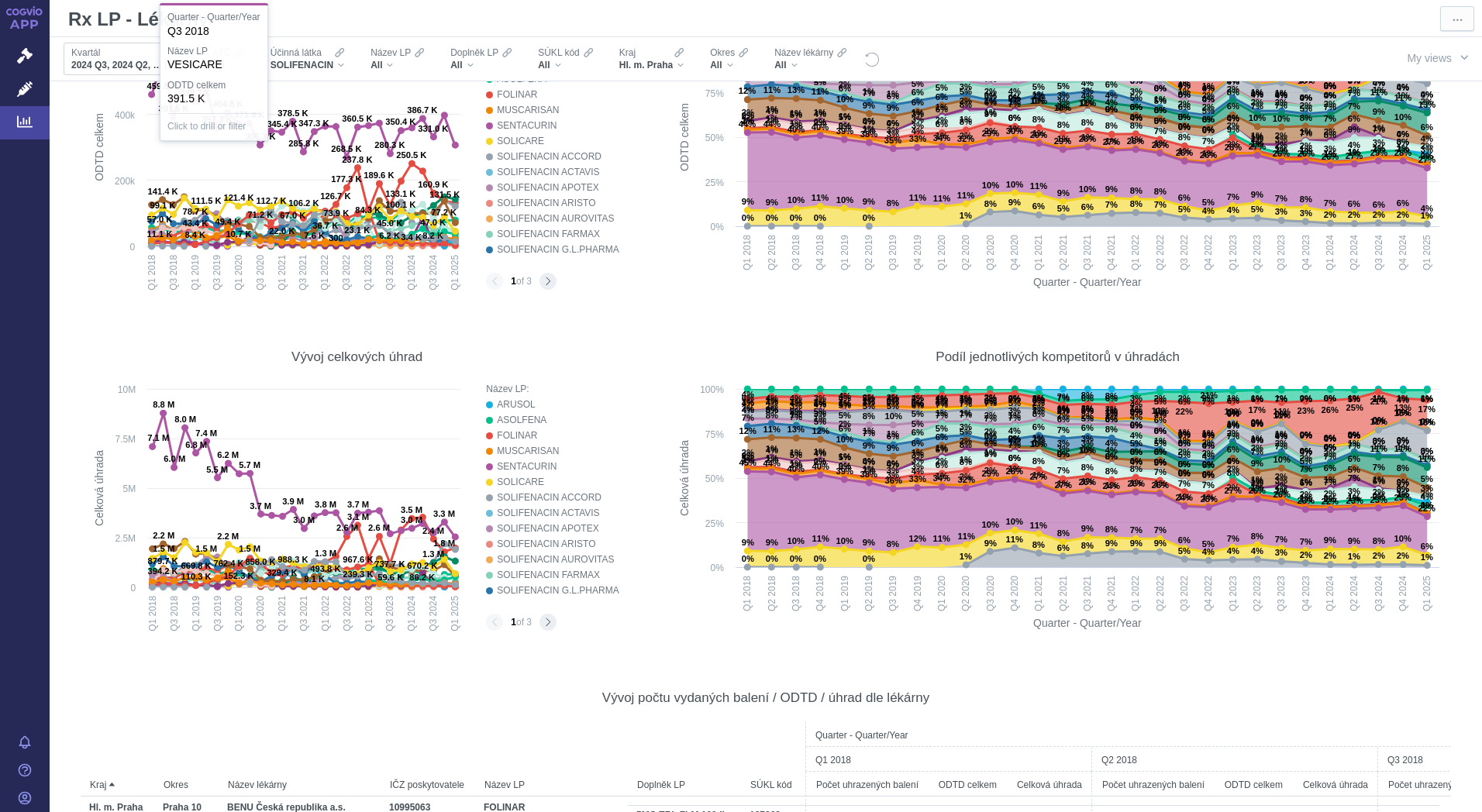 click on "Kvartál 2024 Q3, 2024 Q2, 2024 Q4, 2025 Q1 (4)" at bounding box center [129, 59] 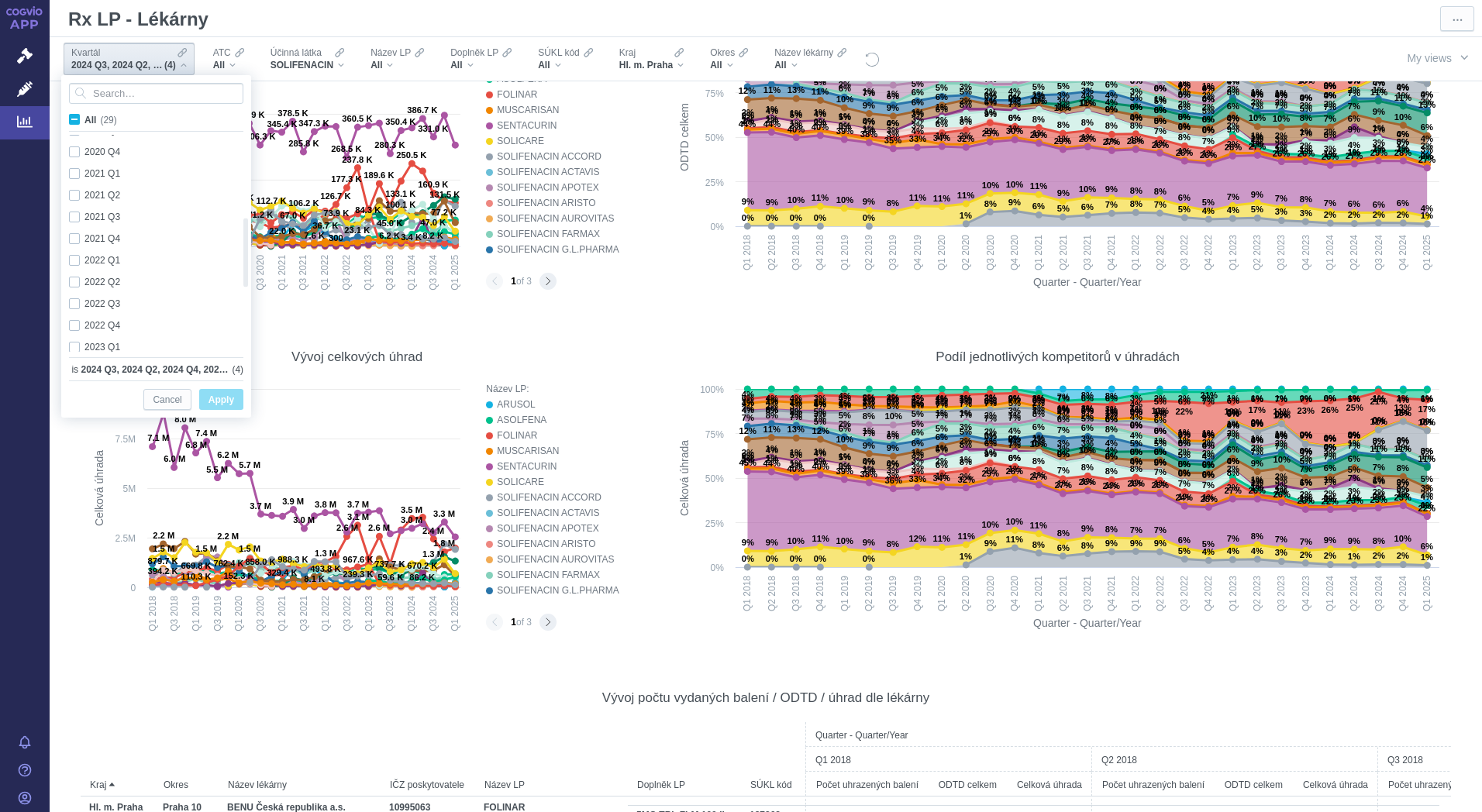 checkbox on "true" 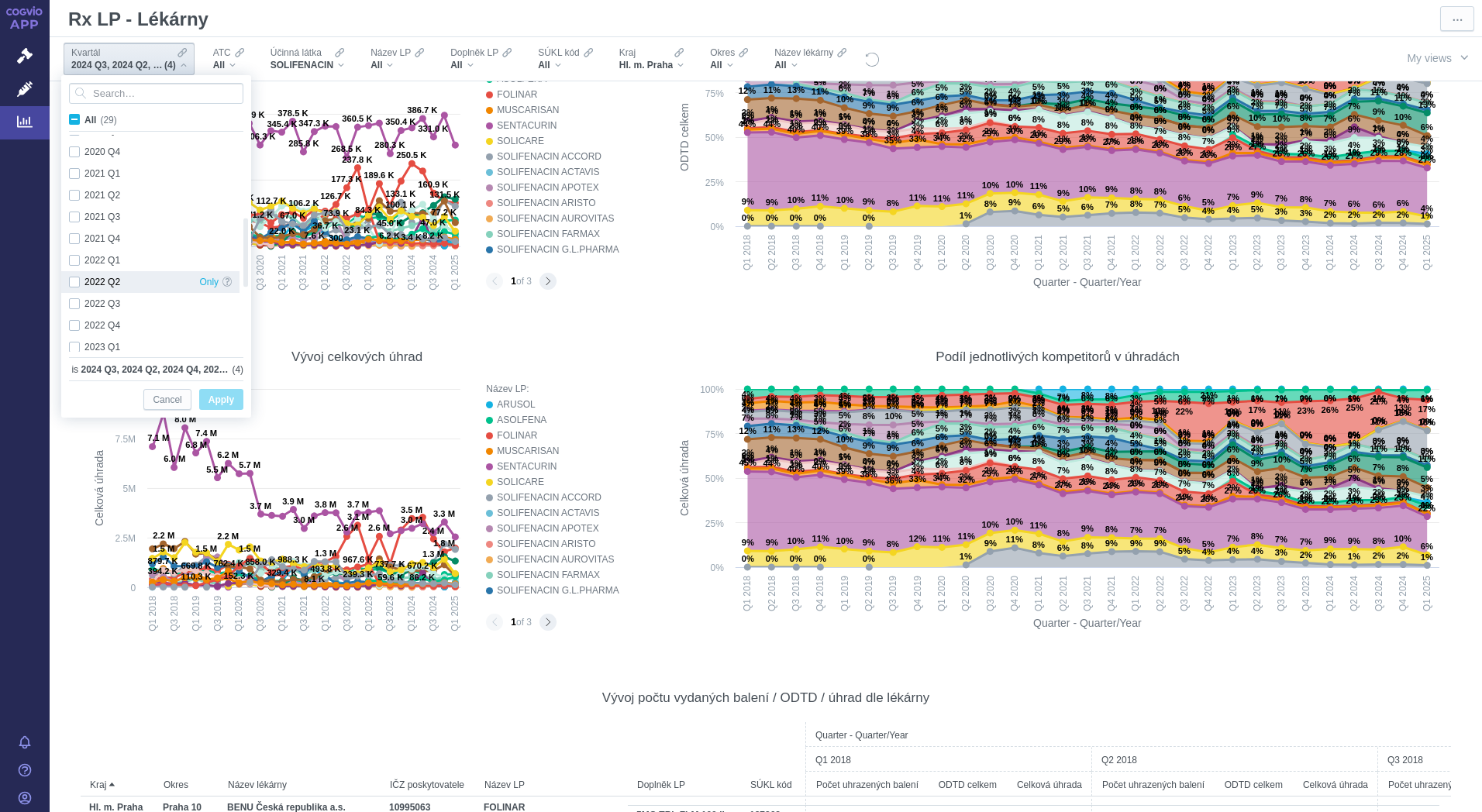checkbox on "true" 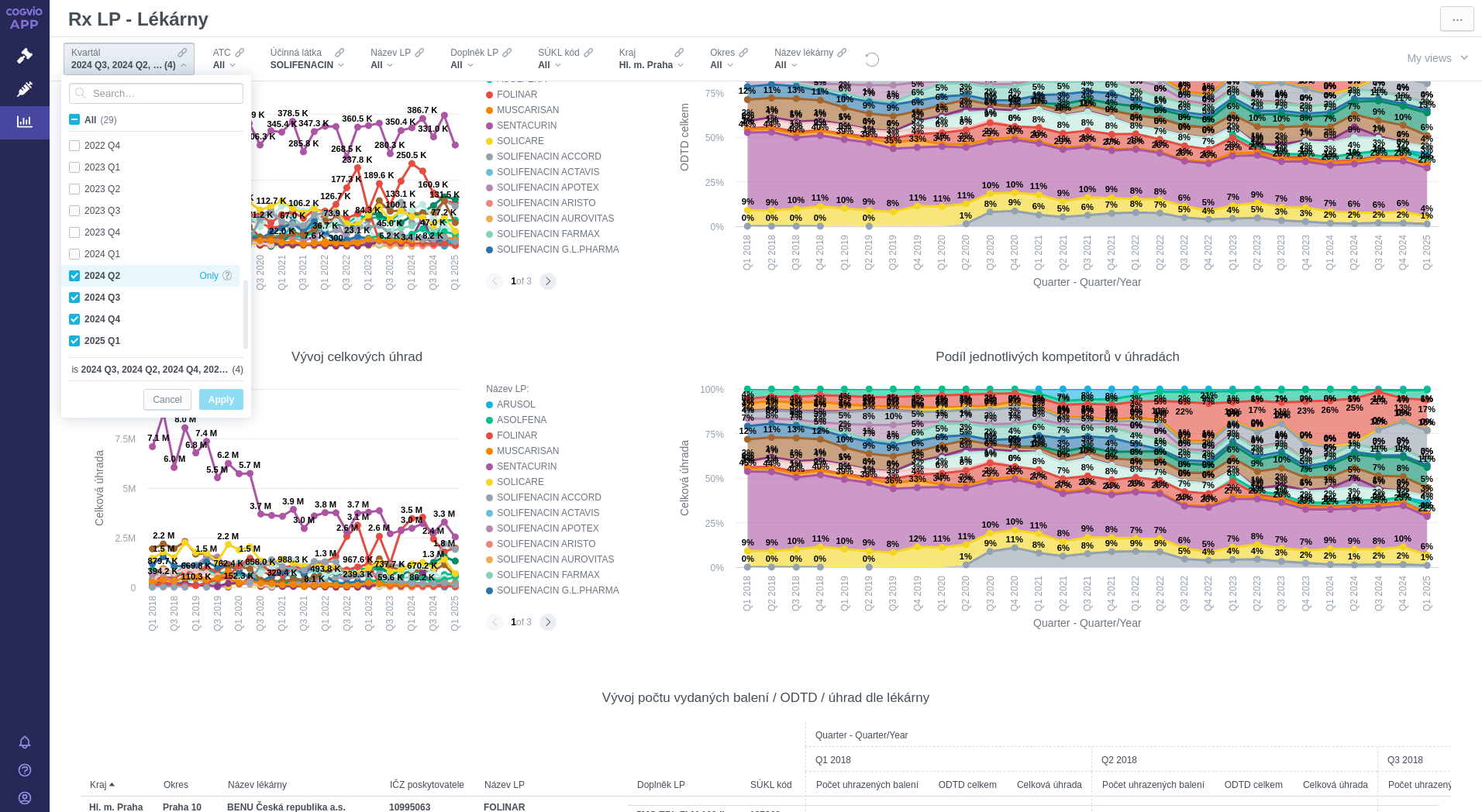 click on "2024 Q2 Only" at bounding box center (150, 276) 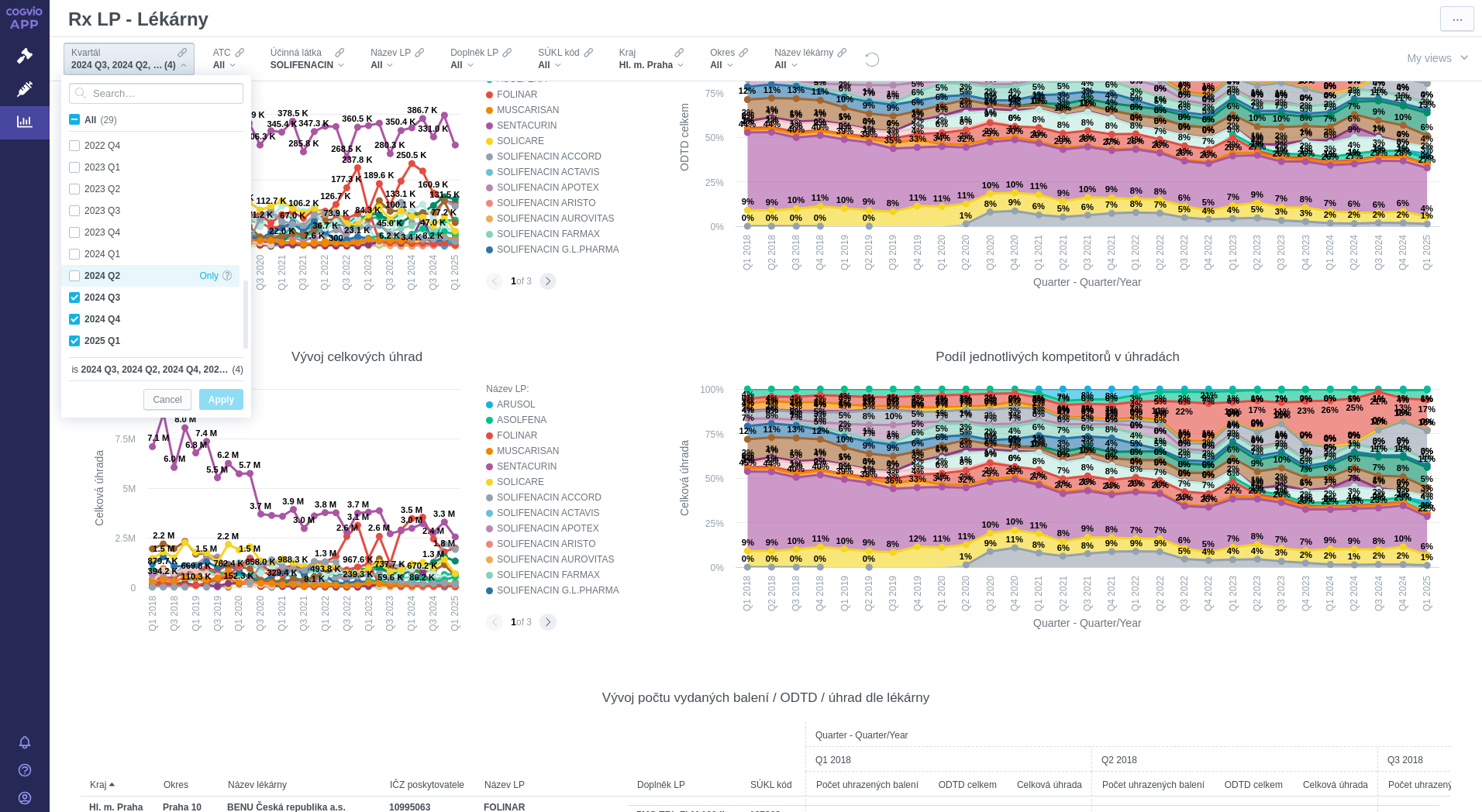 checkbox on "false" 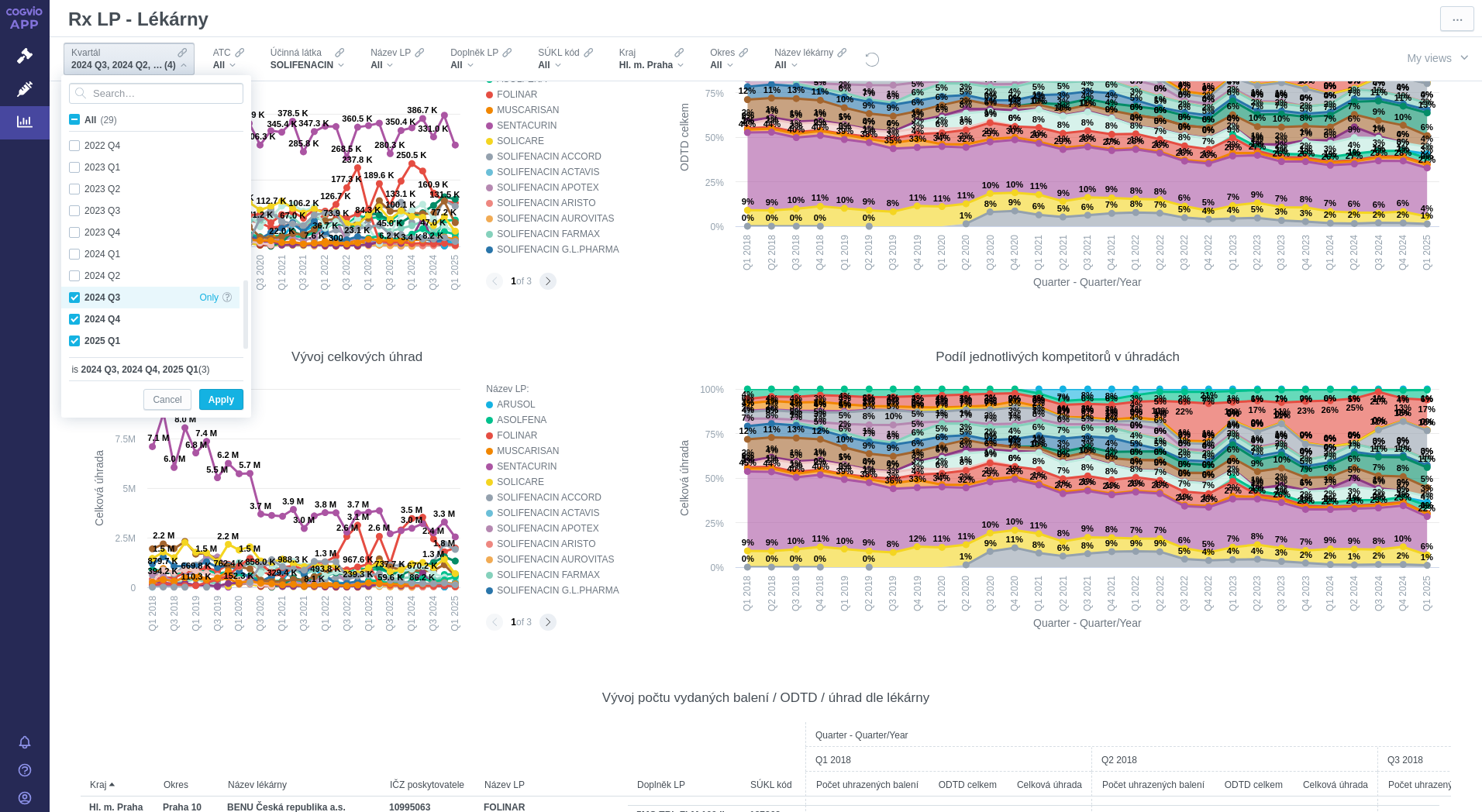 click on "2024 Q3 Only" at bounding box center [150, 298] 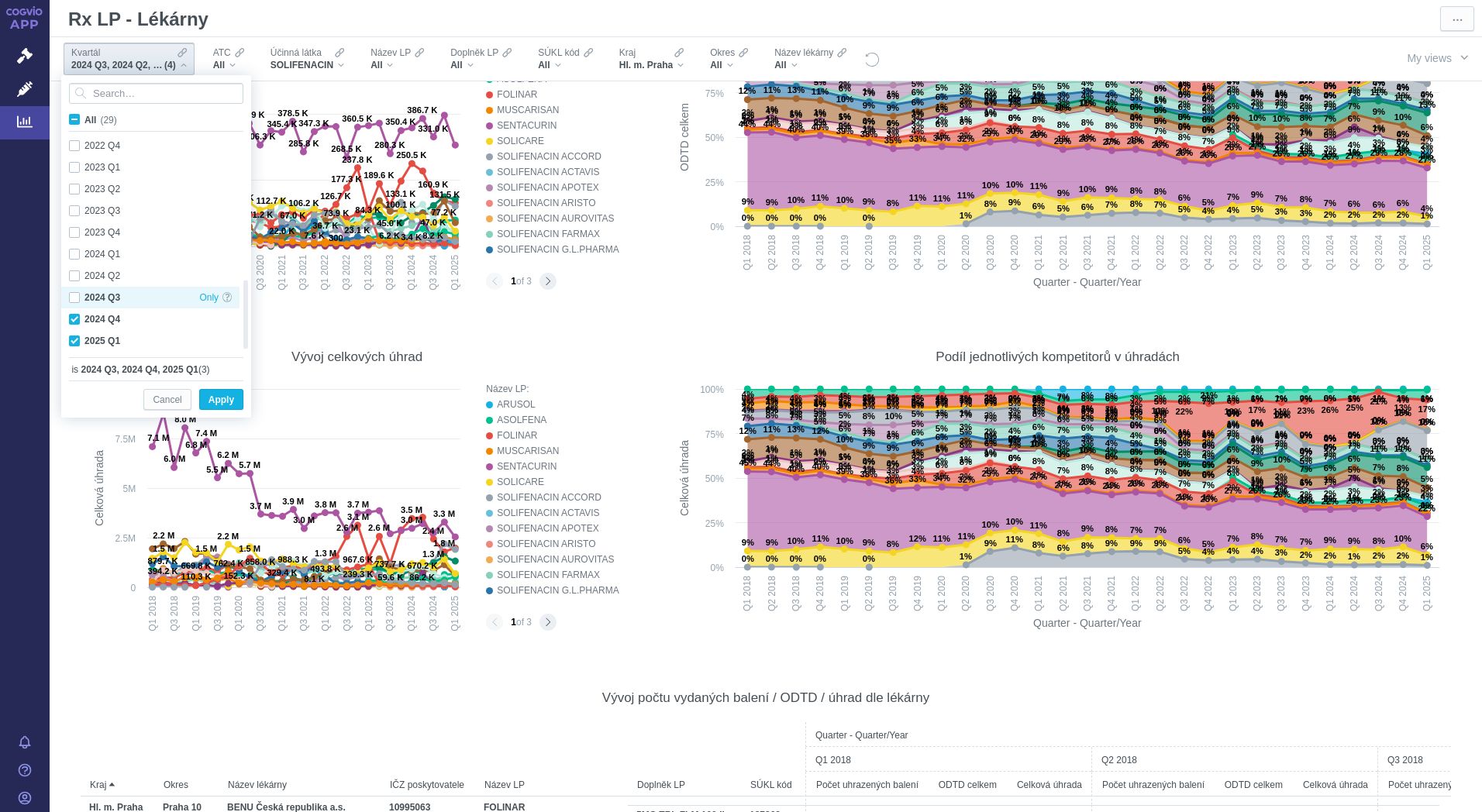 checkbox on "false" 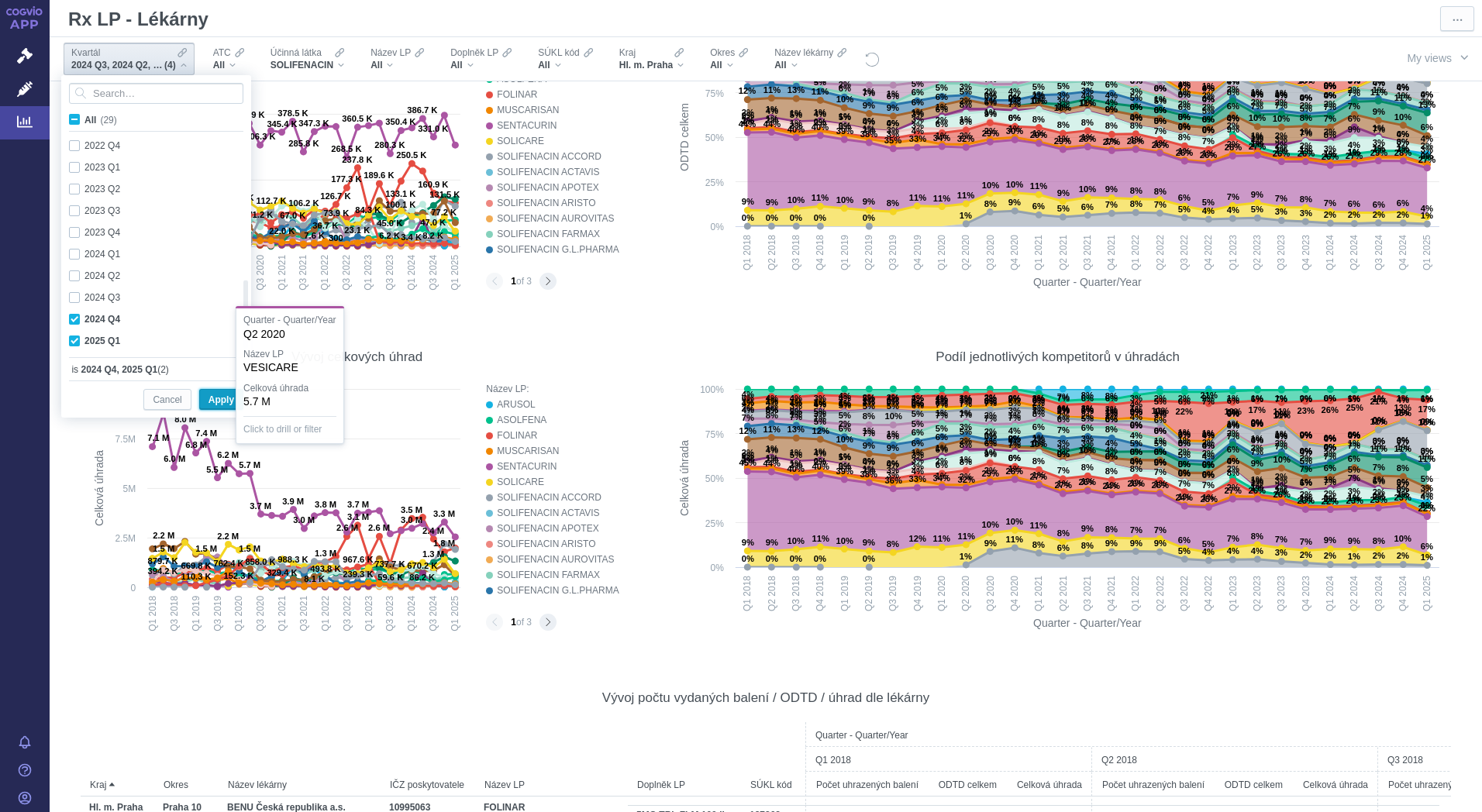 click on "Apply" at bounding box center [221, 400] 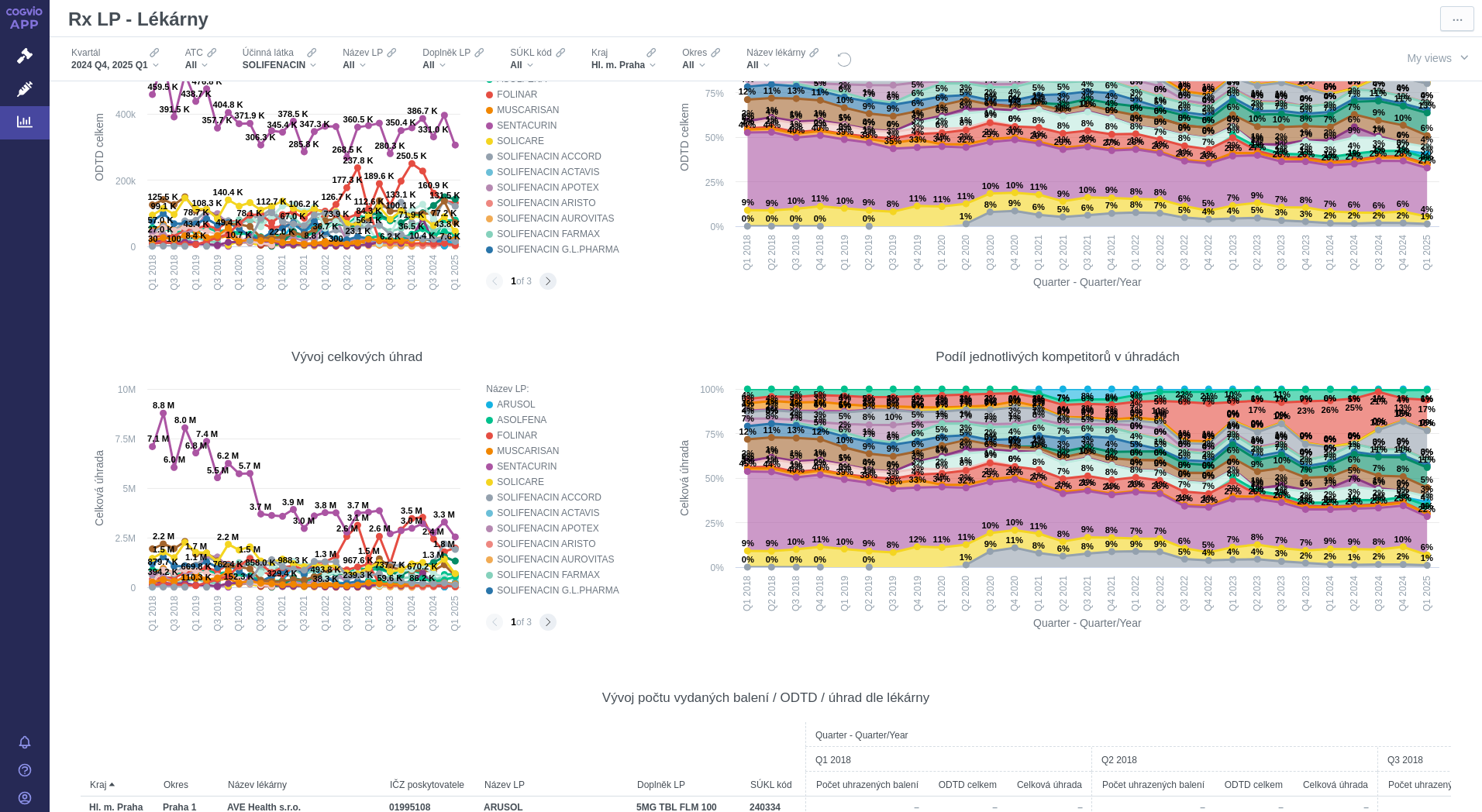 scroll, scrollTop: 709, scrollLeft: 0, axis: vertical 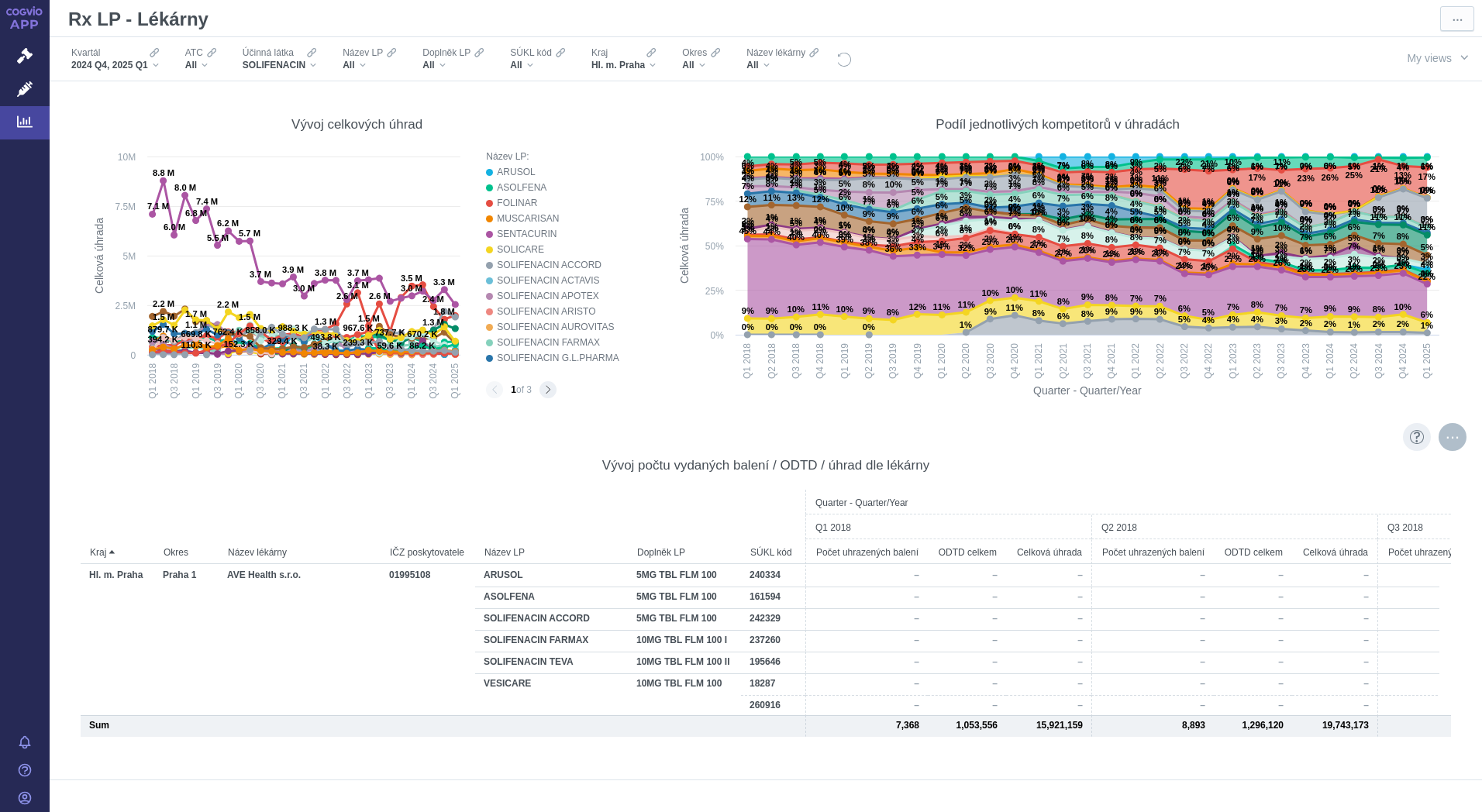 click at bounding box center [1453, 437] 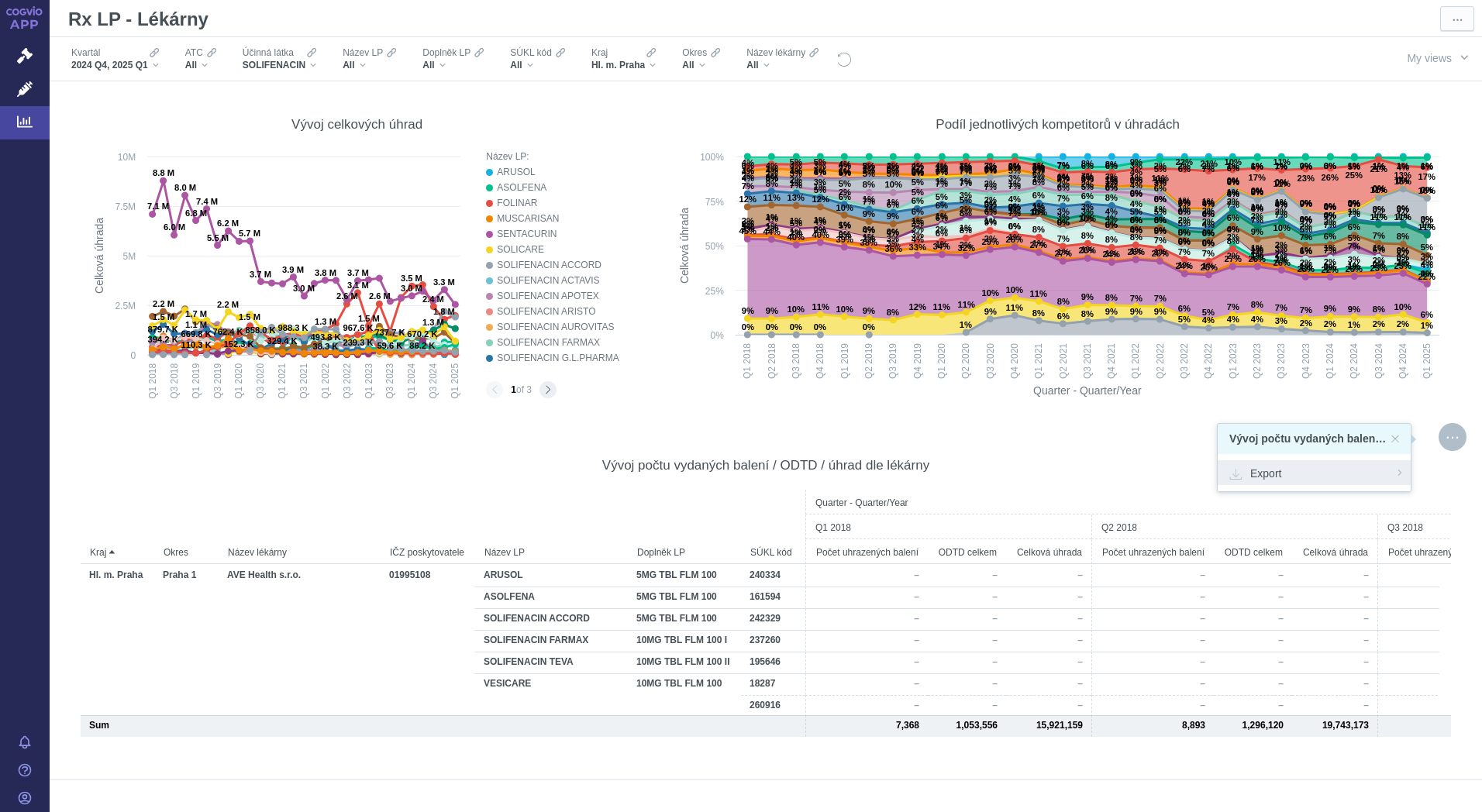 click on "Export" at bounding box center [1314, 473] 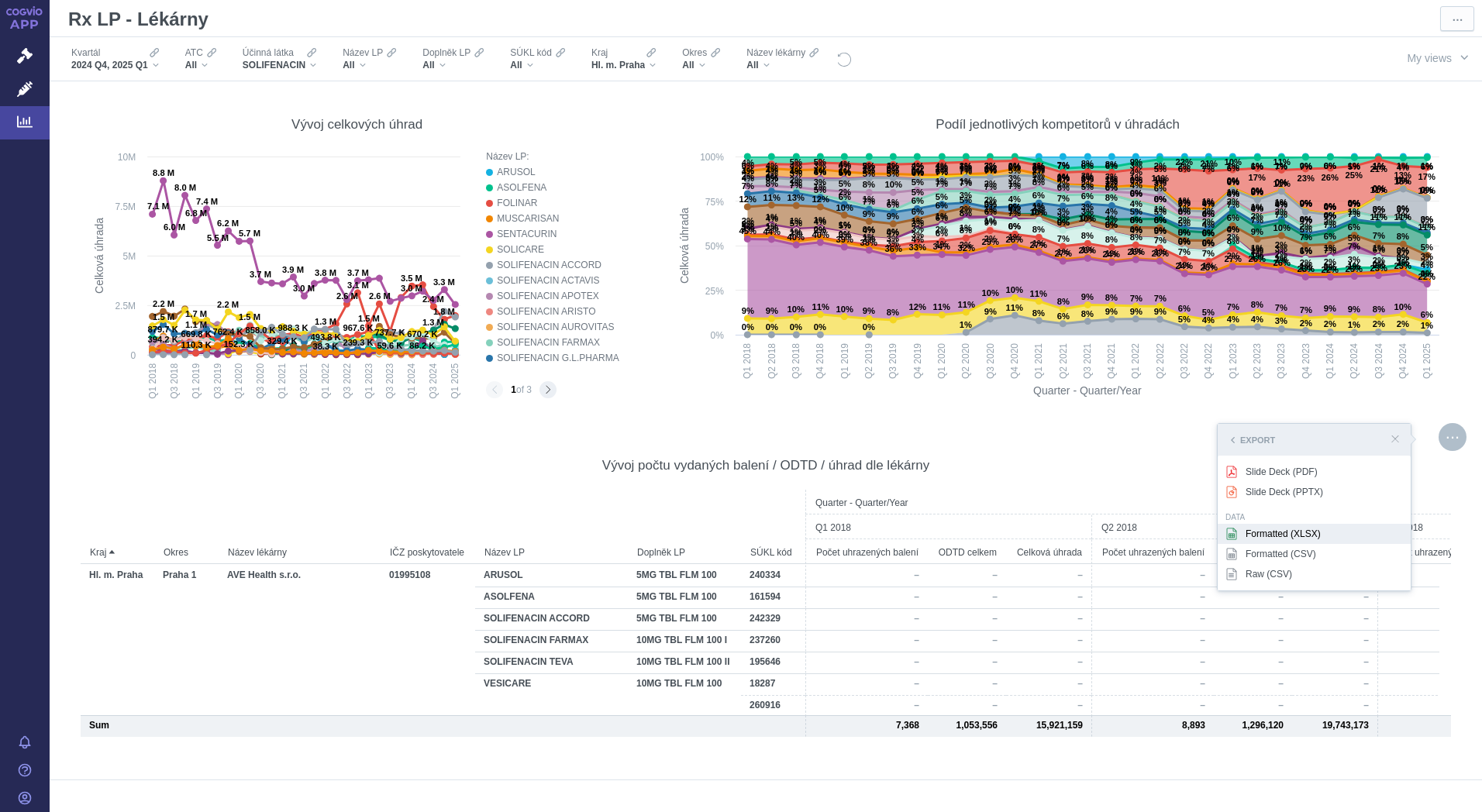 click on "Formatted (XLSX)" at bounding box center [1314, 534] 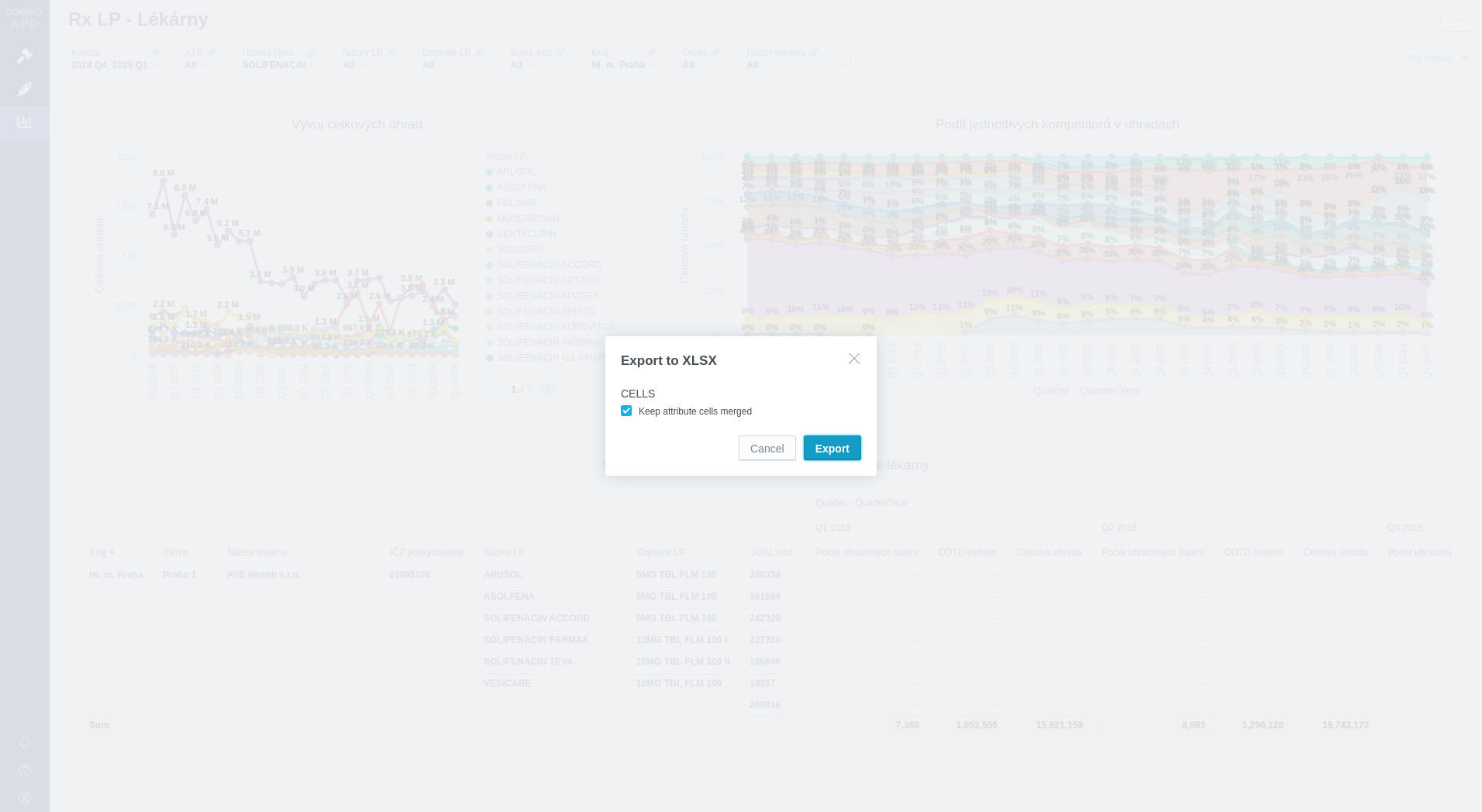 click on "Export" at bounding box center [832, 449] 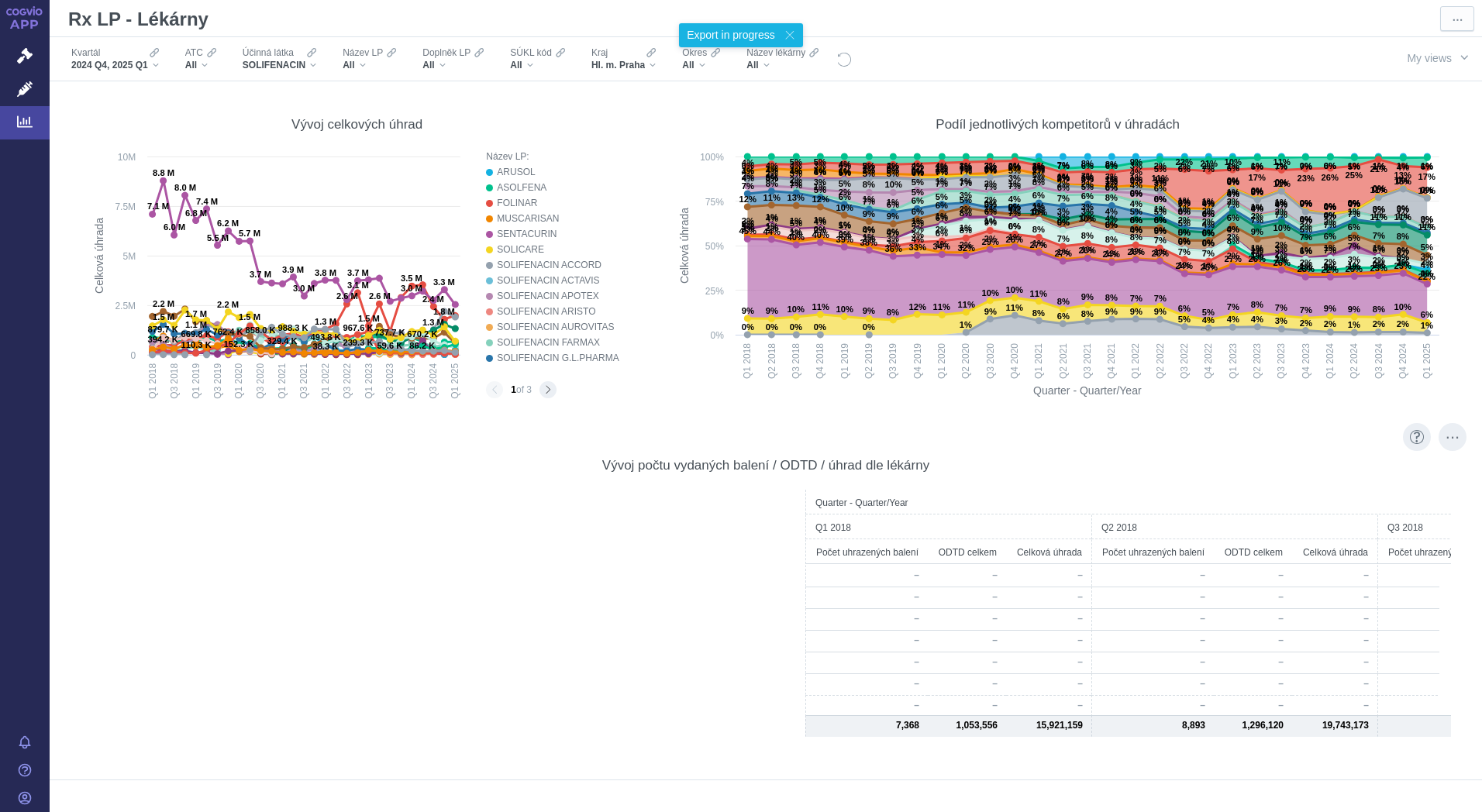 scroll, scrollTop: 0, scrollLeft: 1002, axis: horizontal 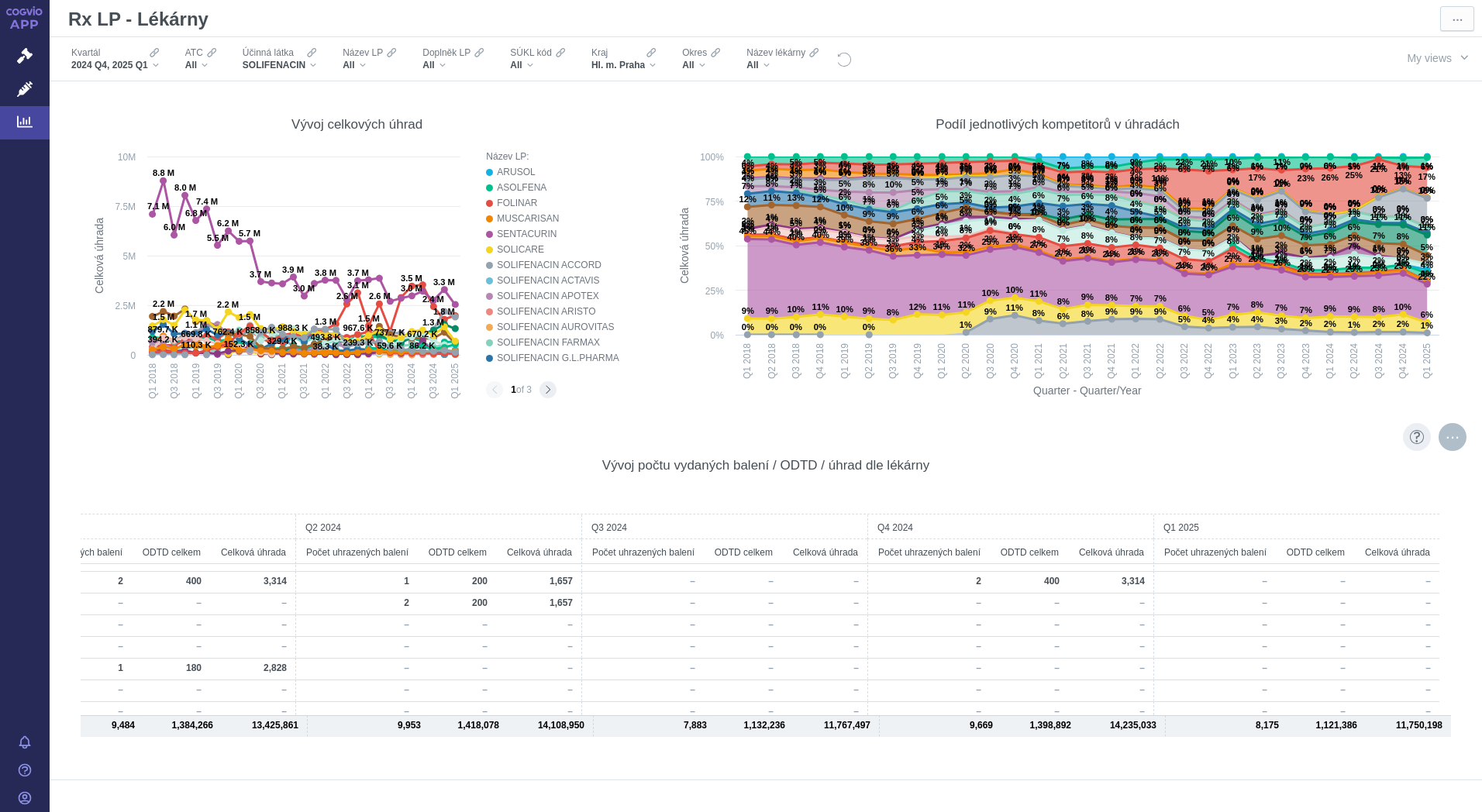 click at bounding box center (1453, 437) 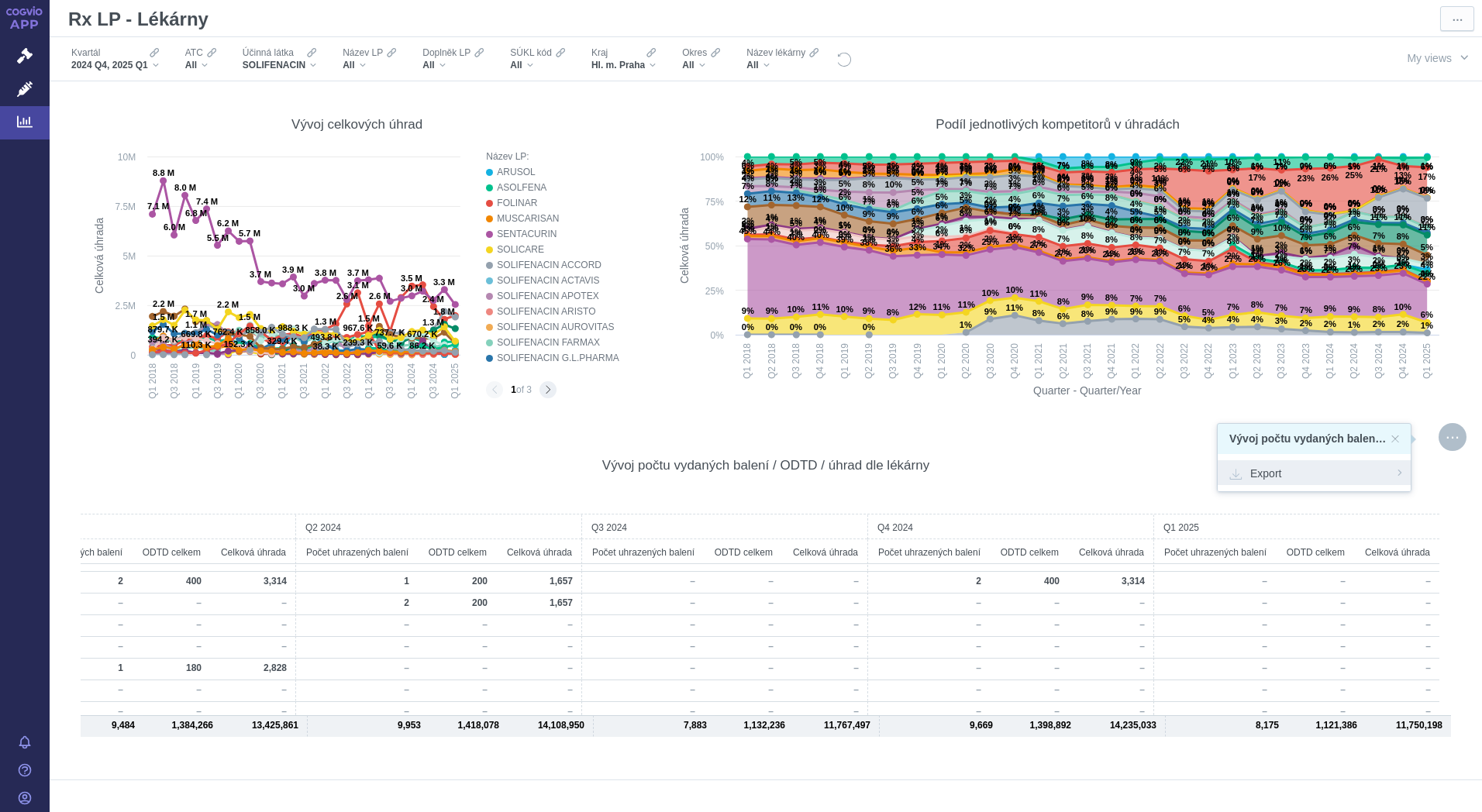 click on "Export" at bounding box center (1314, 473) 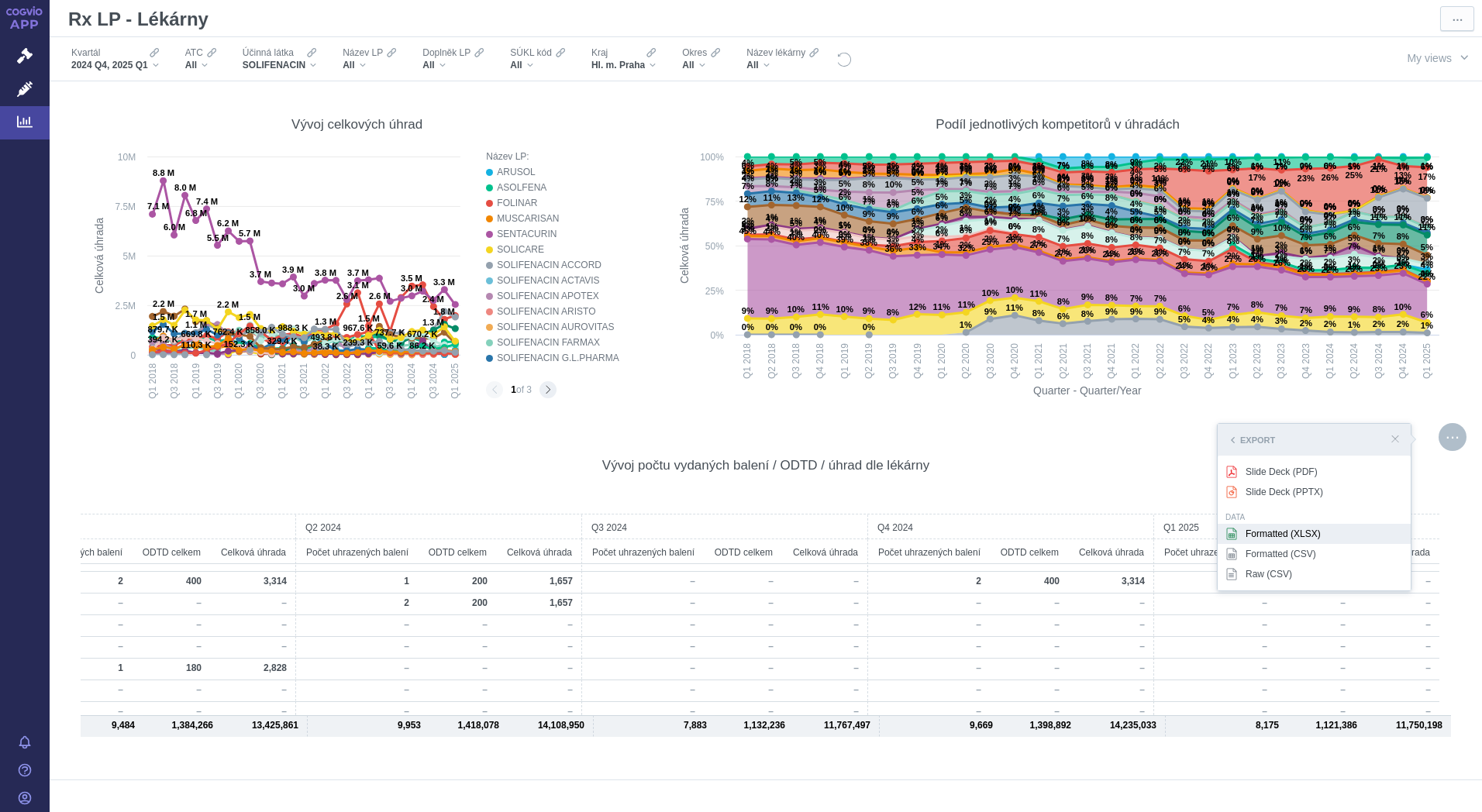 click on "Formatted (XLSX)" at bounding box center [1314, 534] 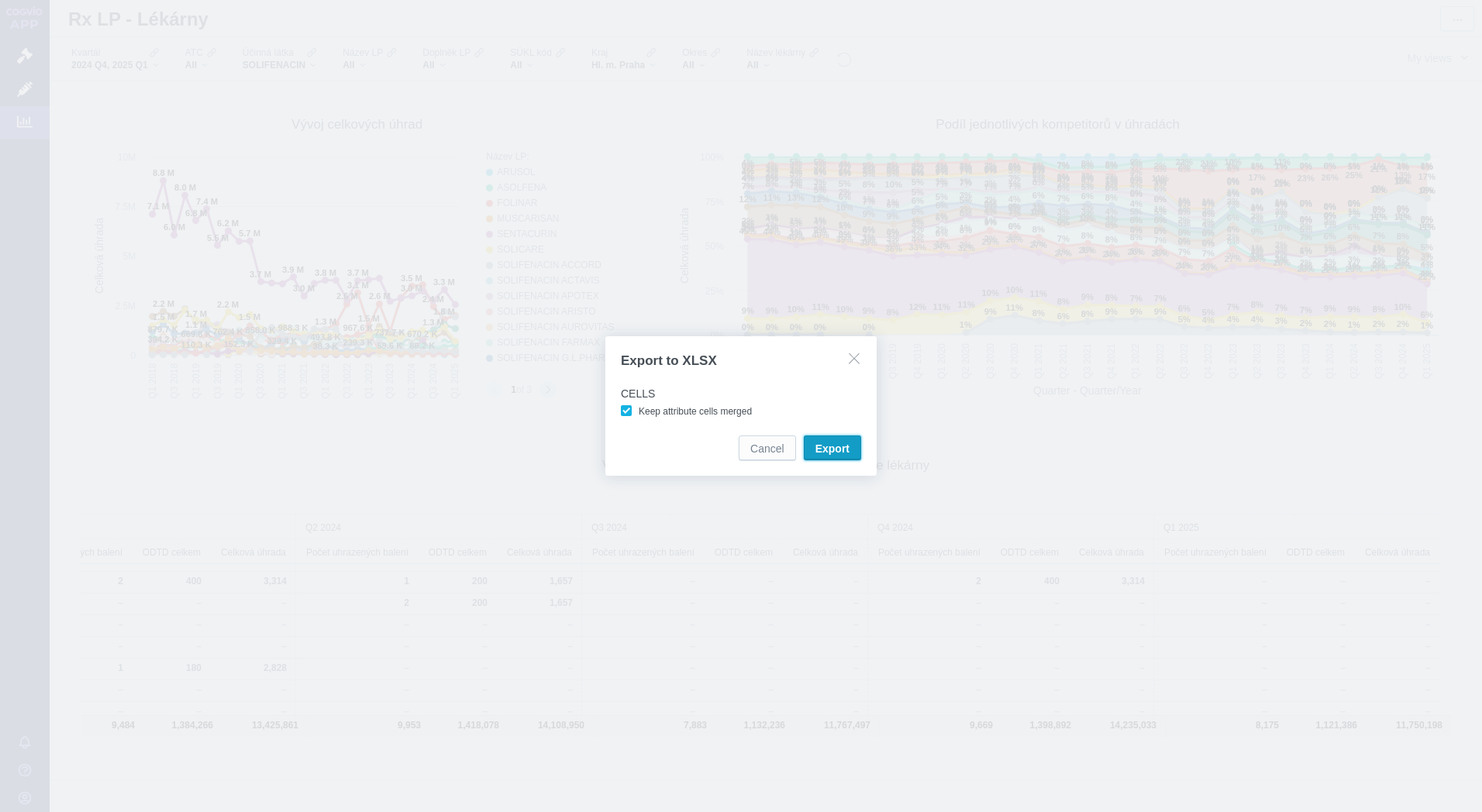 click on "Export" at bounding box center [832, 449] 